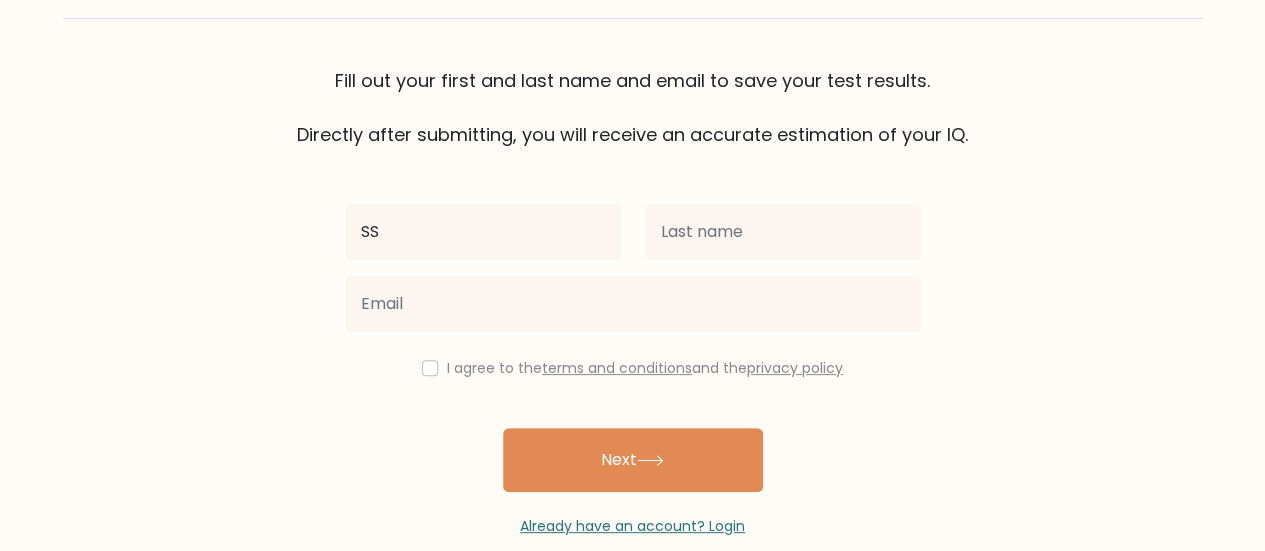 type on "SS" 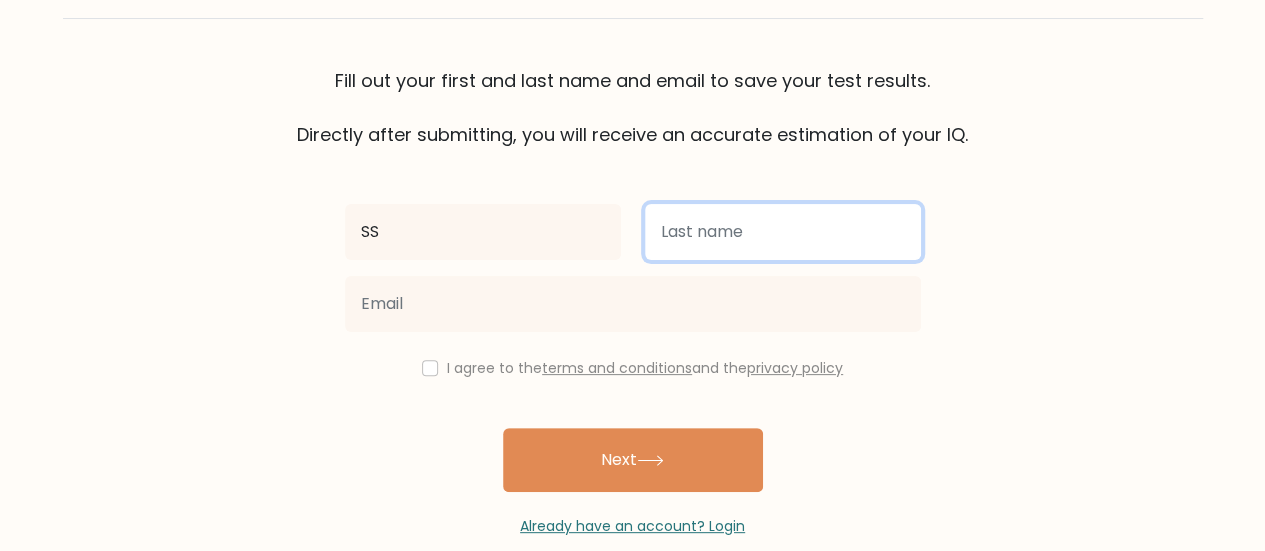 click at bounding box center [783, 232] 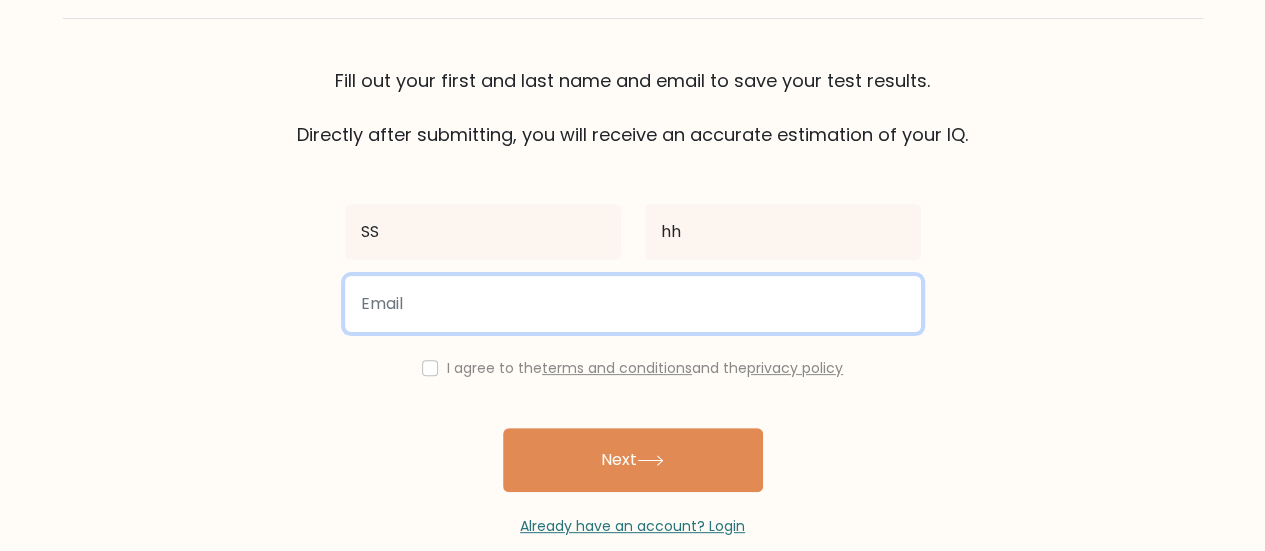 click at bounding box center [633, 304] 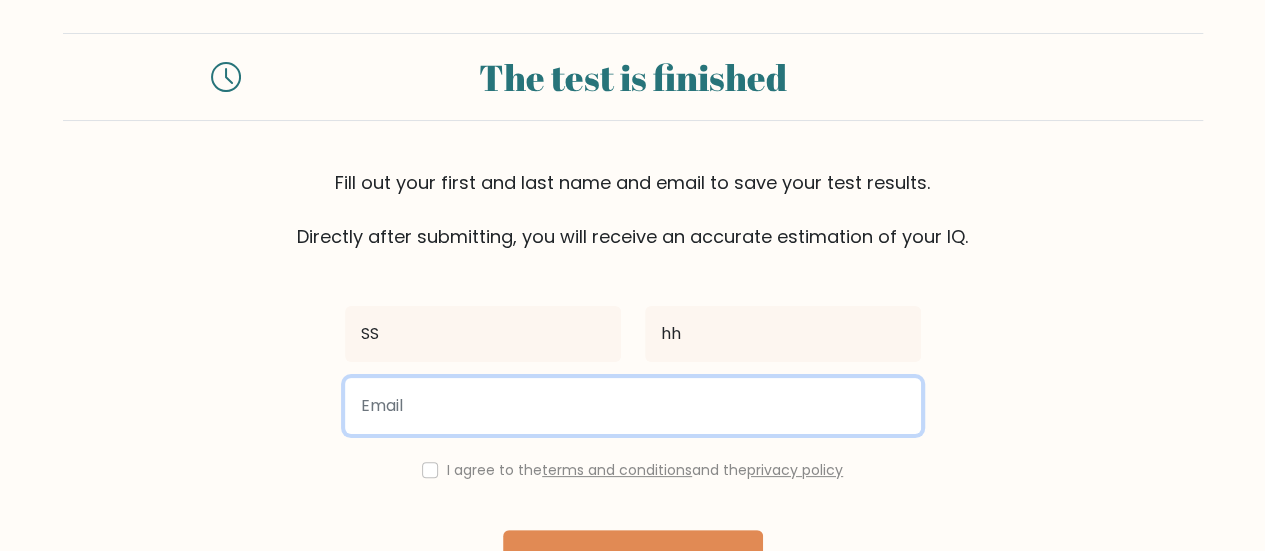 scroll, scrollTop: 16, scrollLeft: 0, axis: vertical 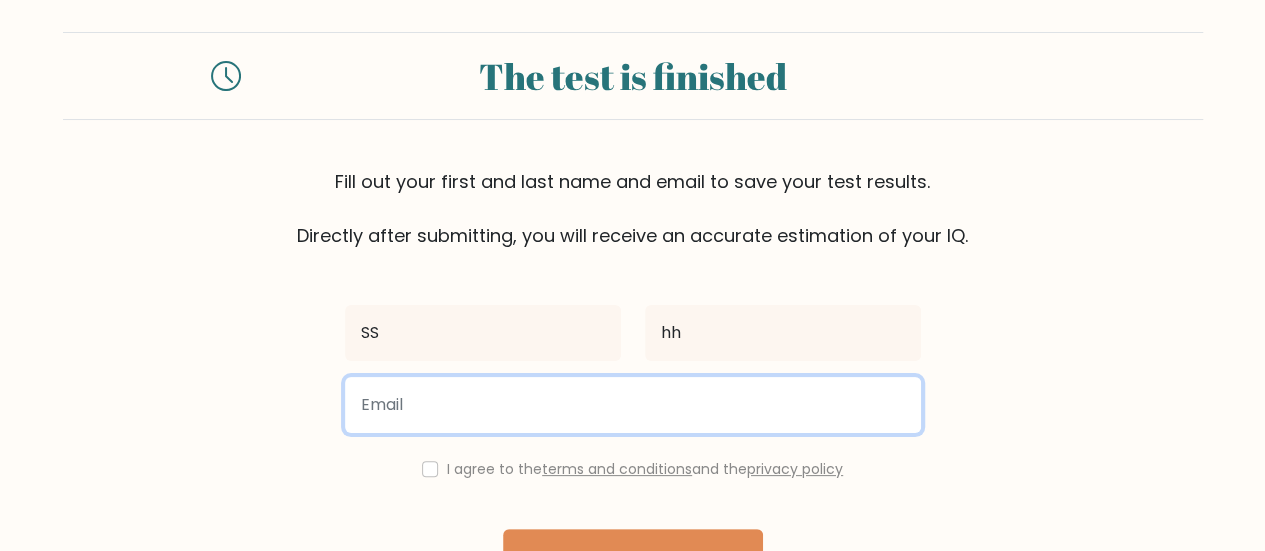 click at bounding box center (633, 405) 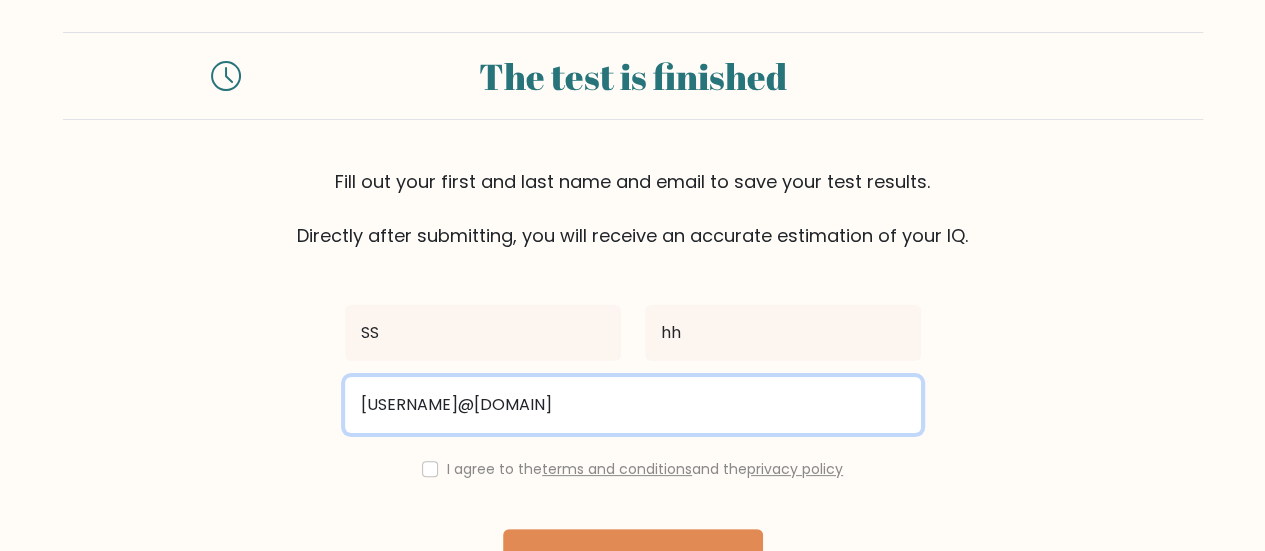 drag, startPoint x: 572, startPoint y: 408, endPoint x: 330, endPoint y: 399, distance: 242.1673 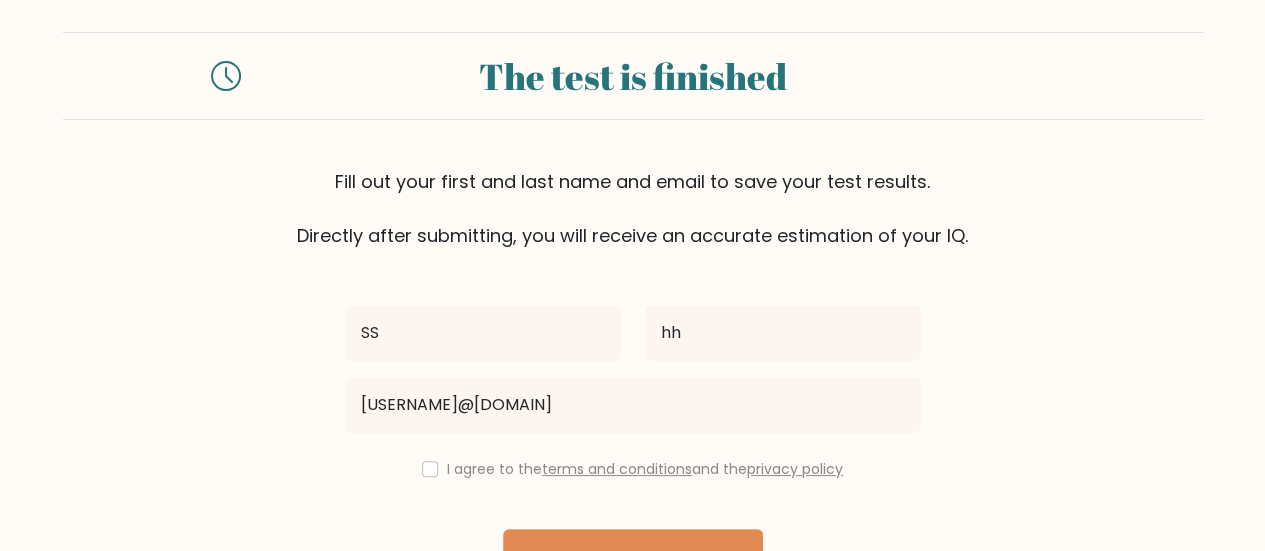 click on "Darun.jayanthan@challoners.org" at bounding box center [633, 405] 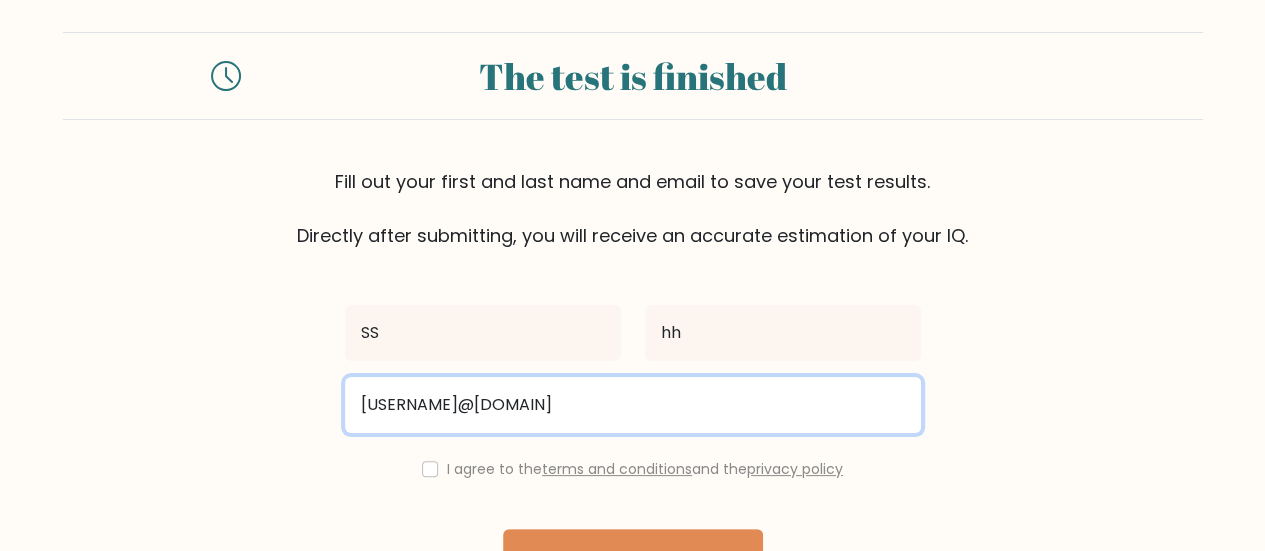 drag, startPoint x: 651, startPoint y: 411, endPoint x: 511, endPoint y: 397, distance: 140.69826 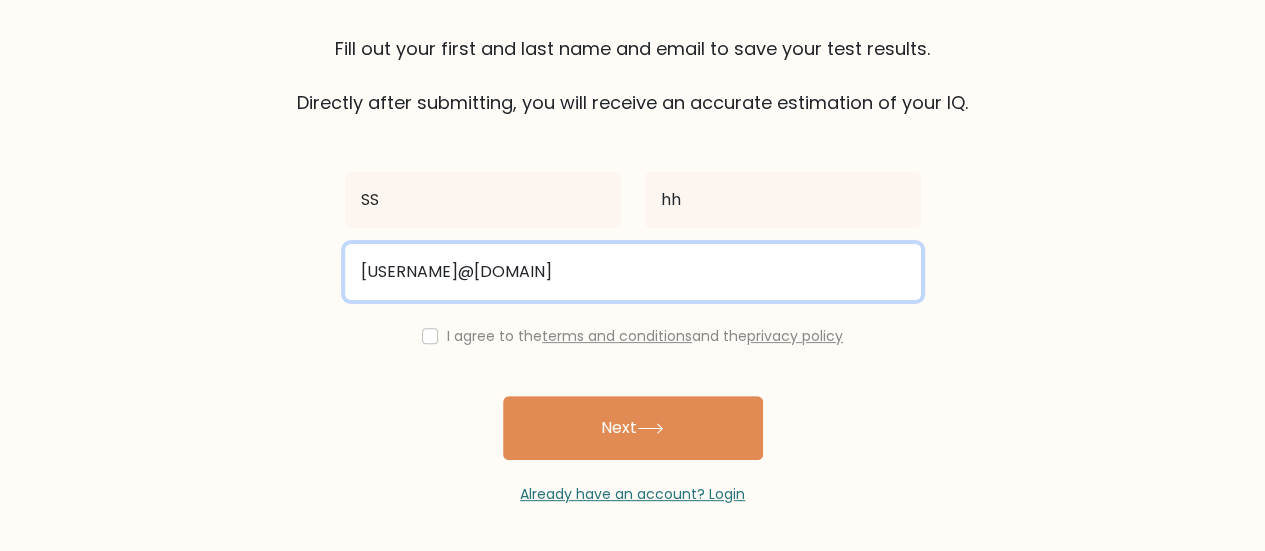 scroll, scrollTop: 147, scrollLeft: 0, axis: vertical 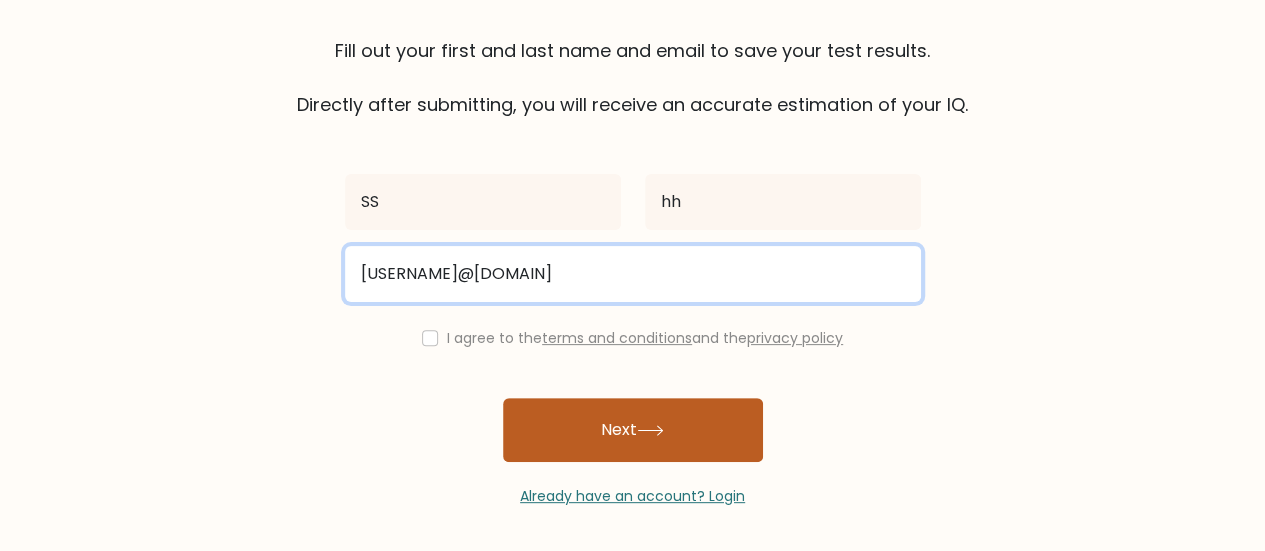 type on "Darun.jayanthan@gmail.com" 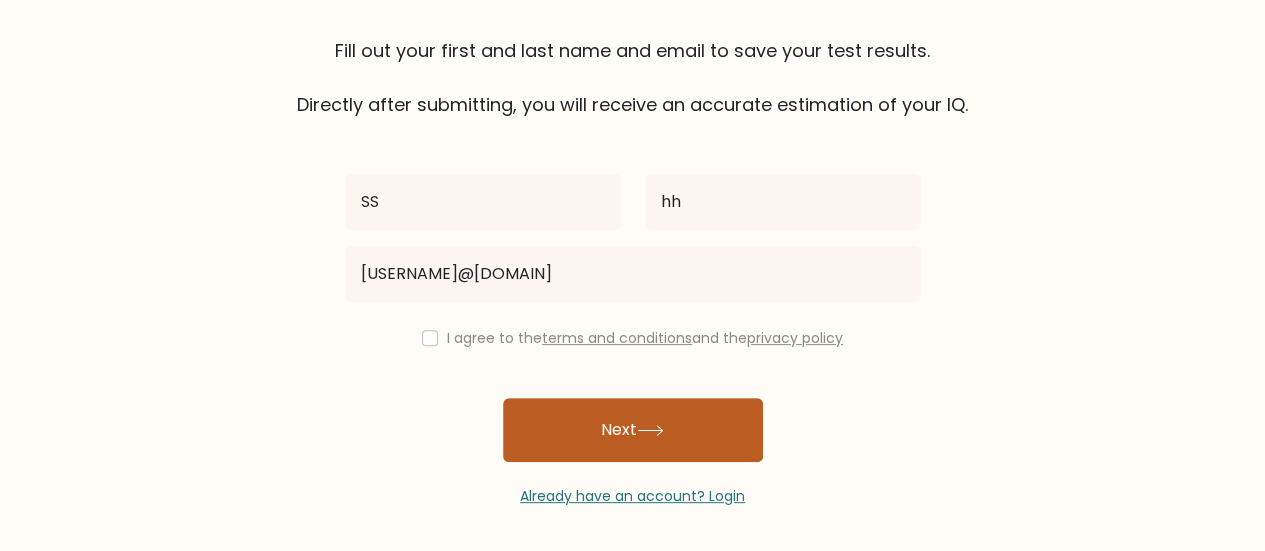 click on "Next" at bounding box center (633, 430) 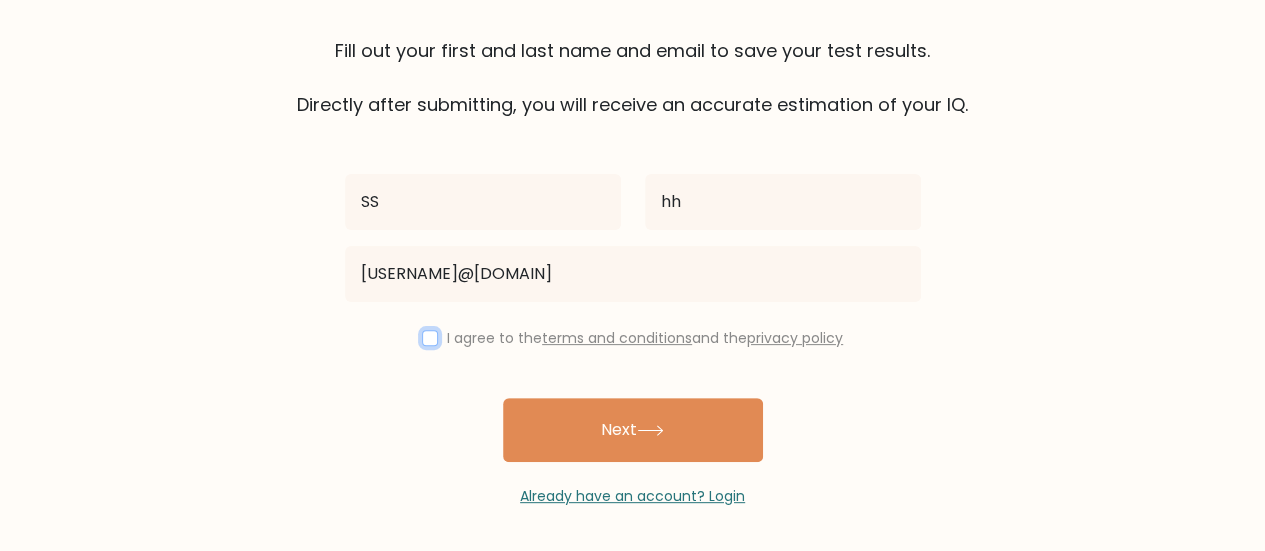 scroll, scrollTop: 0, scrollLeft: 0, axis: both 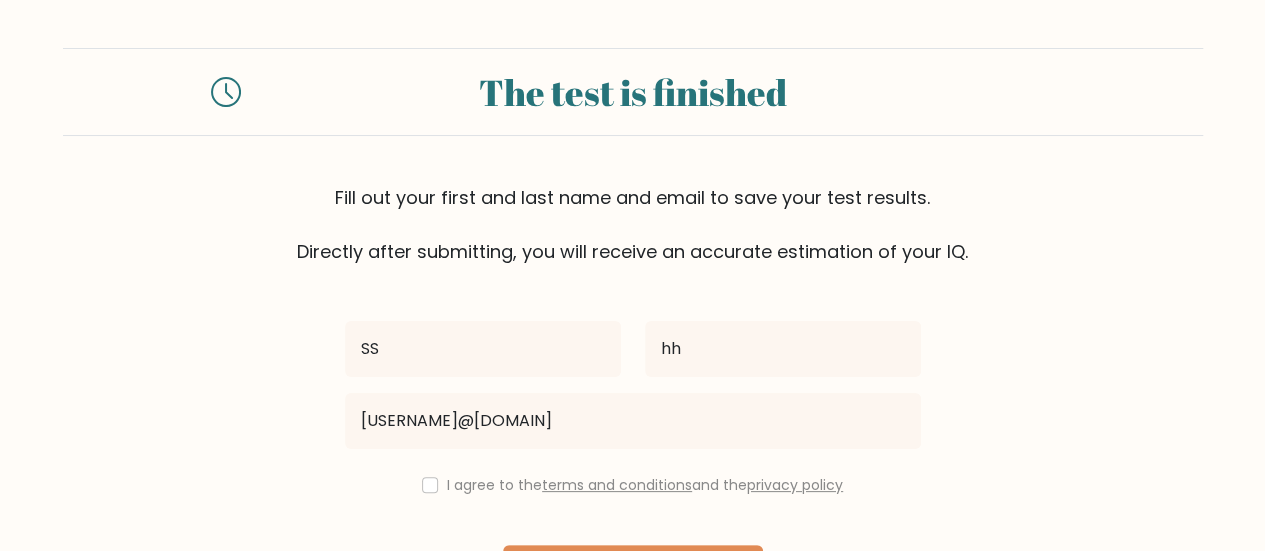 click at bounding box center [229, 91] 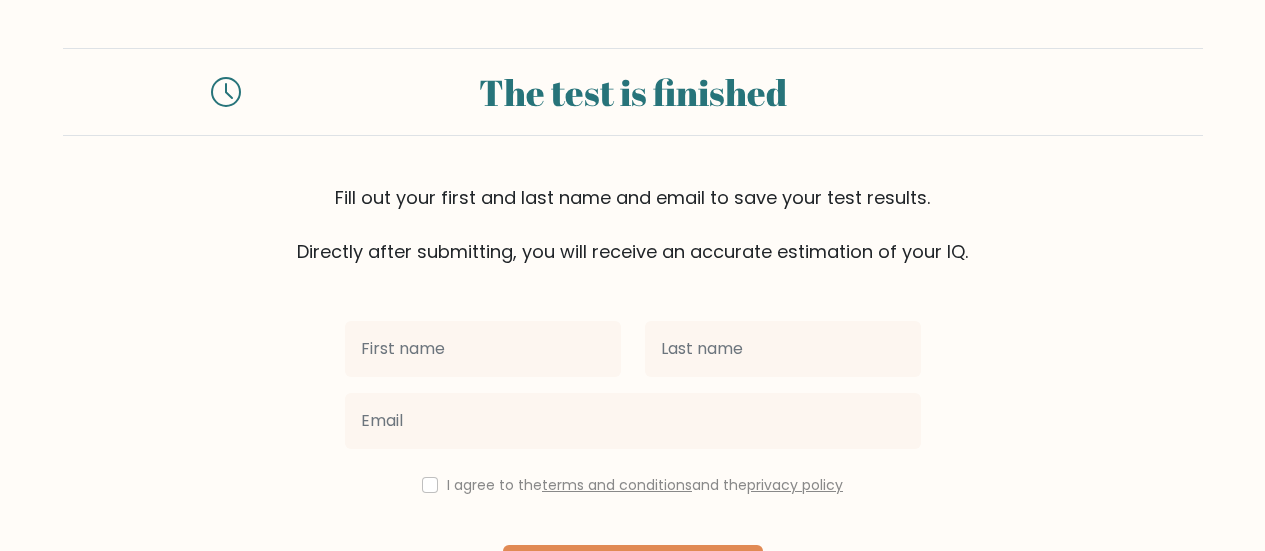 scroll, scrollTop: 0, scrollLeft: 0, axis: both 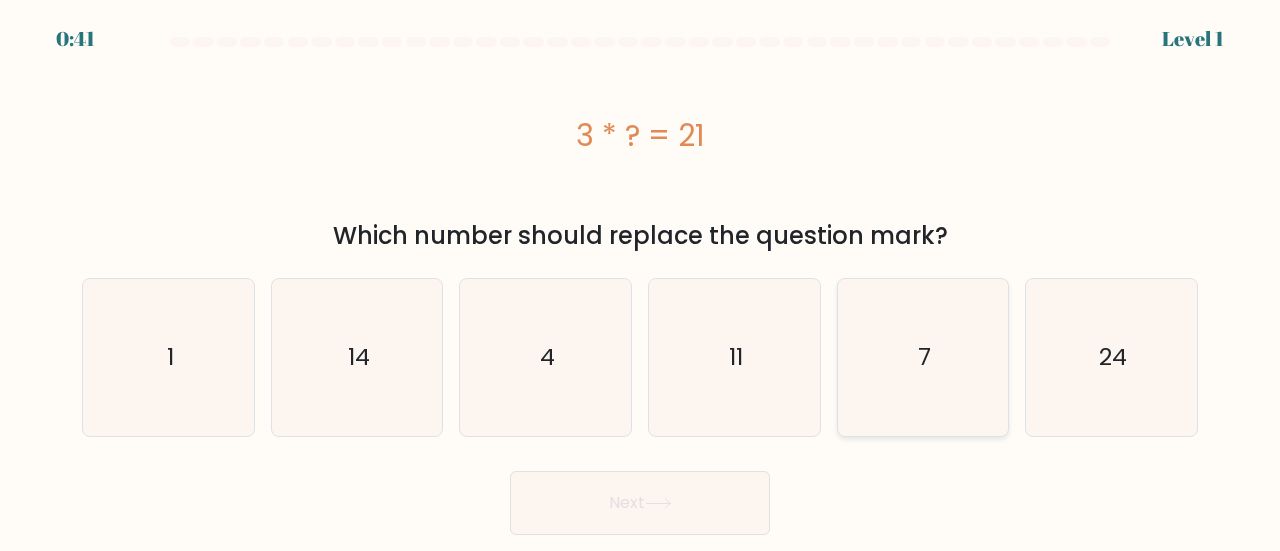 click on "e.
7" at bounding box center [640, 278] 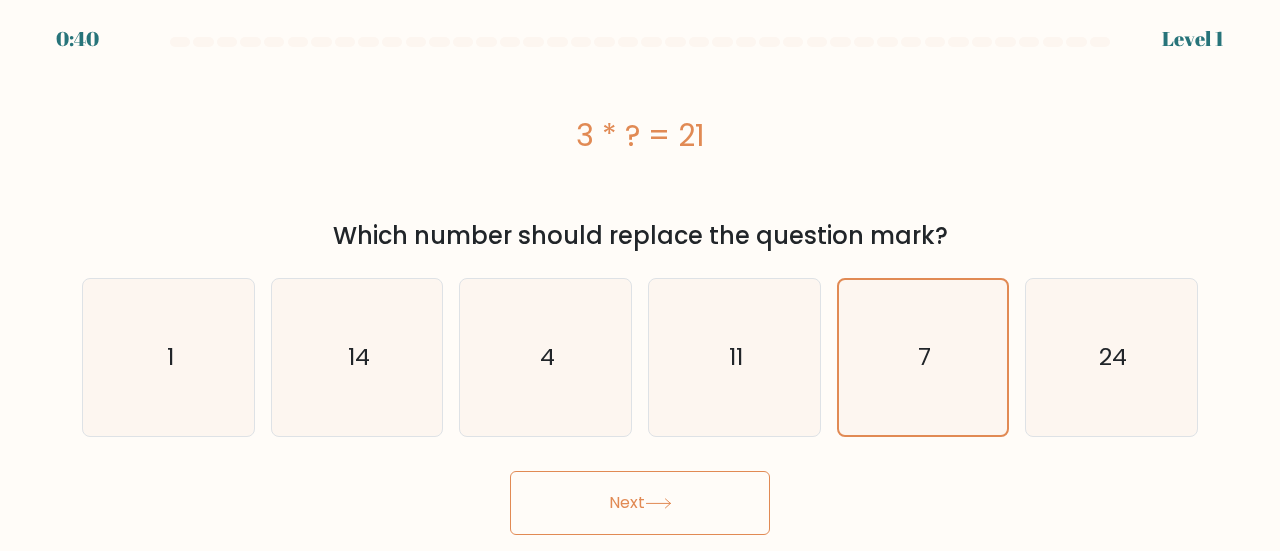 click on "Next" at bounding box center (640, 503) 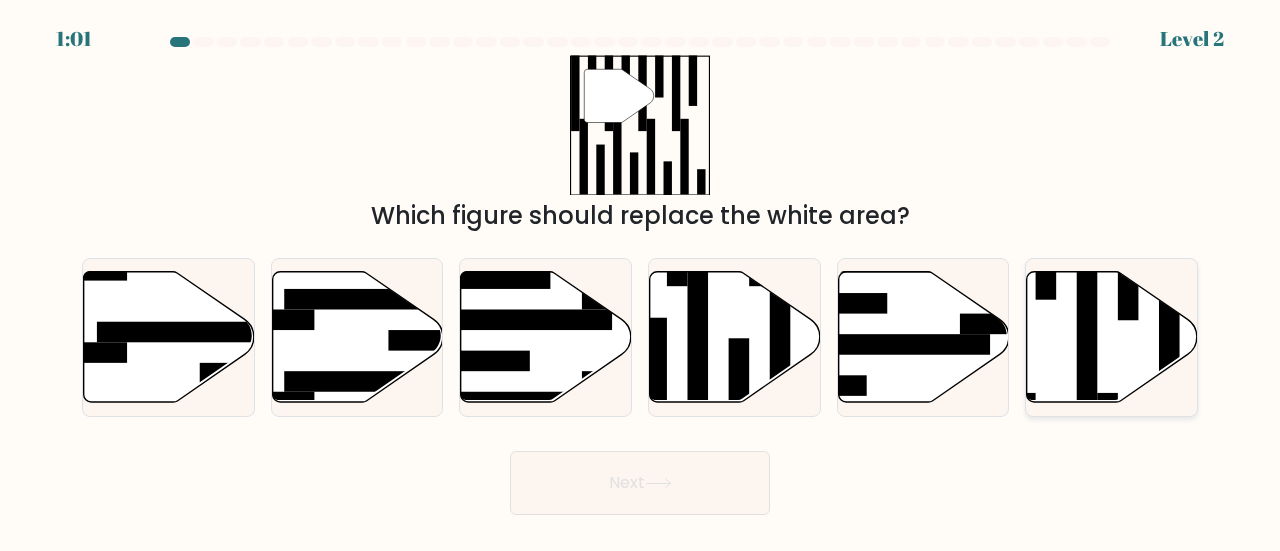 click at bounding box center (1112, 336) 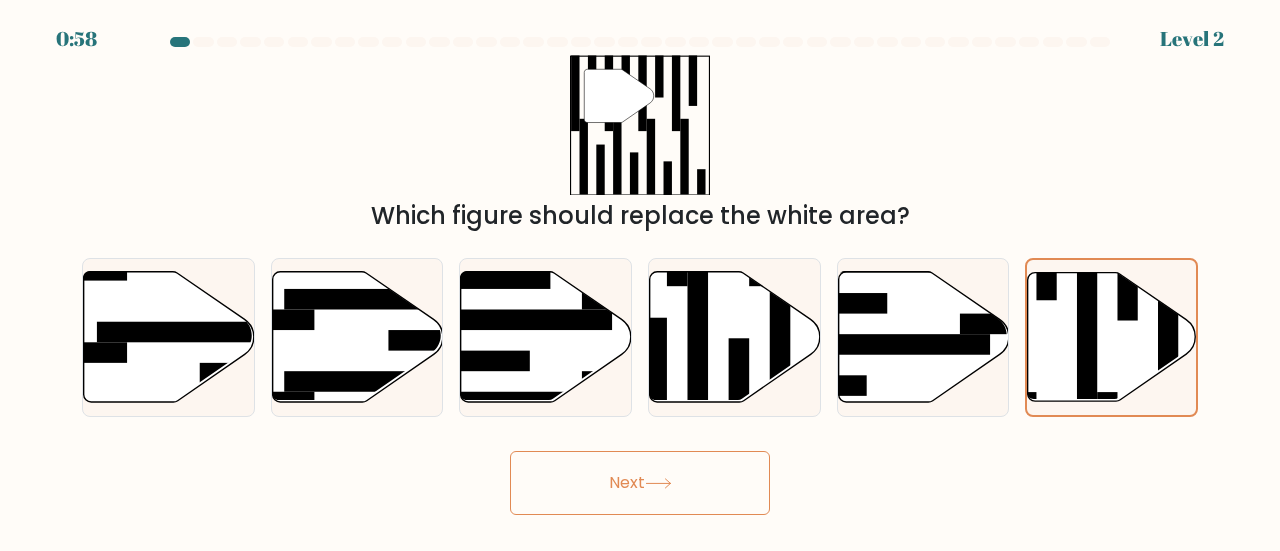 click on "Next" at bounding box center [640, 483] 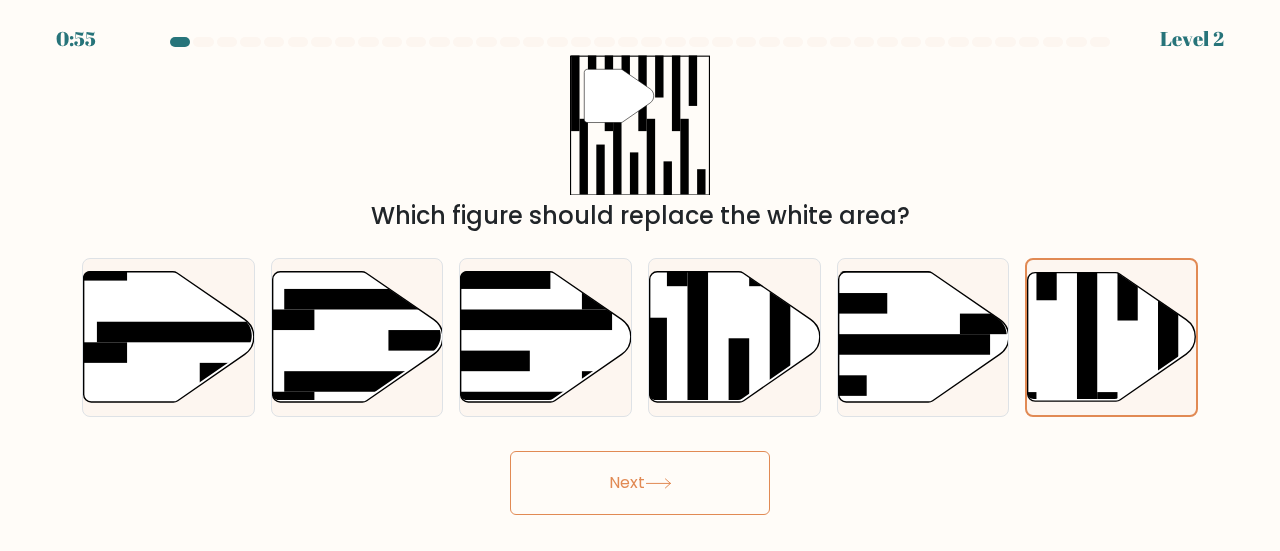 click on "Next" at bounding box center [640, 483] 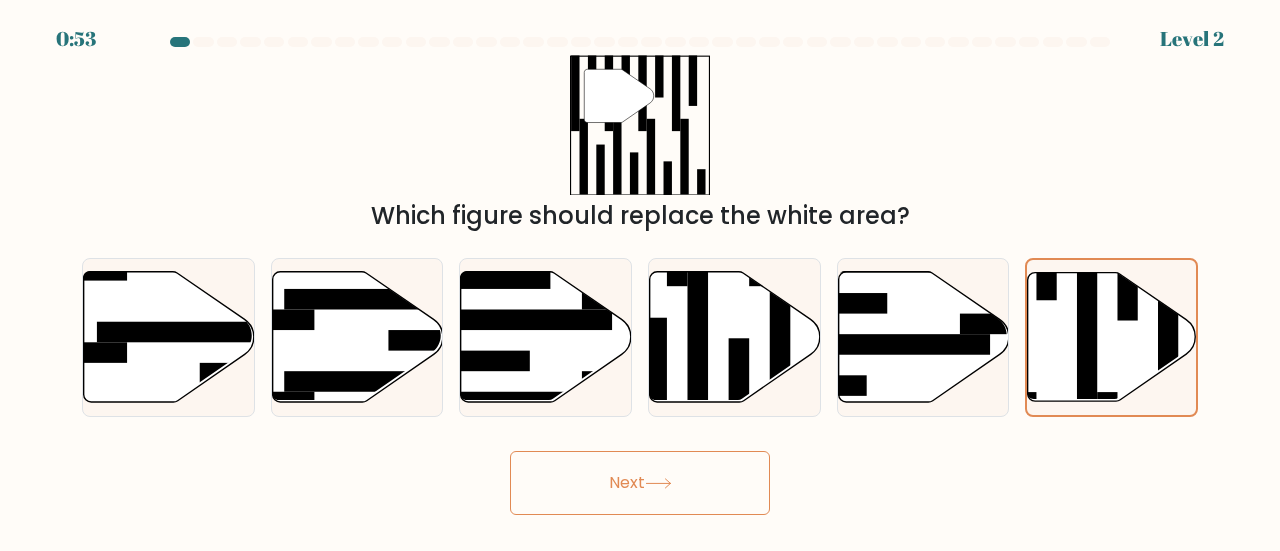 click on "Next" at bounding box center (640, 483) 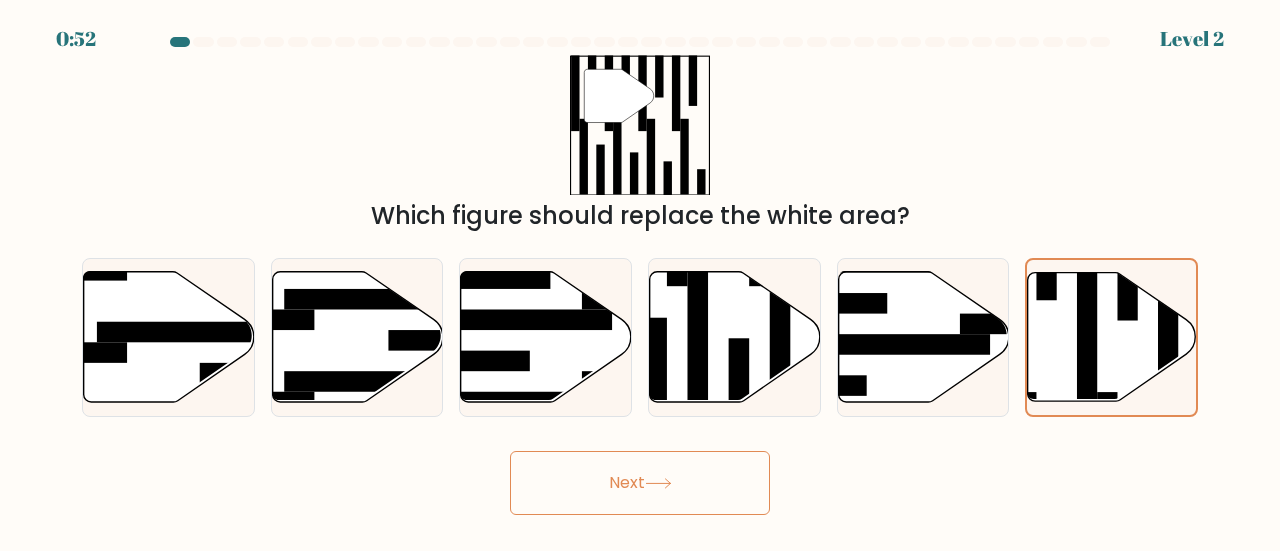 click on "Next" at bounding box center [640, 483] 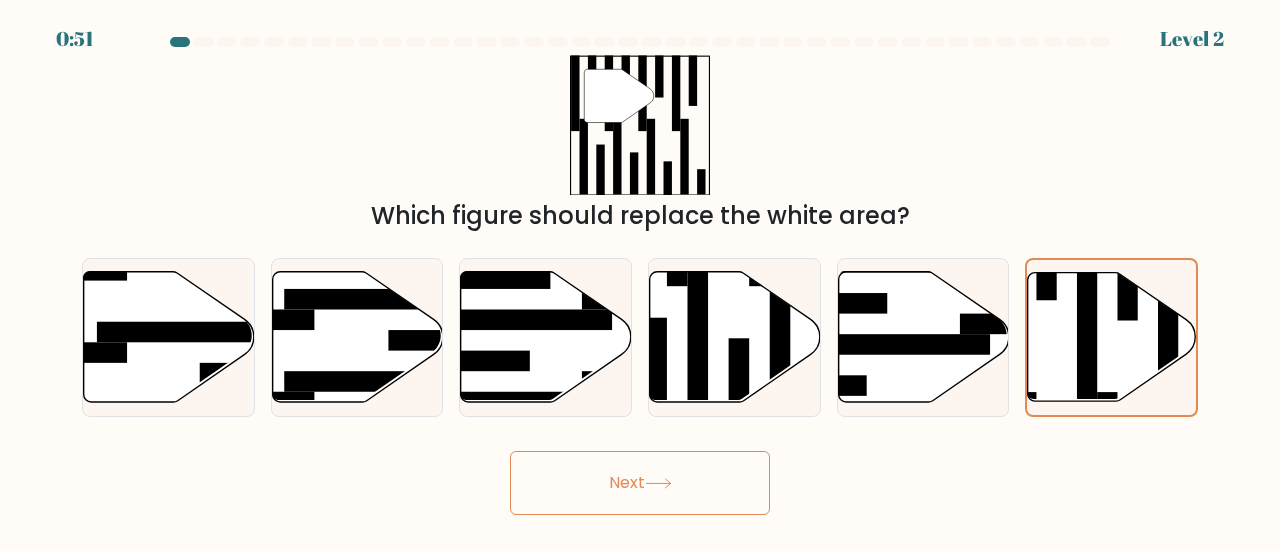 click on "0:51
Level 2" at bounding box center (640, 275) 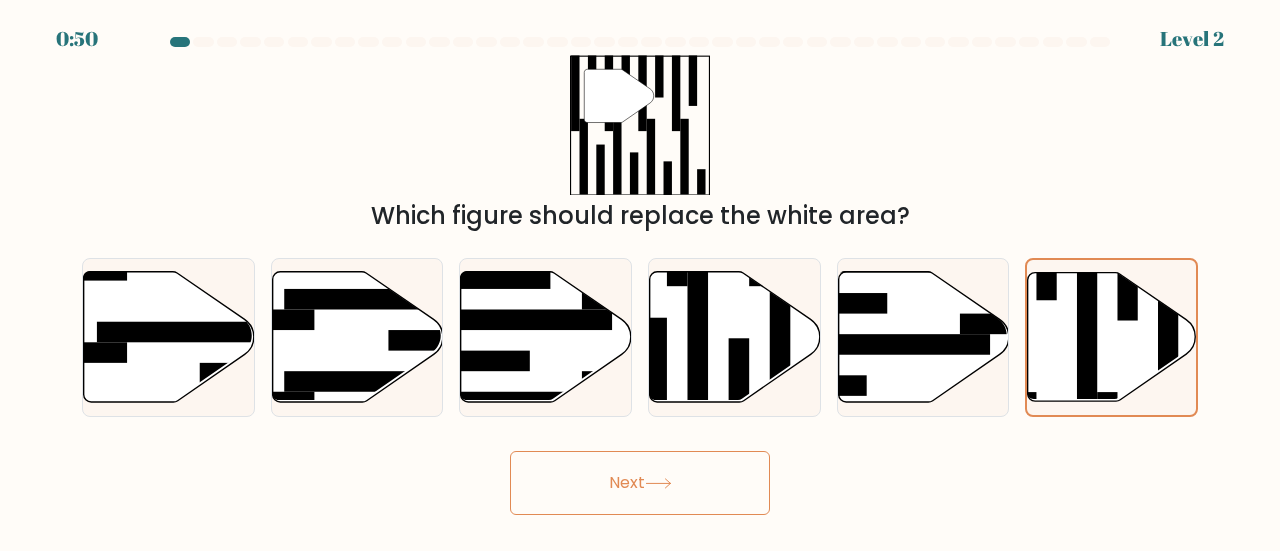 click on "Next" at bounding box center [640, 483] 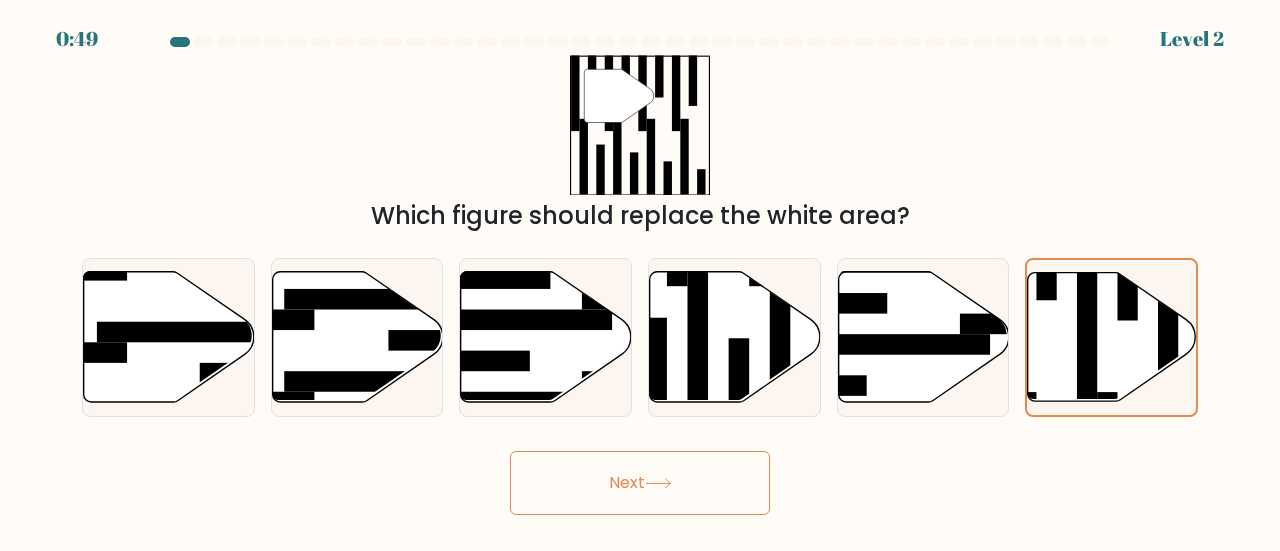 click on "Next" at bounding box center [640, 483] 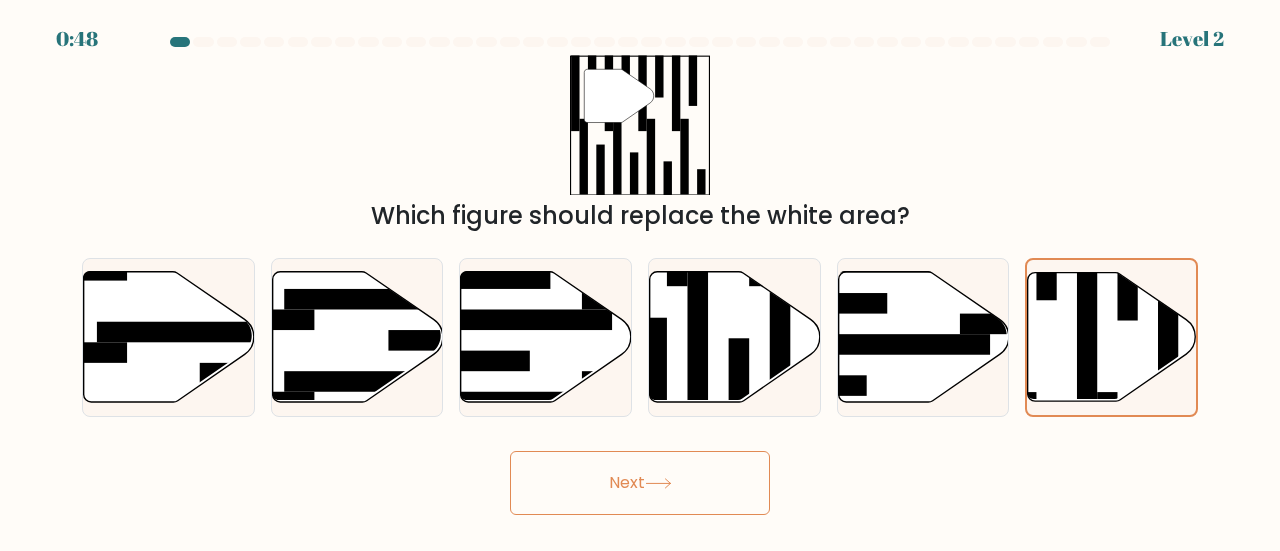 click on "Next" at bounding box center [640, 483] 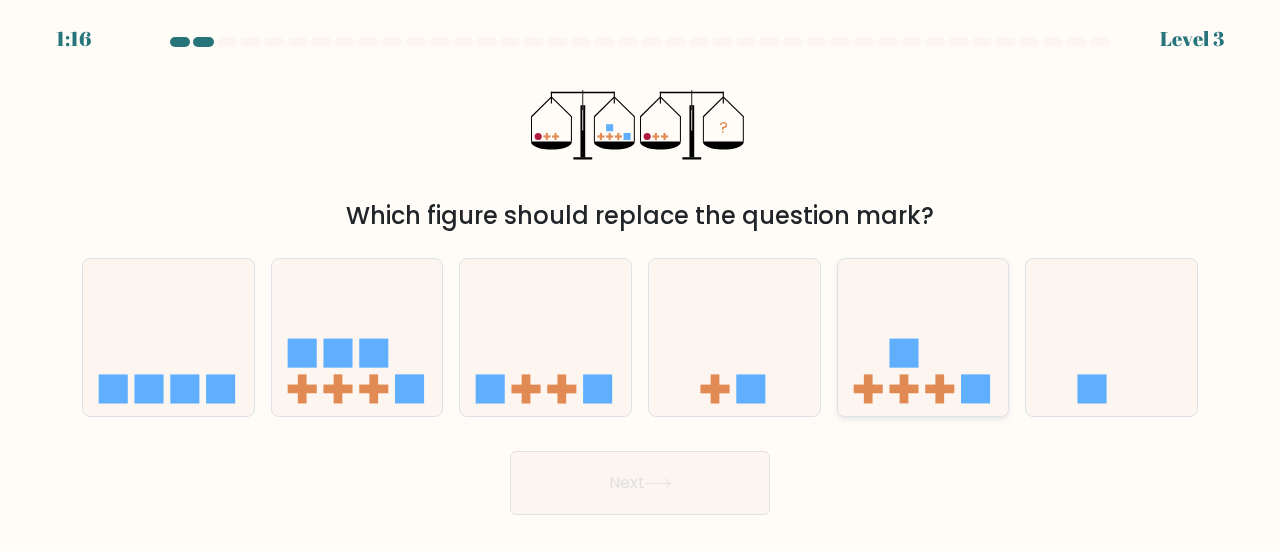 click at bounding box center (923, 337) 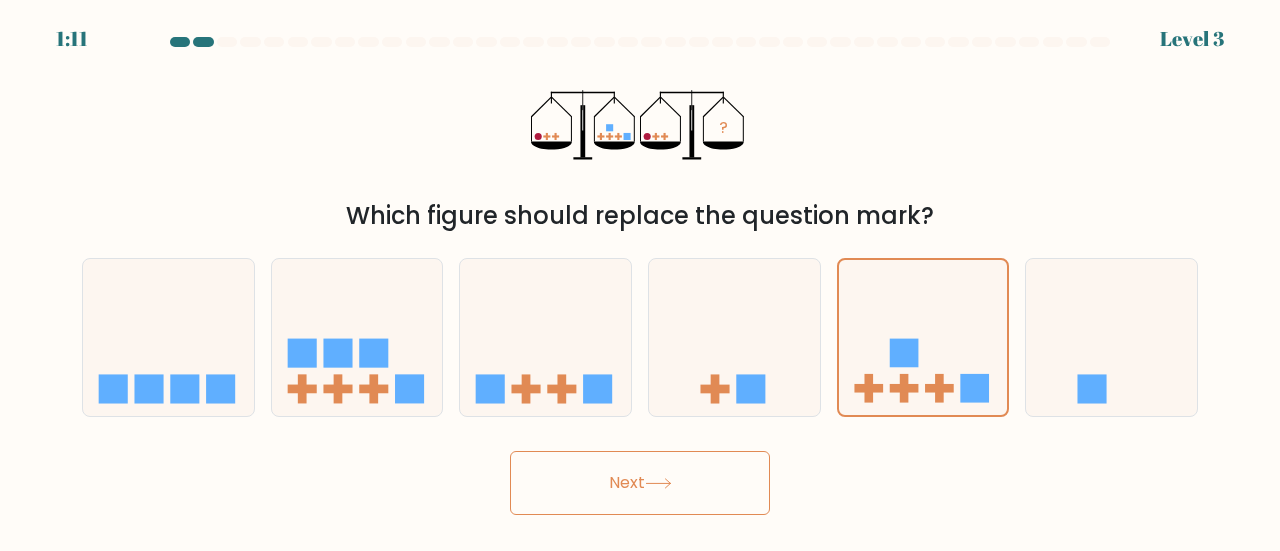 click on "Next" at bounding box center (640, 483) 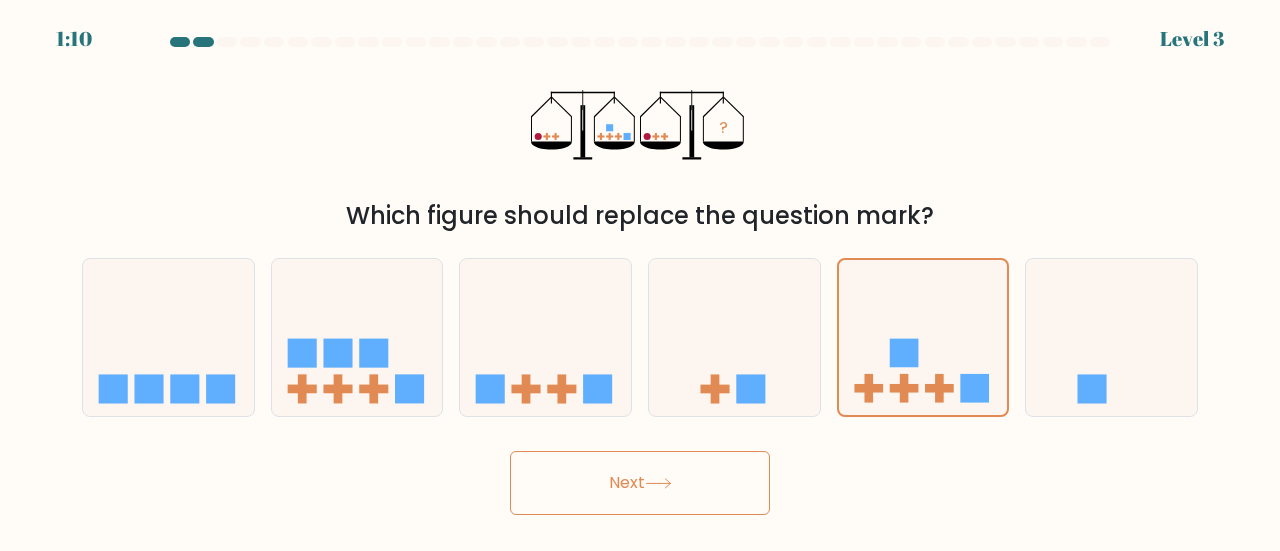 click on "Next" at bounding box center [640, 483] 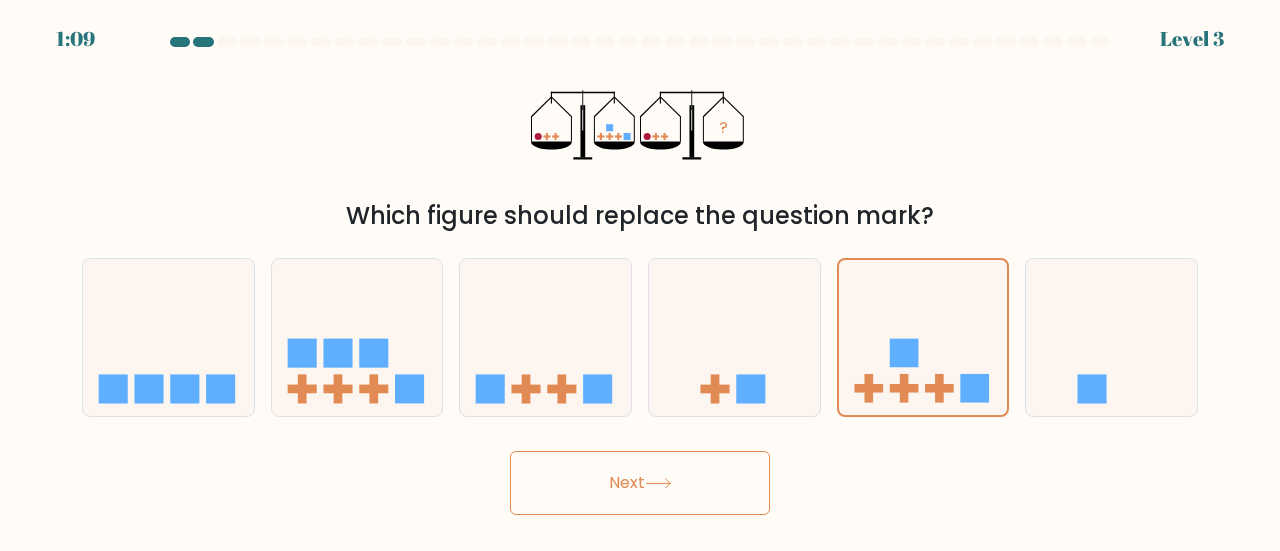 click on "Next" at bounding box center (640, 483) 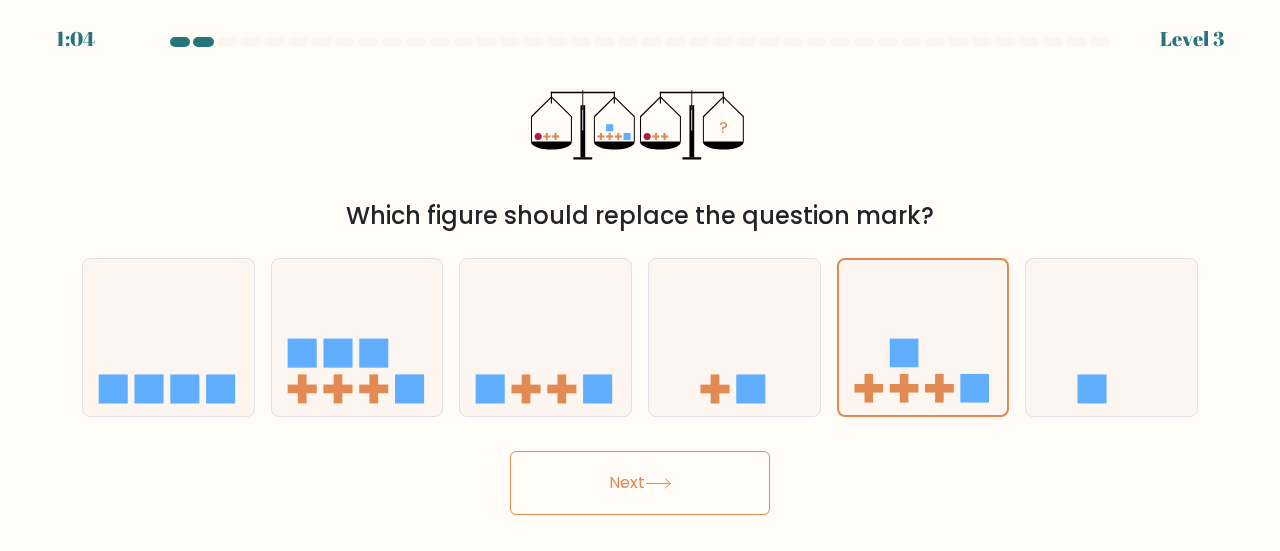 click on "Next" at bounding box center [640, 483] 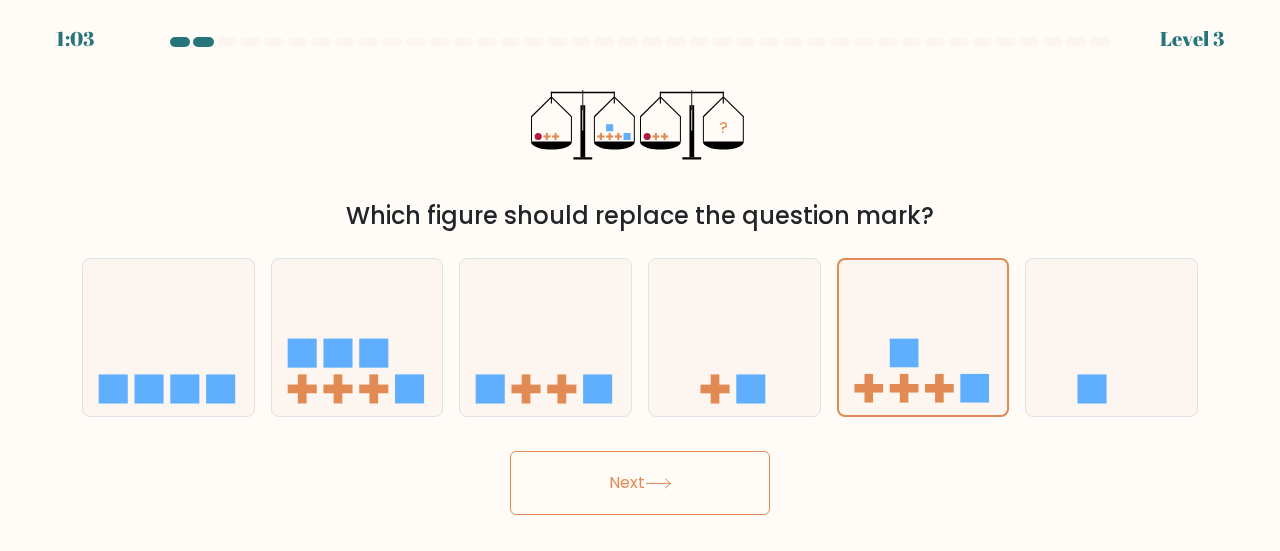 click on "Next" at bounding box center [640, 483] 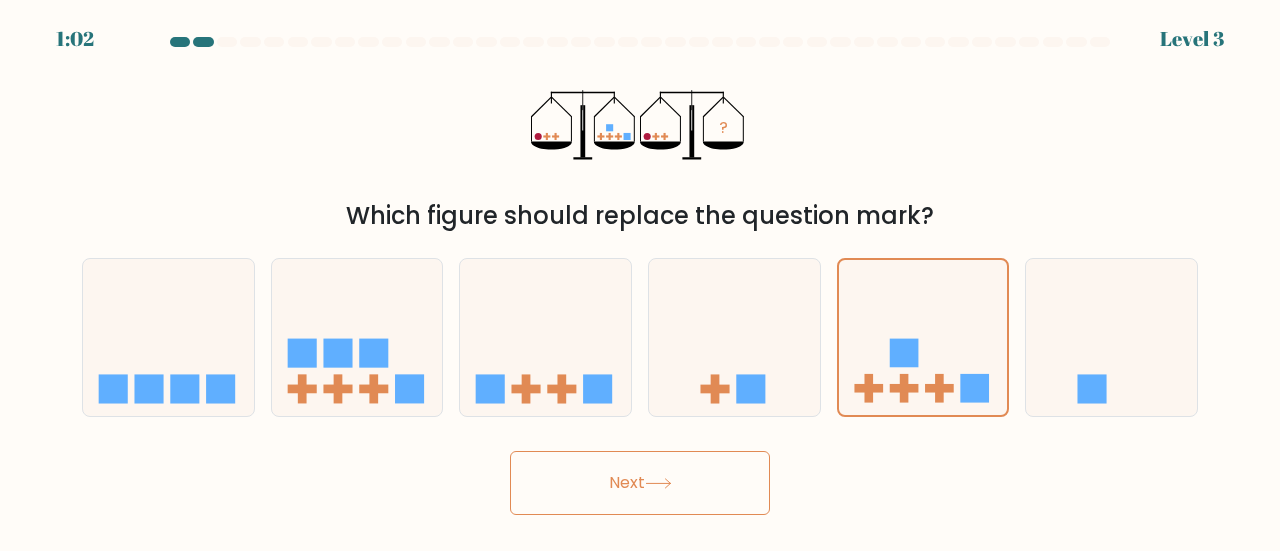 click on "Next" at bounding box center [640, 483] 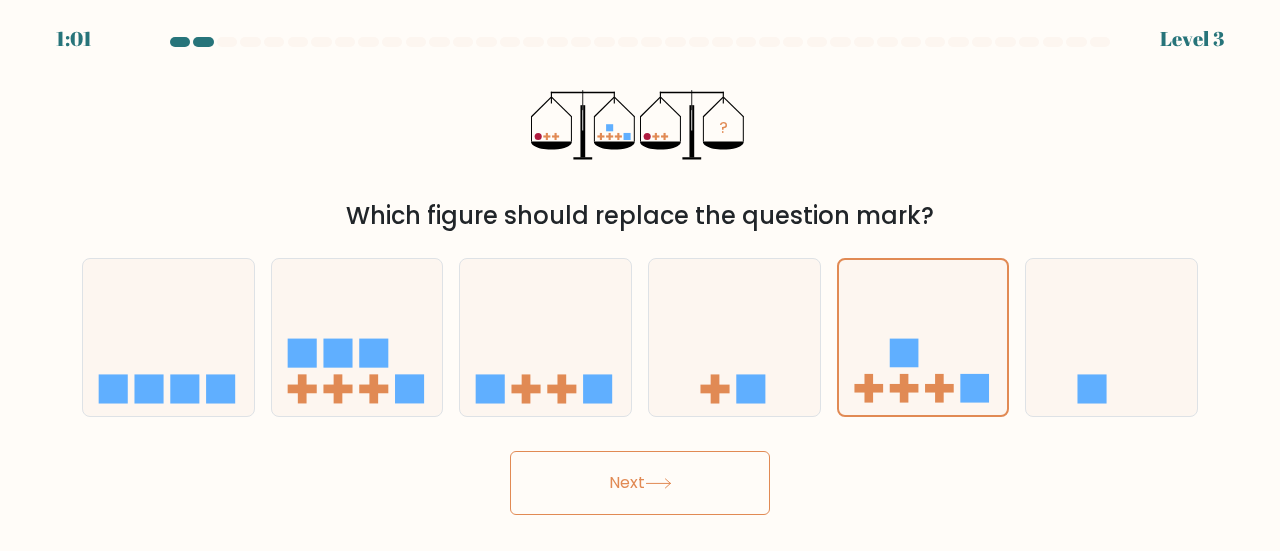 click on "Next" at bounding box center [640, 483] 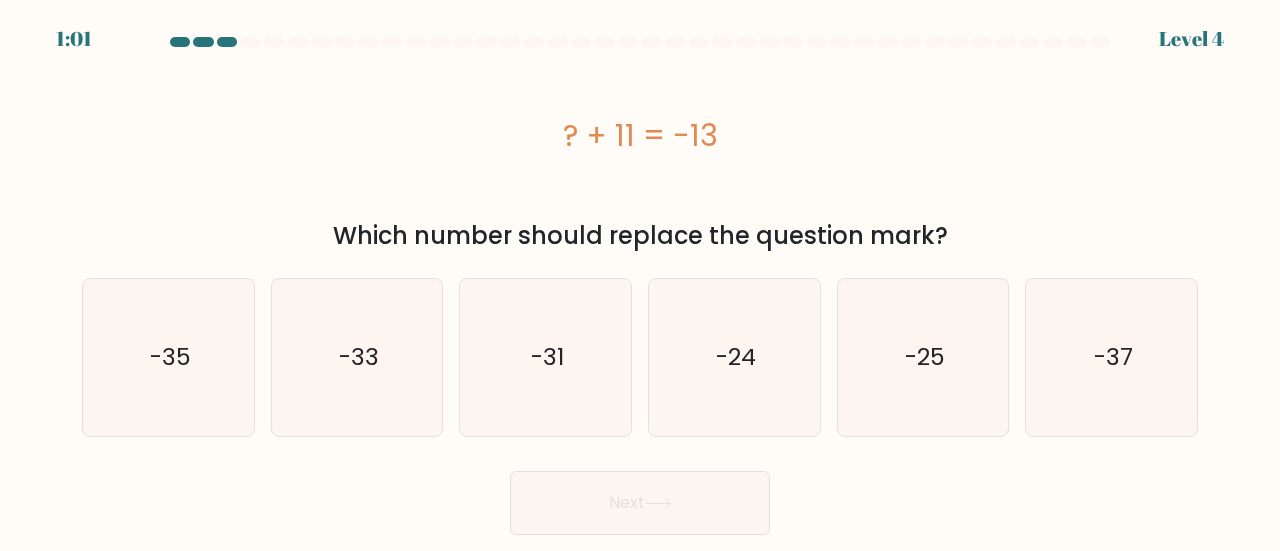 click on "Next" at bounding box center [640, 503] 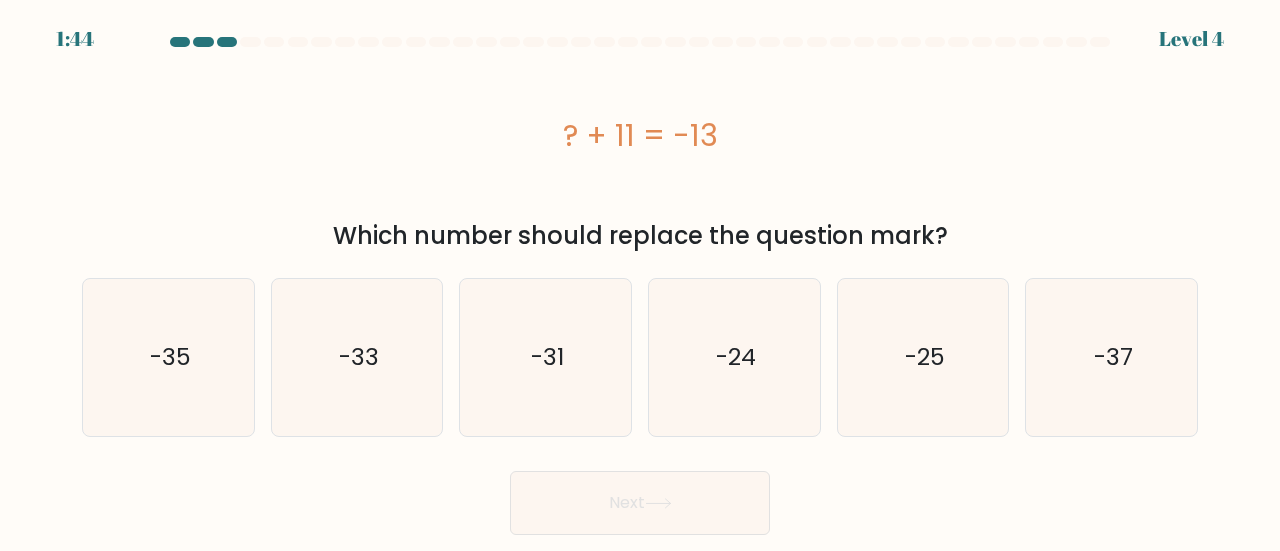 click on "? + 11 = -13" at bounding box center (640, 135) 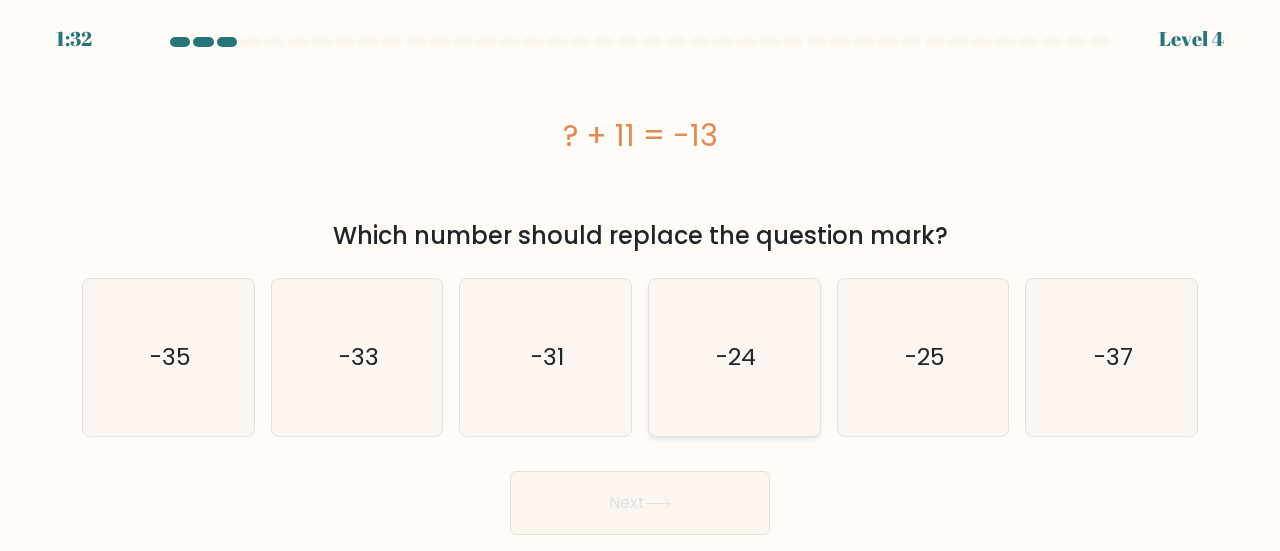 click on "-24" at bounding box center (734, 357) 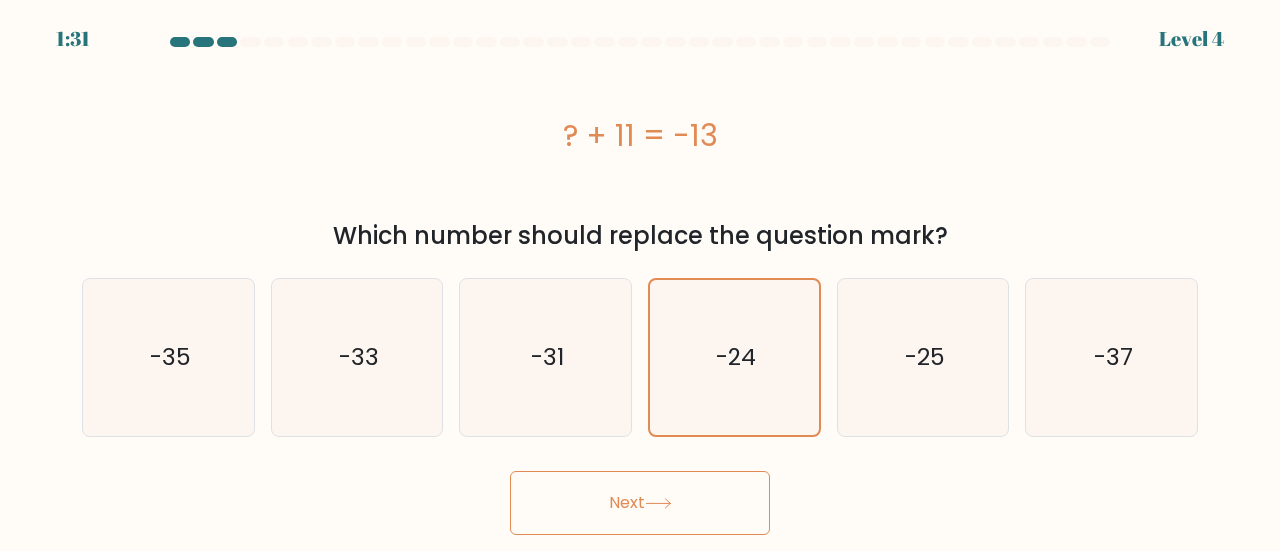click on "Next" at bounding box center (640, 503) 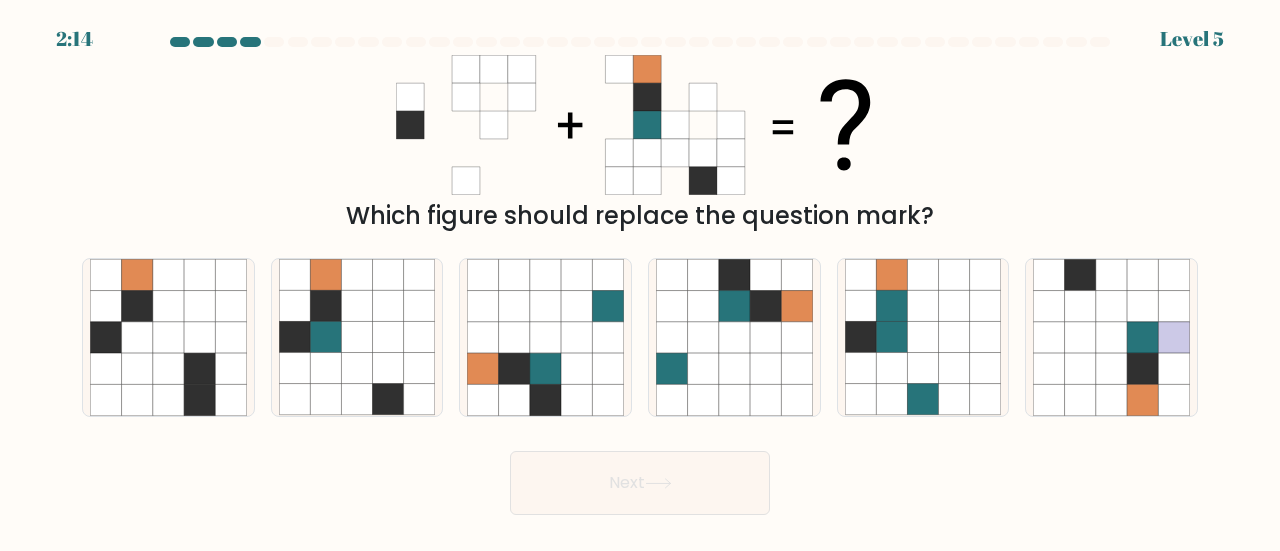 click at bounding box center (640, 276) 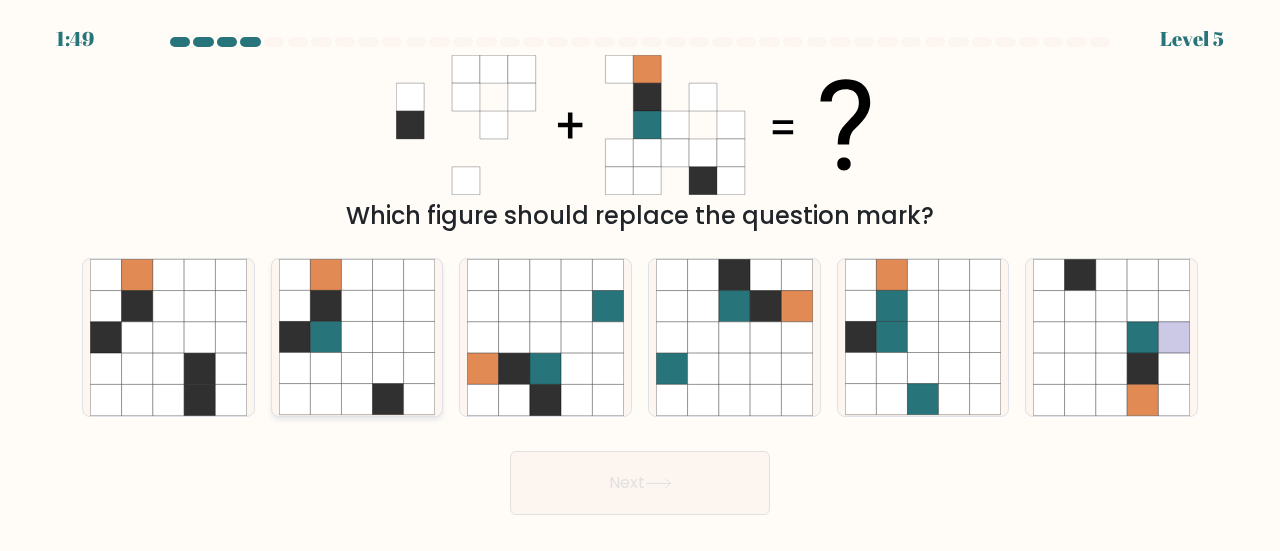 click at bounding box center (388, 274) 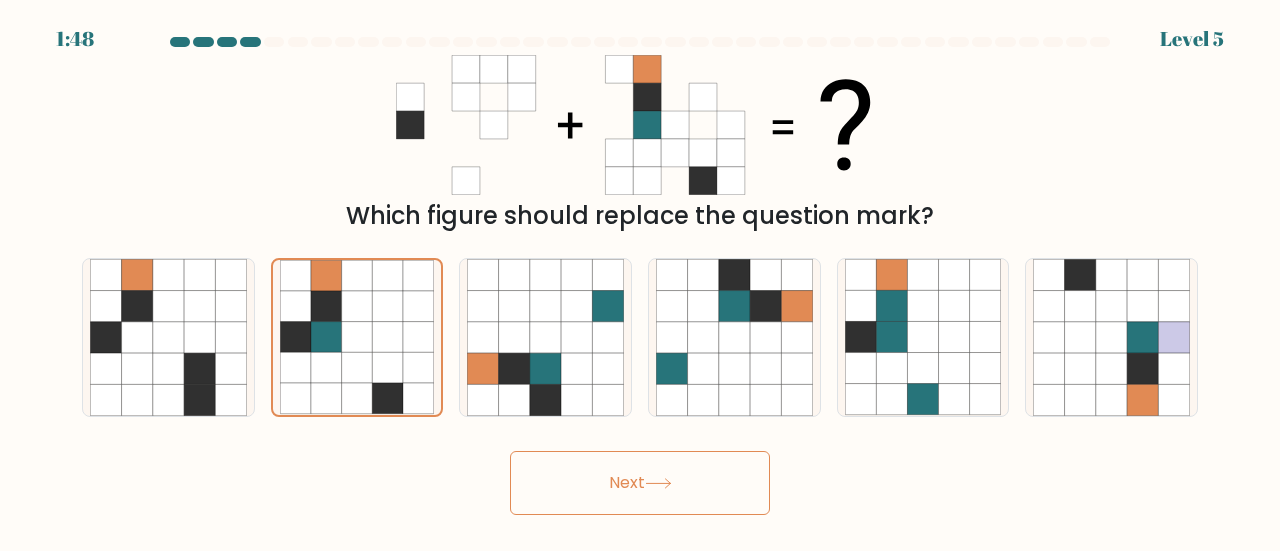 click on "Next" at bounding box center (640, 483) 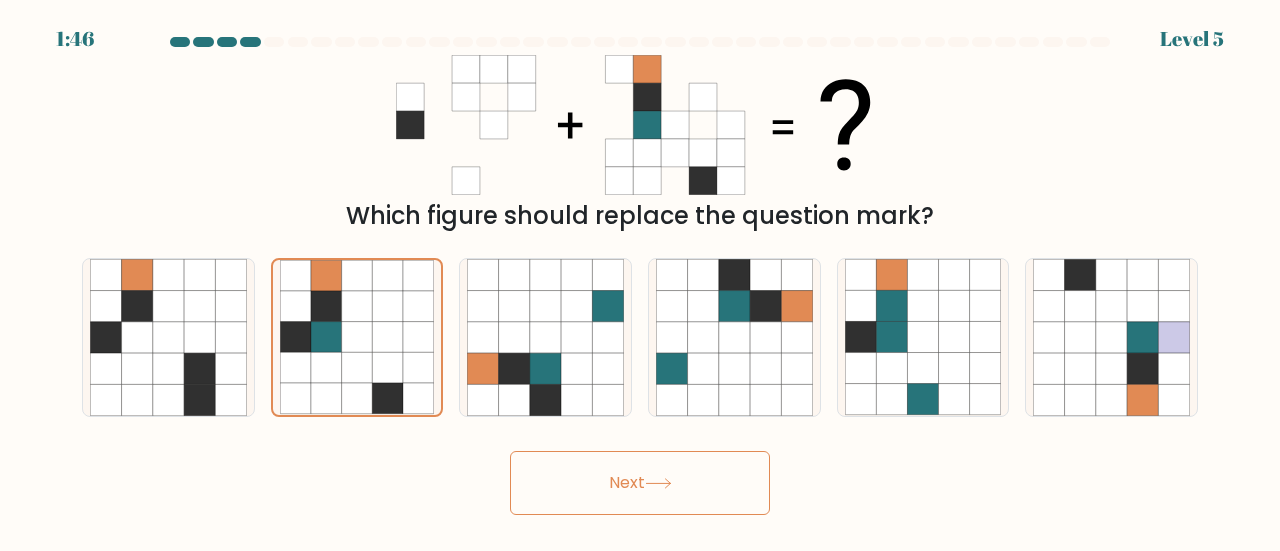 click on "Next" at bounding box center (640, 483) 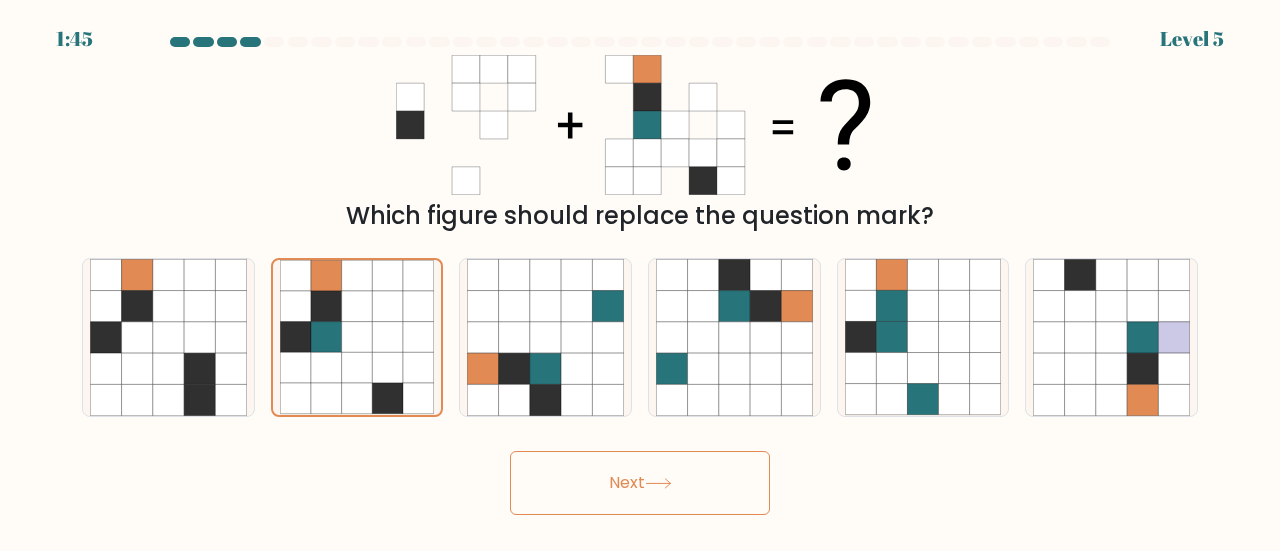 click on "Next" at bounding box center [640, 483] 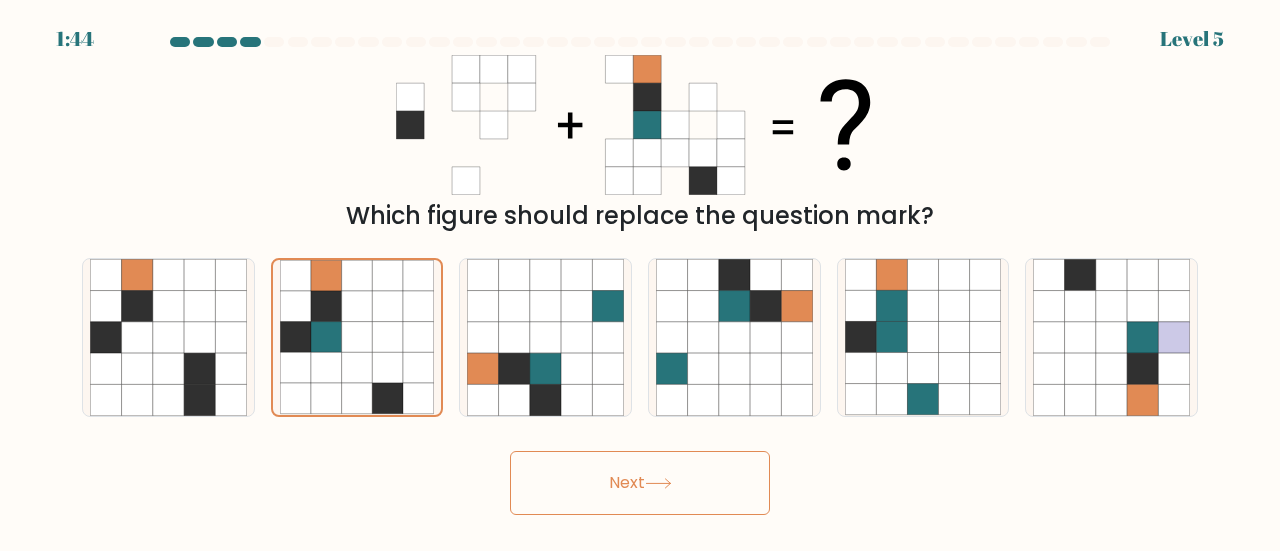 click on "Next" at bounding box center (640, 483) 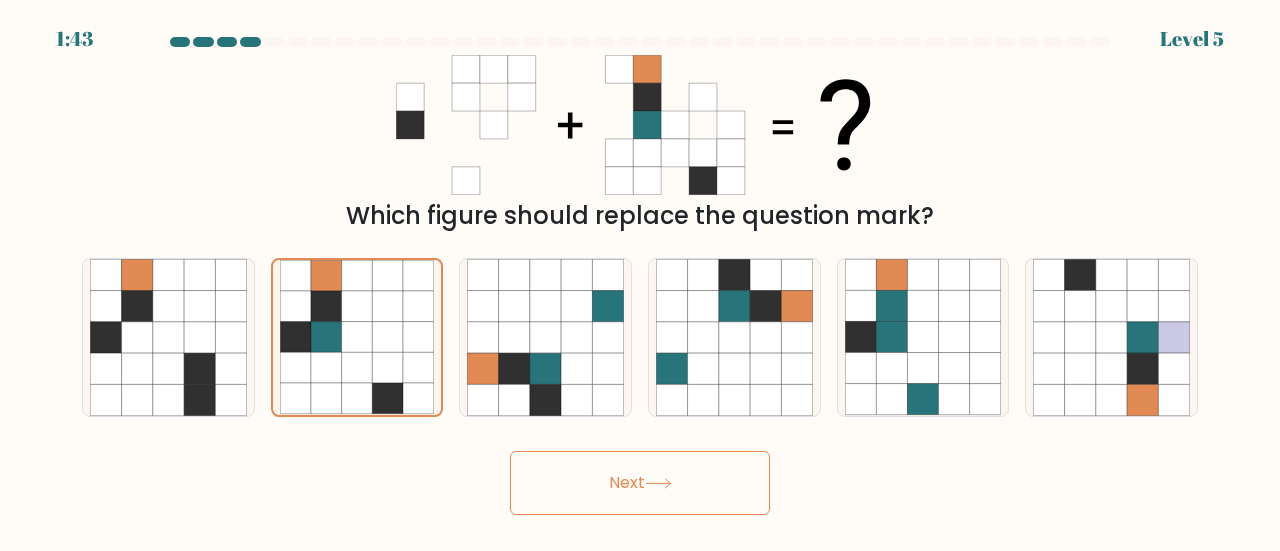 click on "Next" at bounding box center (640, 483) 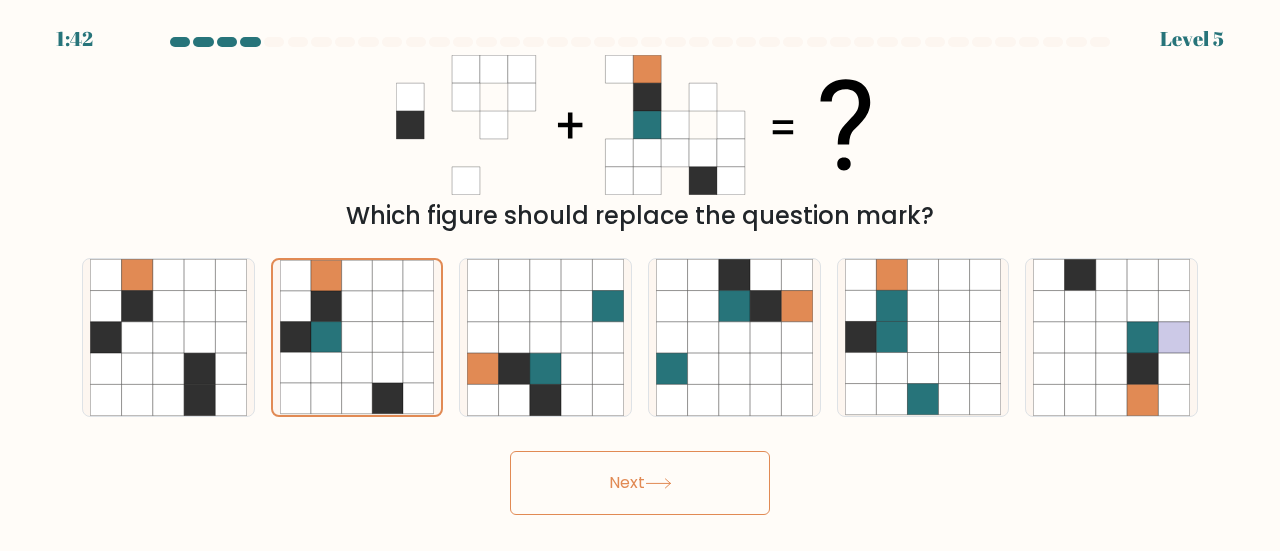 click on "Next" at bounding box center (640, 483) 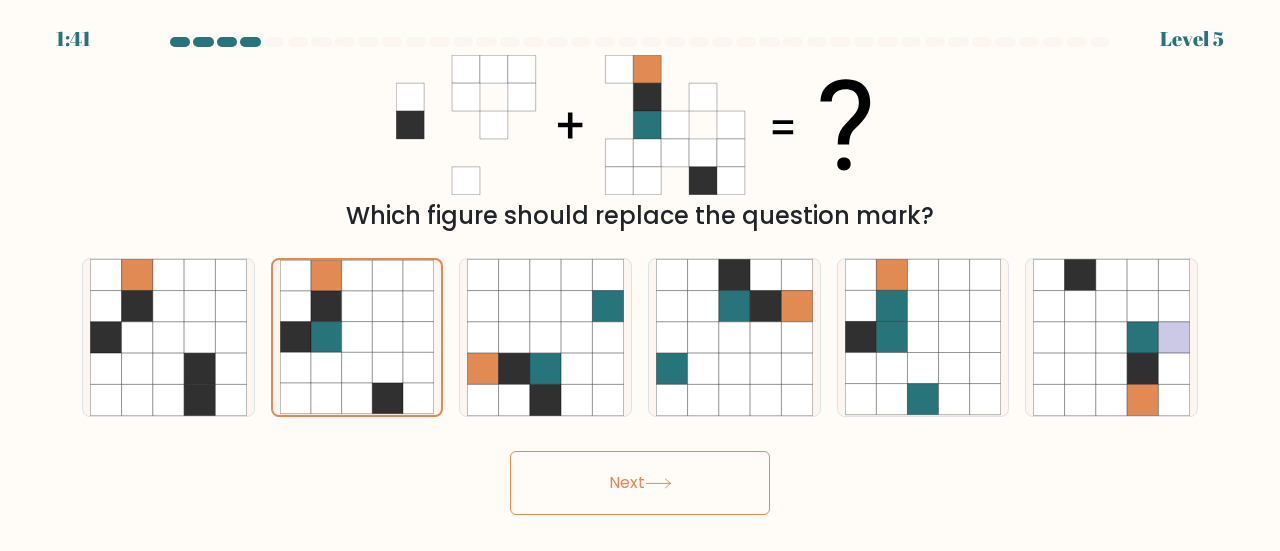 click on "Next" at bounding box center (640, 483) 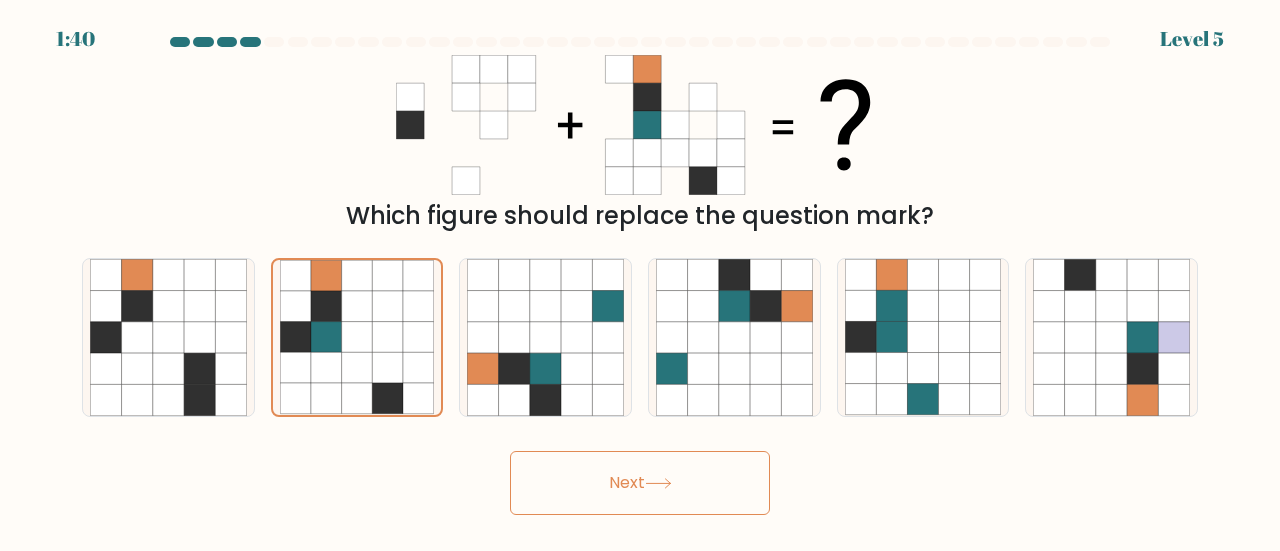 click on "Next" at bounding box center (640, 483) 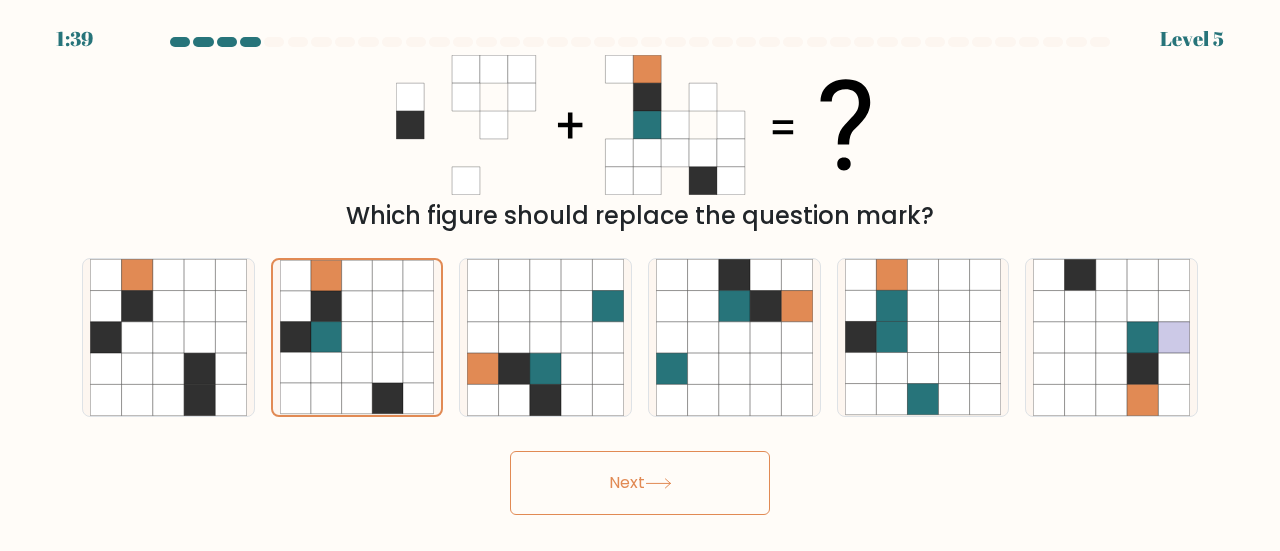 click on "Next" at bounding box center (640, 483) 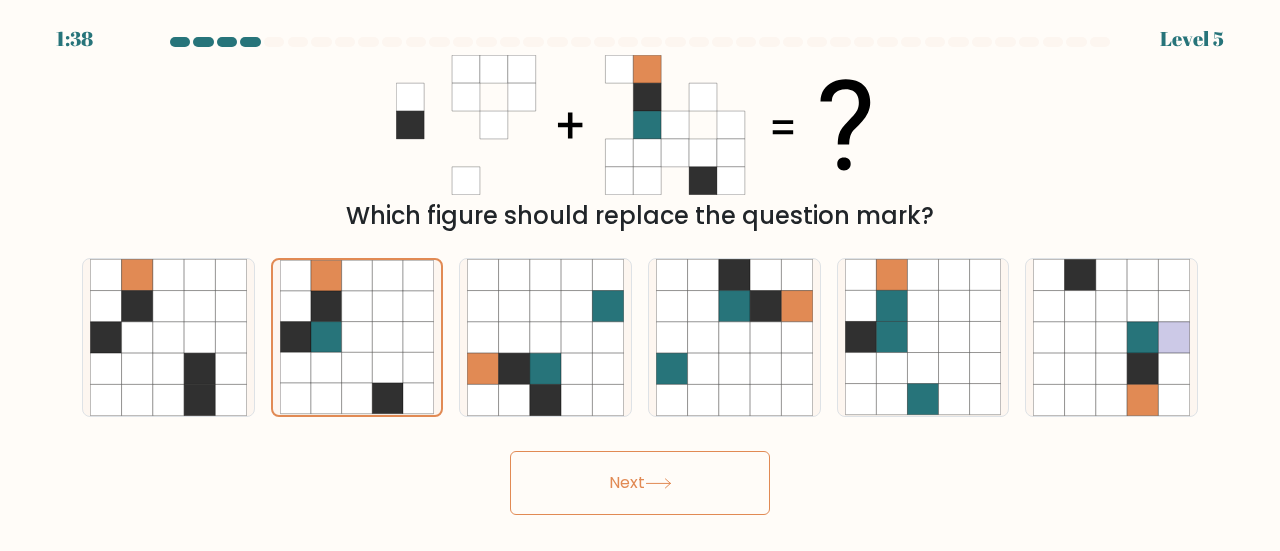 click on "Next" at bounding box center [640, 483] 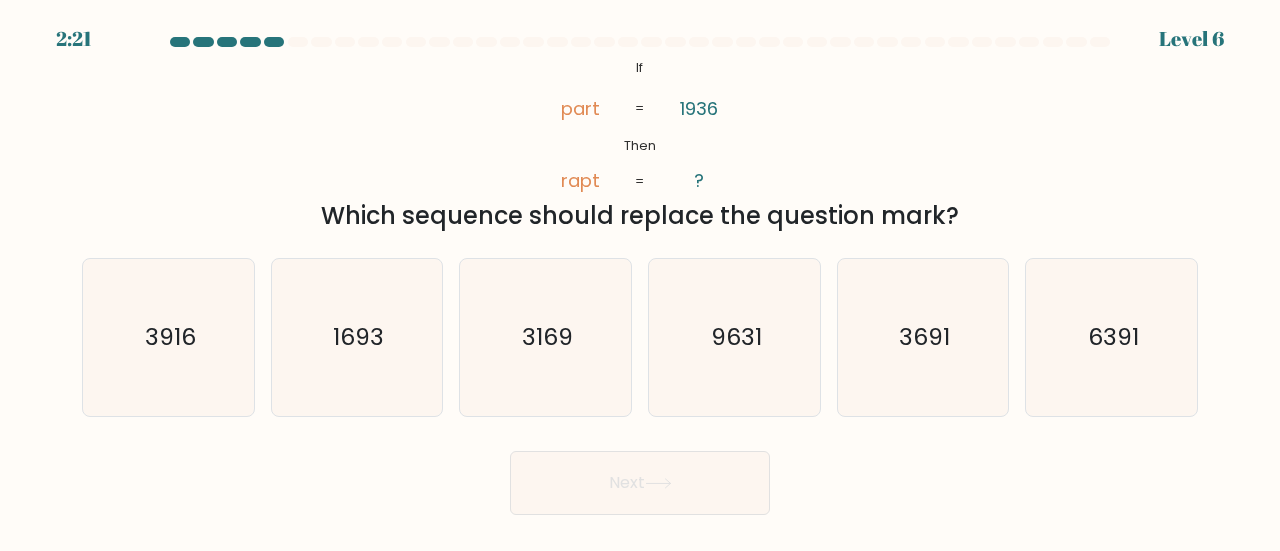 click on "Next" at bounding box center [640, 483] 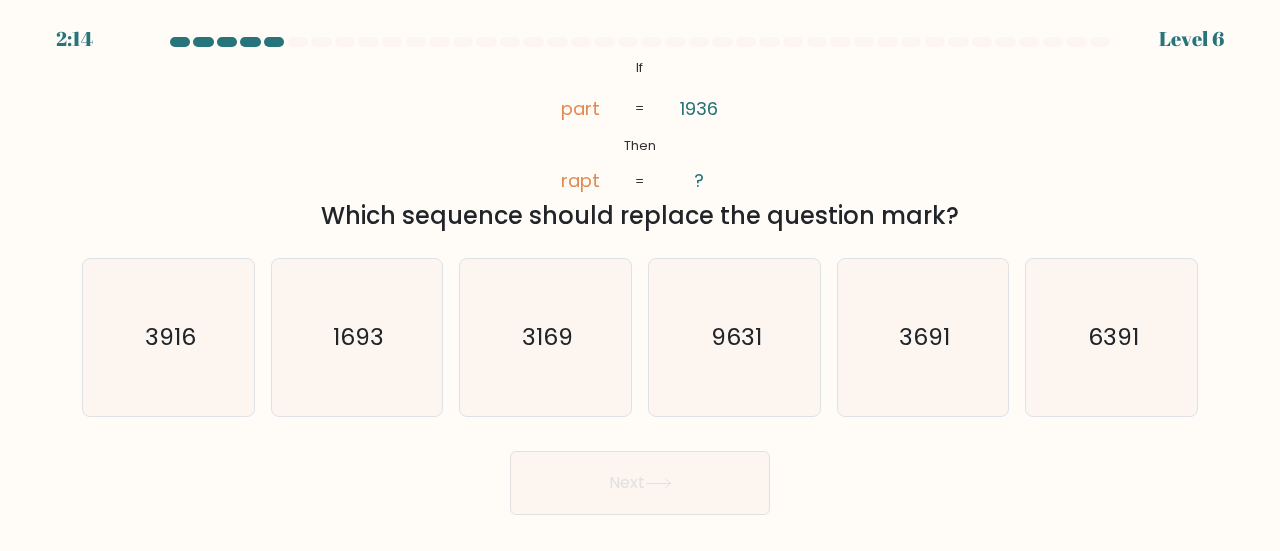 click on "@import url('https://fonts.googleapis.com/css?family=Abril+Fatface:400,100,100italic,300,300italic,400italic,500,500italic,700,700italic,900,900italic');           If       Then       part       rapt       1936       ?       =       =" at bounding box center [639, 125] 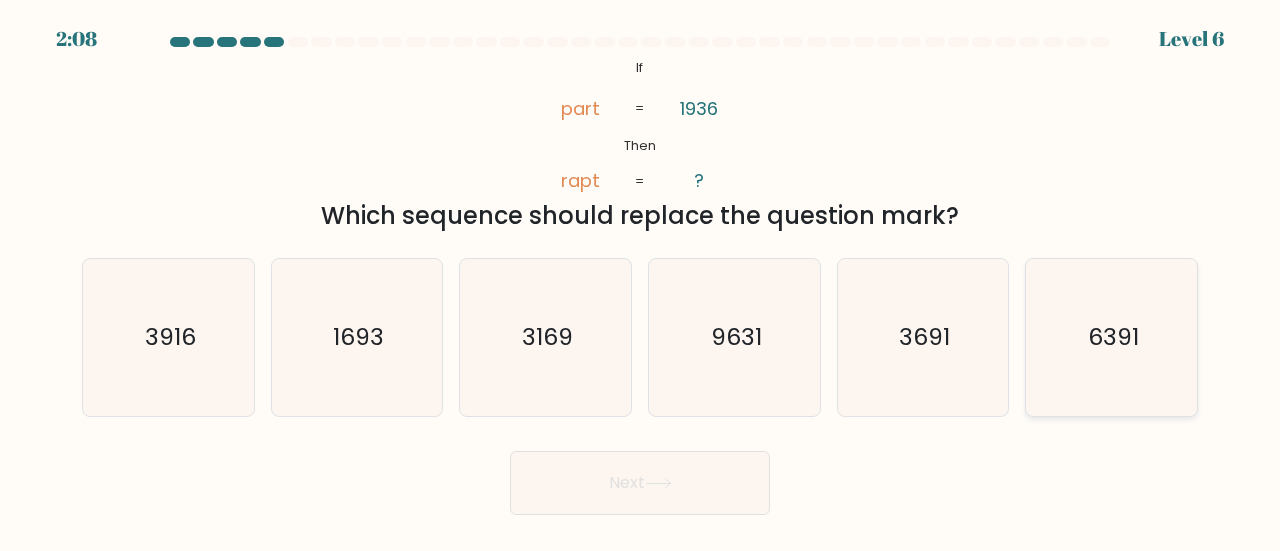 click on "6391" at bounding box center [1111, 337] 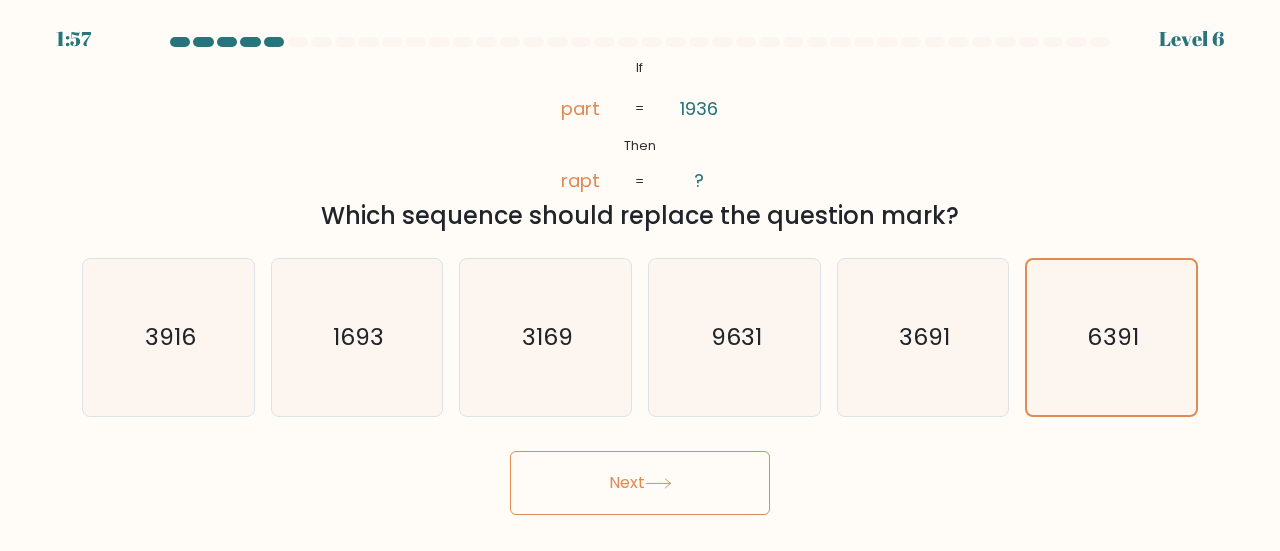 click on "Next" at bounding box center (640, 483) 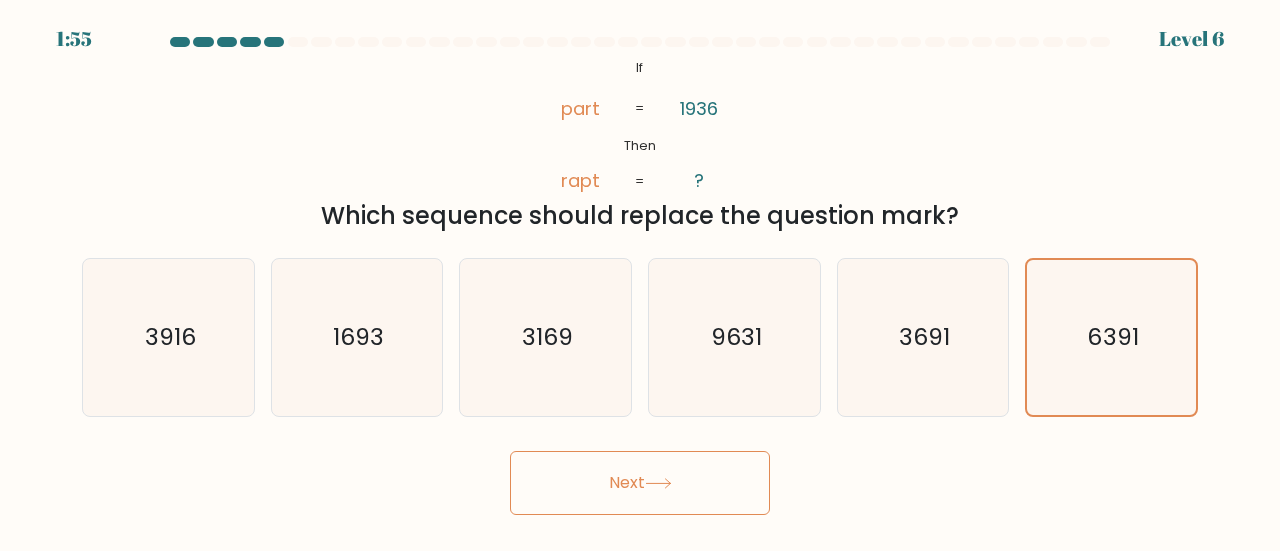click on "Next" at bounding box center (640, 483) 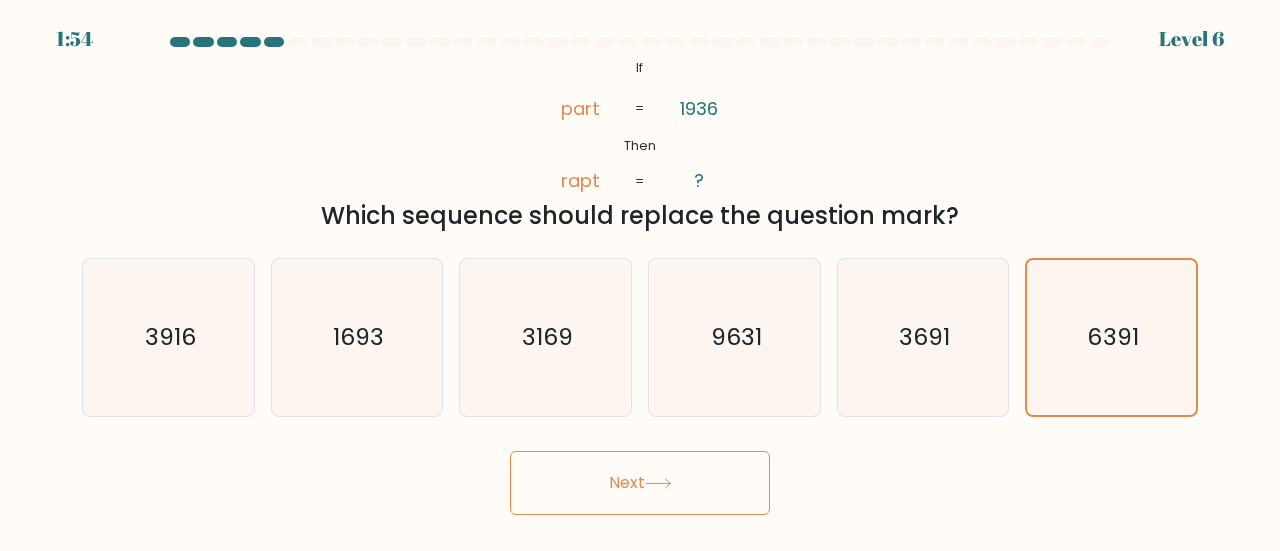 click on "Next" at bounding box center (640, 483) 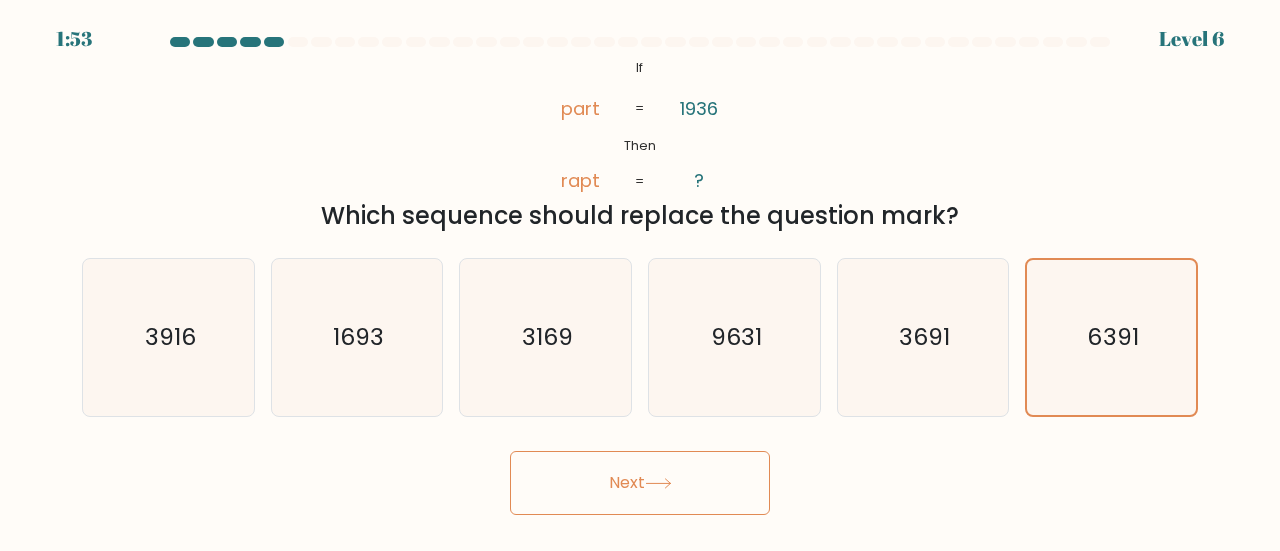 click on "Next" at bounding box center (640, 483) 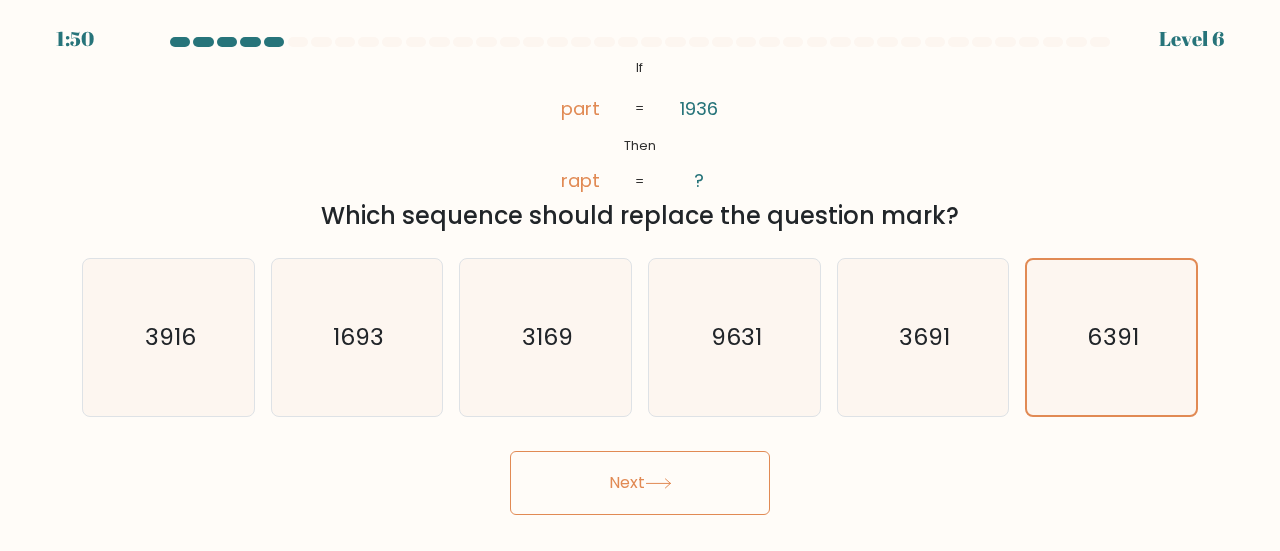 click on "Next" at bounding box center [640, 483] 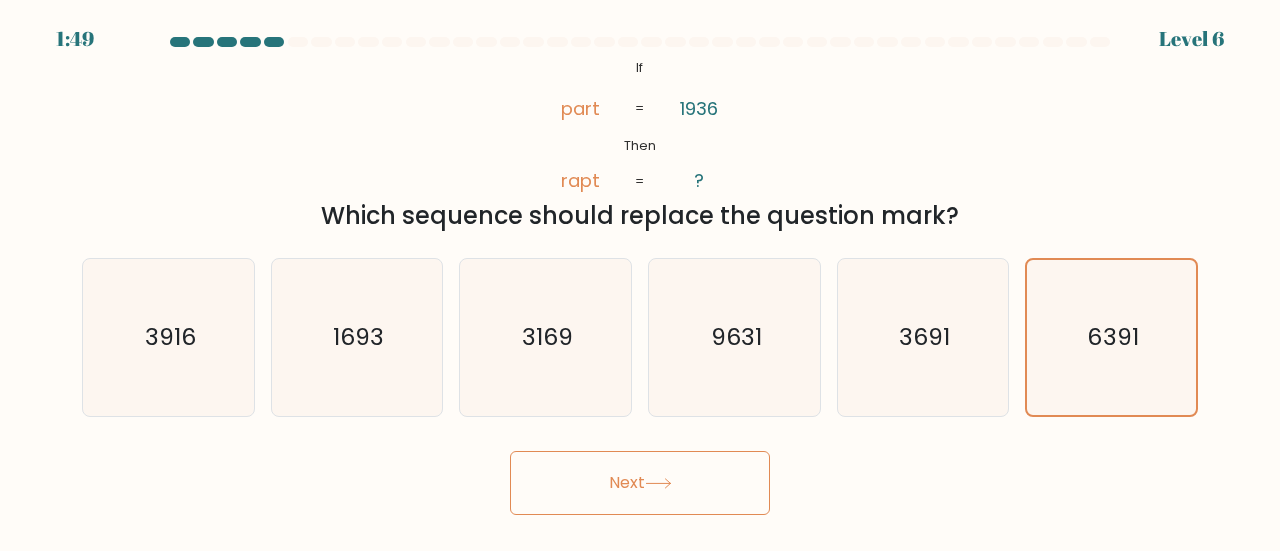 click on "Next" at bounding box center (640, 483) 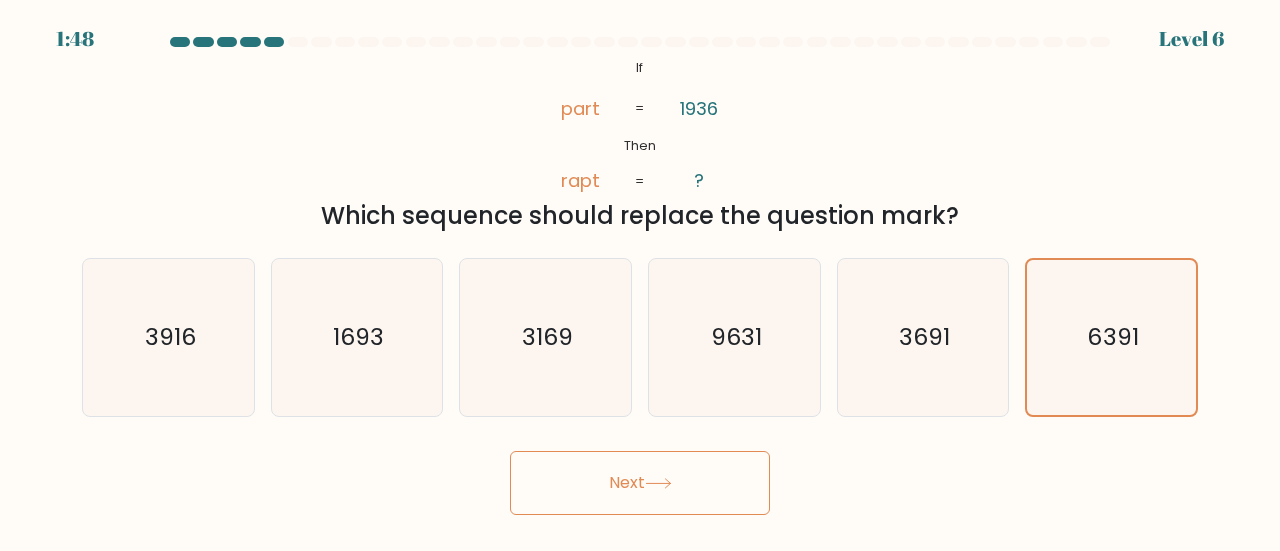 click on "Next" at bounding box center (640, 483) 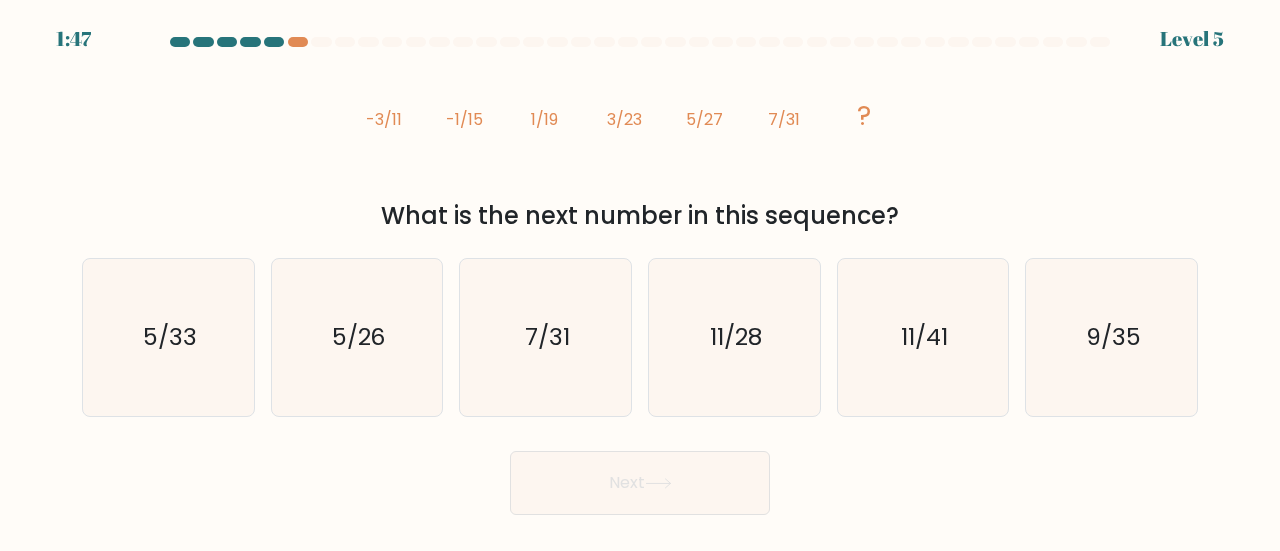 click on "Next" at bounding box center (640, 483) 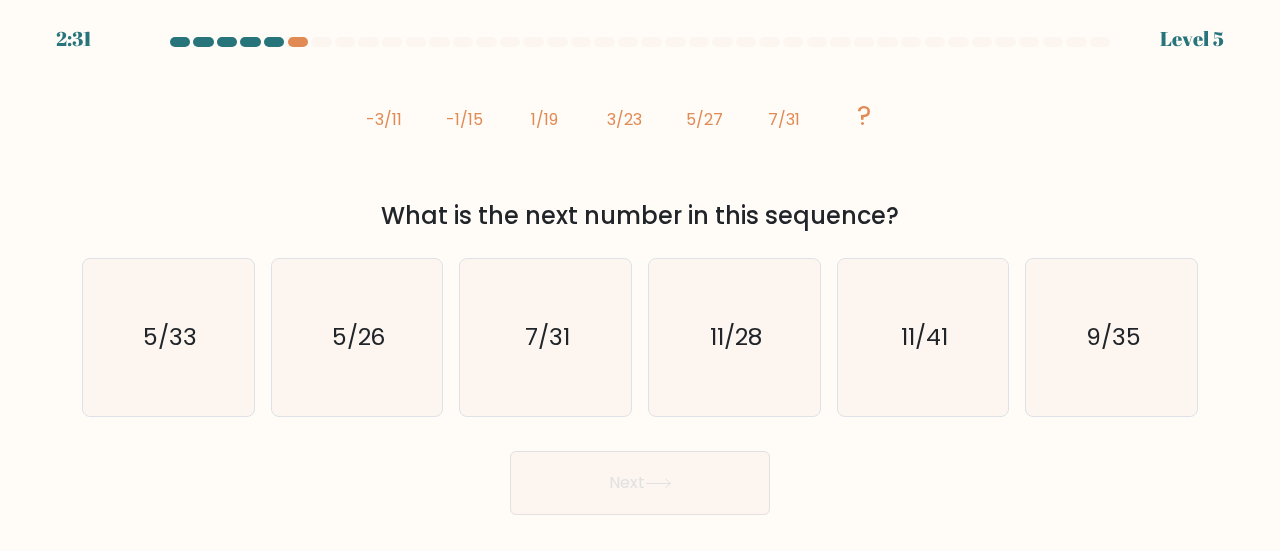 click on "What is the next number in this sequence?" at bounding box center [640, 216] 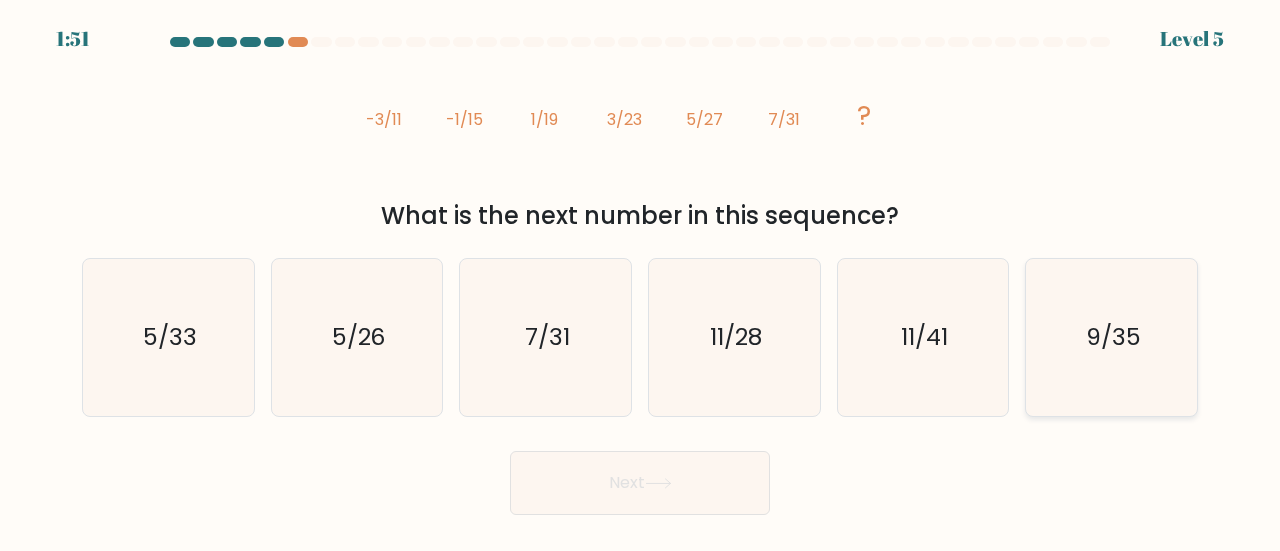 click on "9/35" at bounding box center [1111, 337] 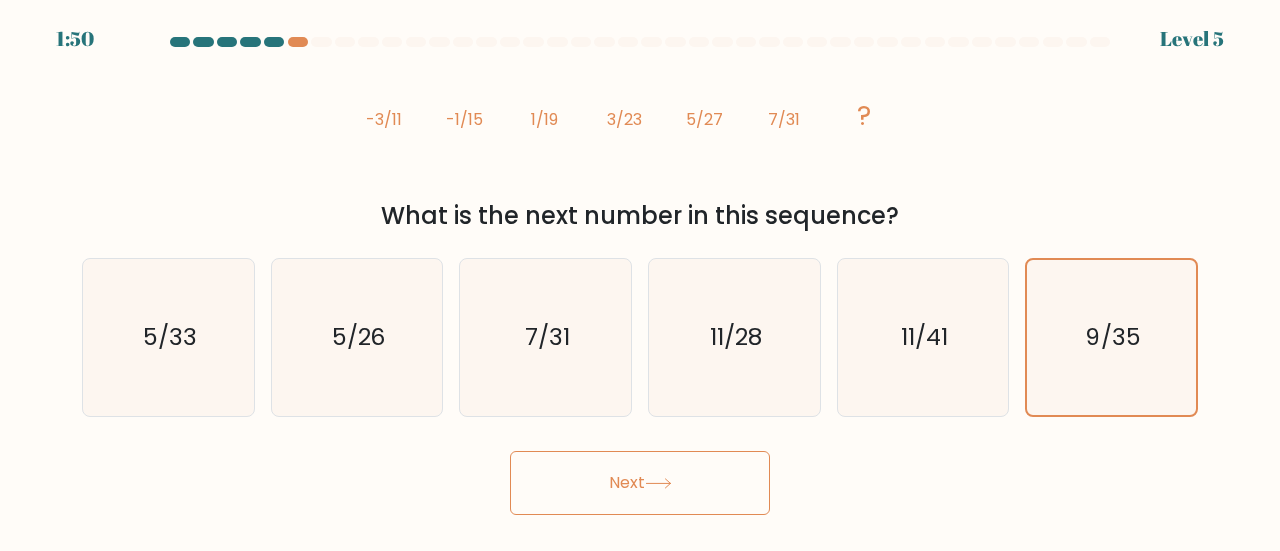 click on "1:50
Level 5" at bounding box center (640, 275) 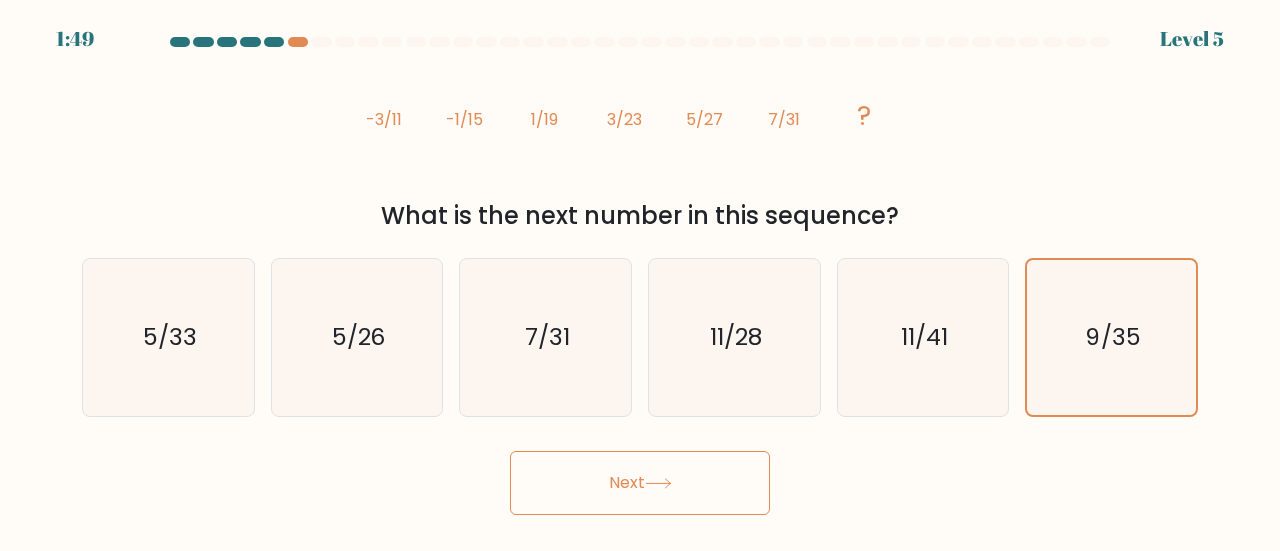 click on "Next" at bounding box center (640, 483) 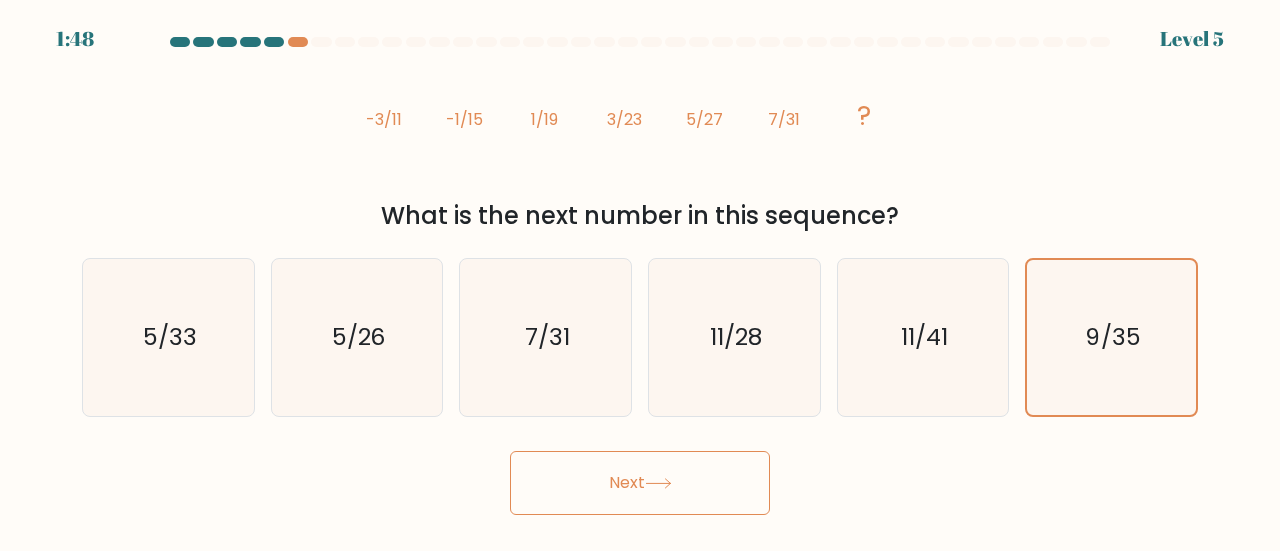click on "Next" at bounding box center [640, 483] 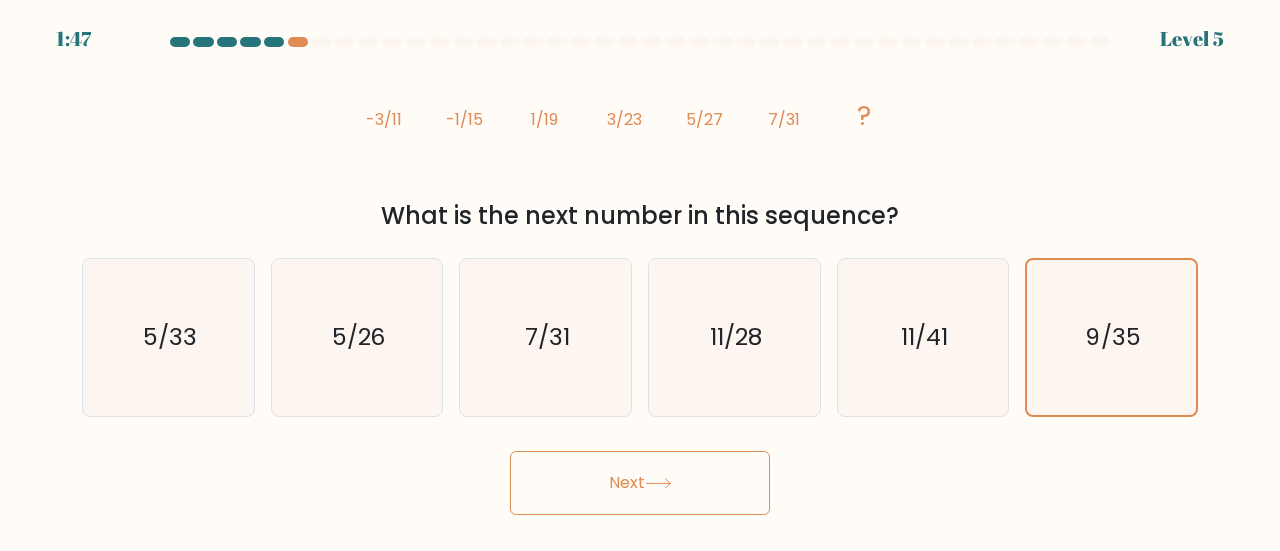 click on "Next" at bounding box center [640, 483] 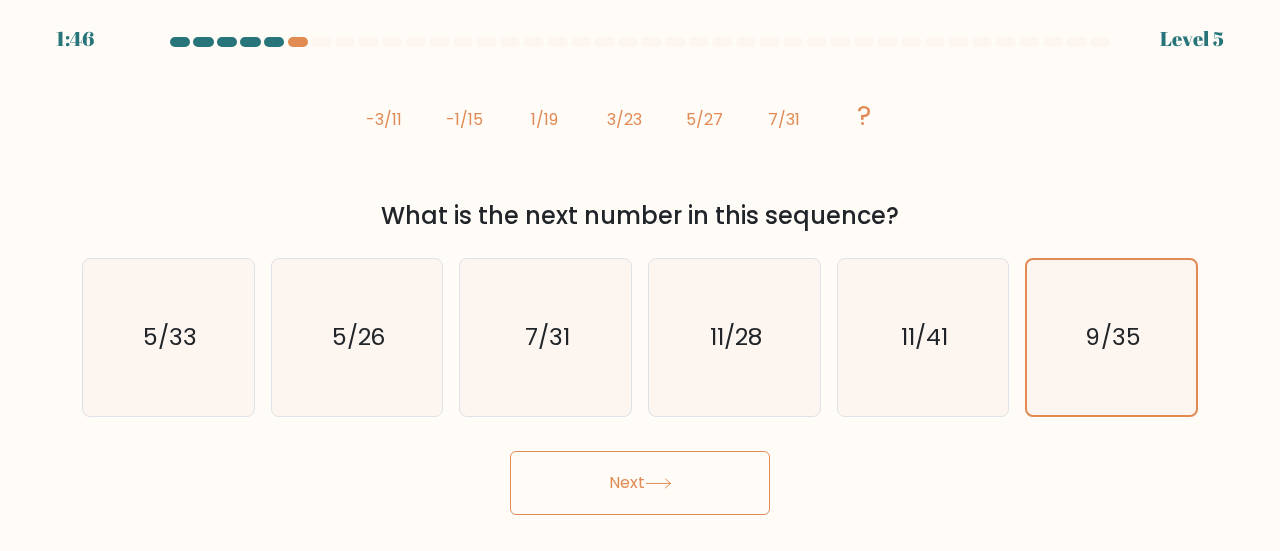 click on "Next" at bounding box center [640, 483] 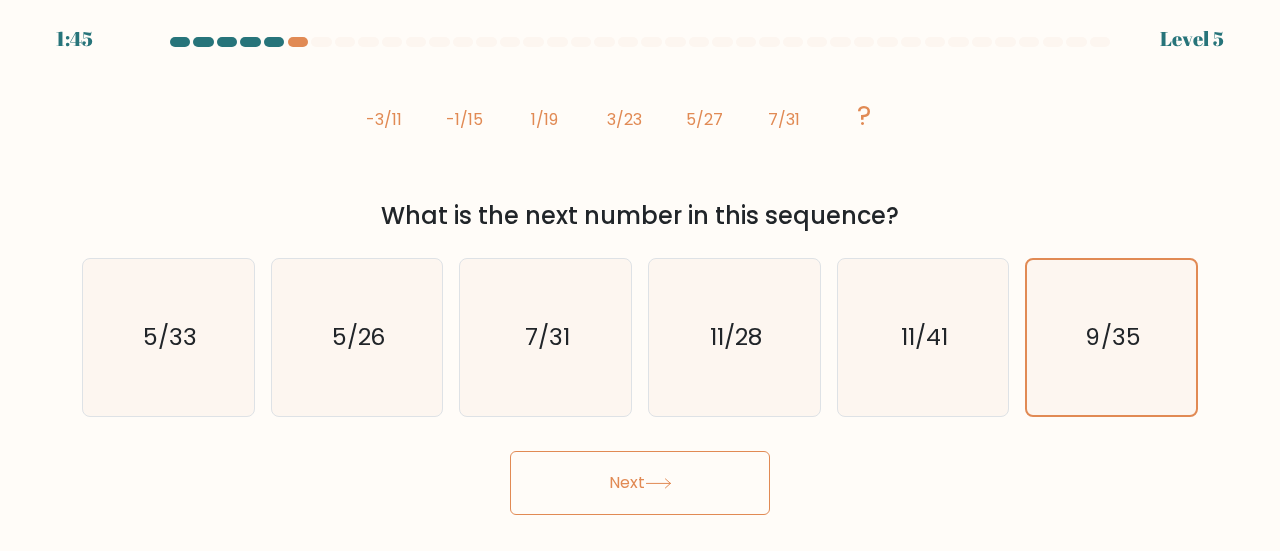 click on "Next" at bounding box center (640, 483) 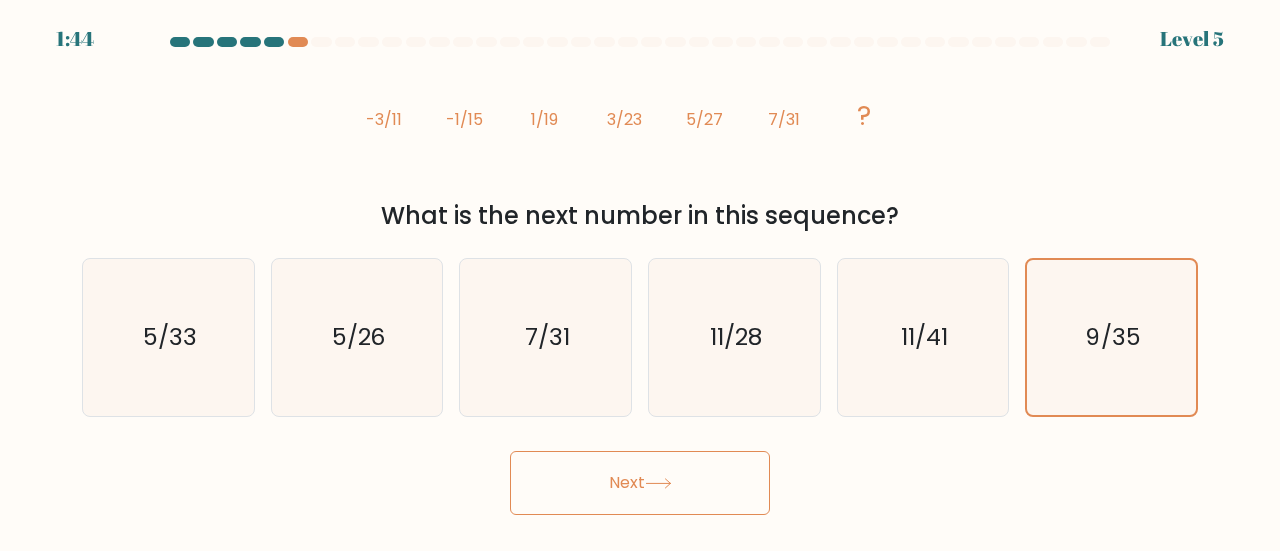 click on "Next" at bounding box center (640, 483) 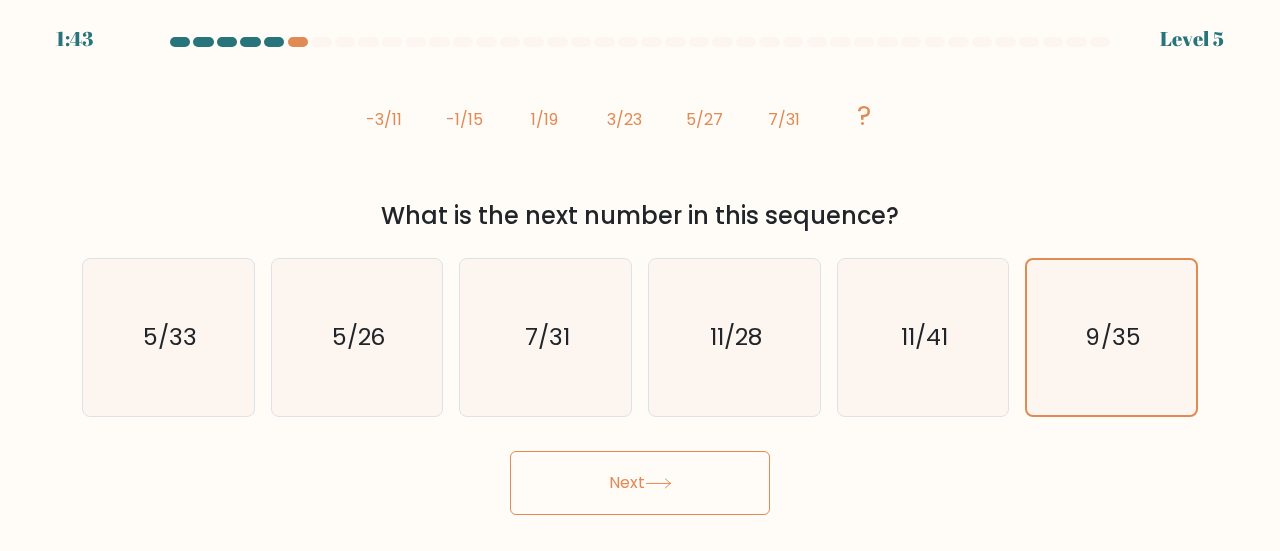 click on "Next" at bounding box center [640, 483] 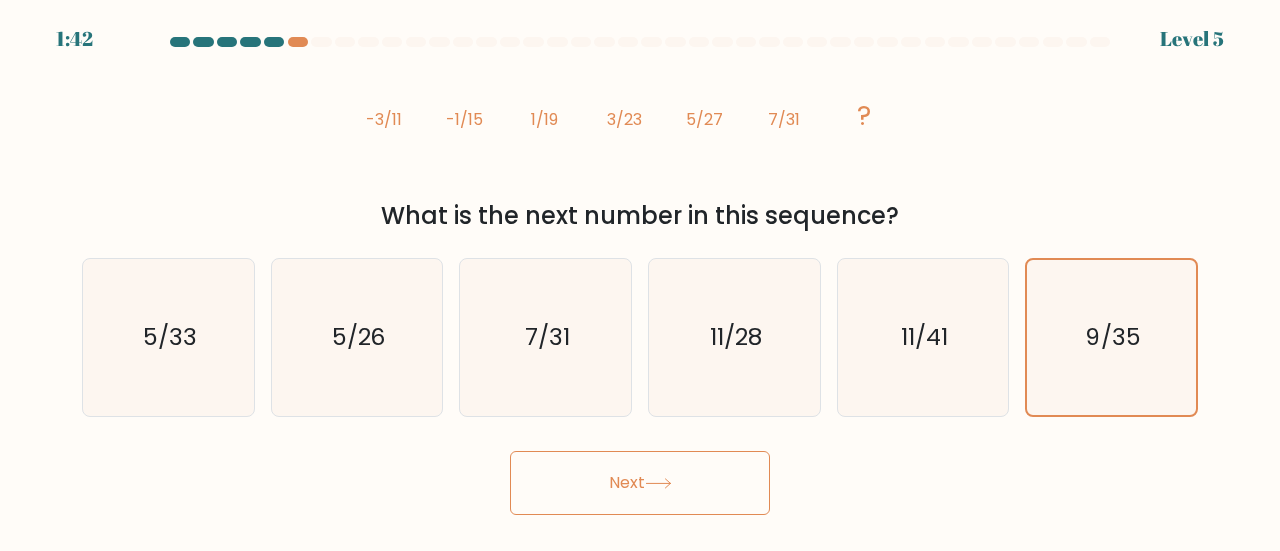 click on "Next" at bounding box center [640, 483] 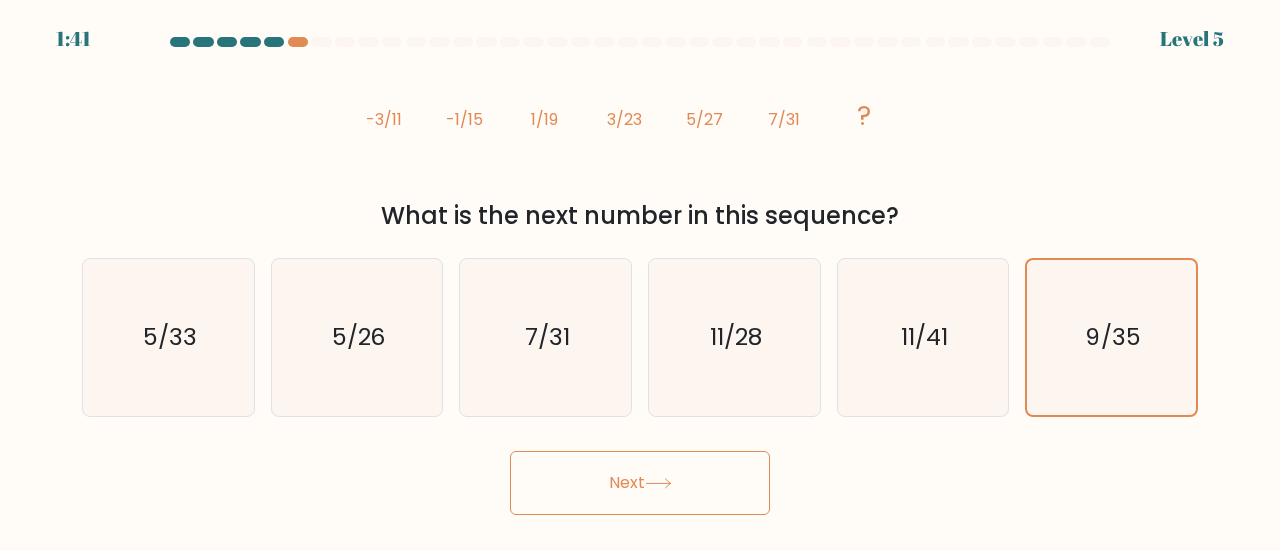 click on "Next" at bounding box center [640, 483] 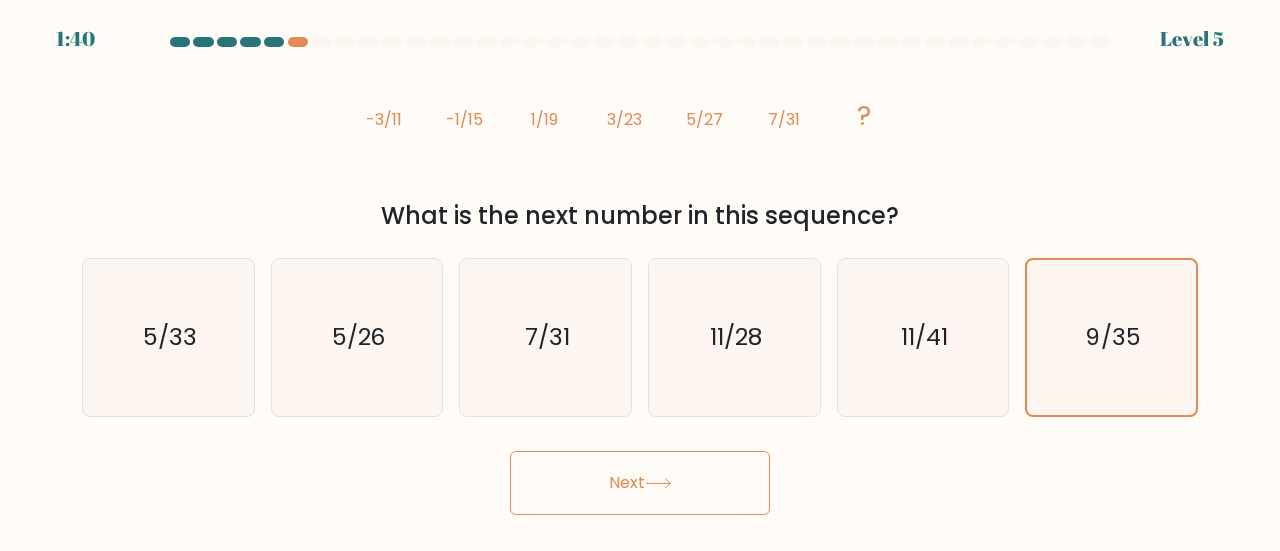 click on "Next" at bounding box center [640, 483] 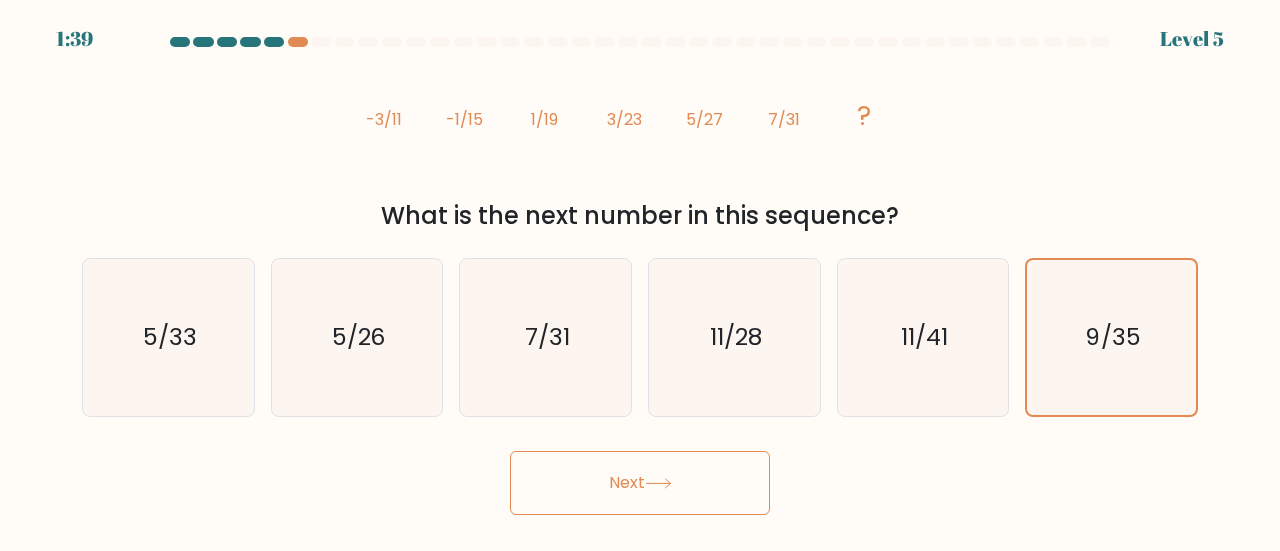 click on "Next" at bounding box center (640, 483) 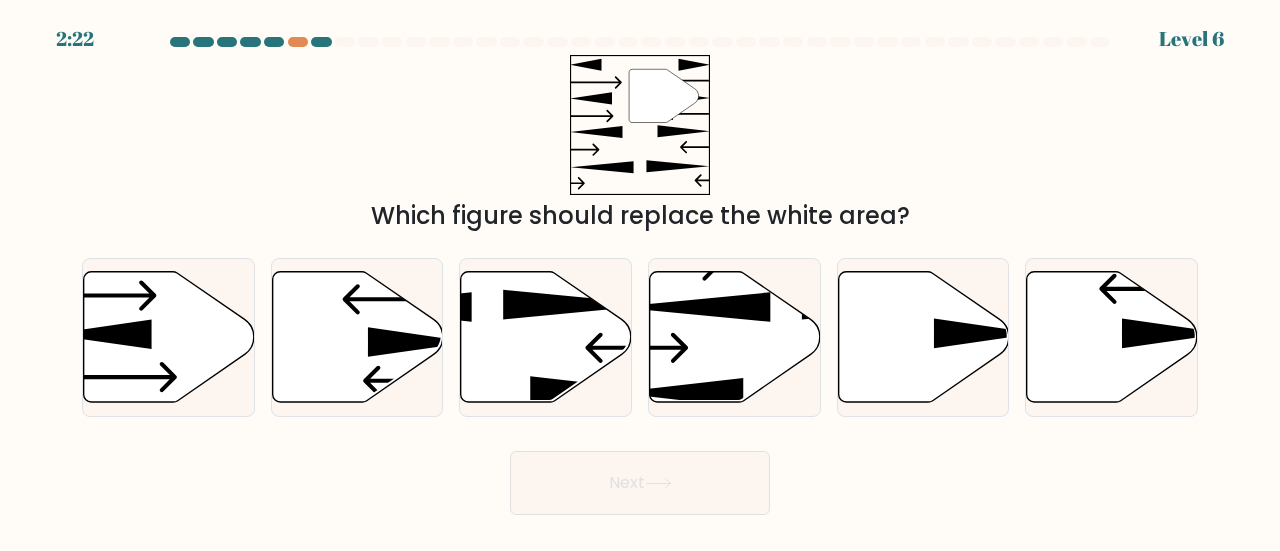 click at bounding box center [640, 276] 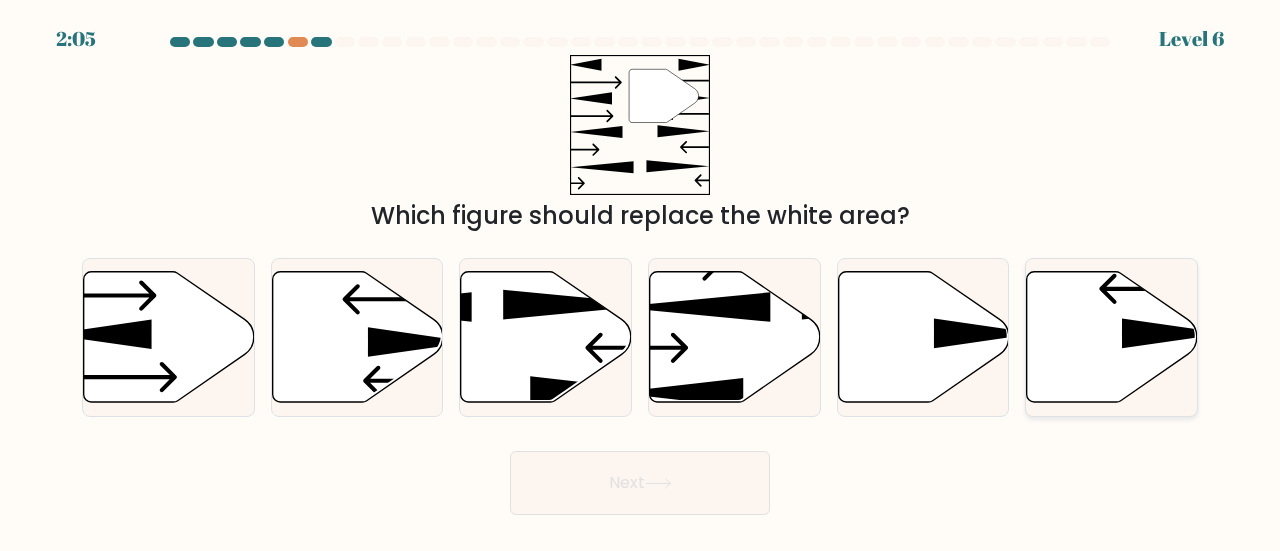 click at bounding box center (1112, 336) 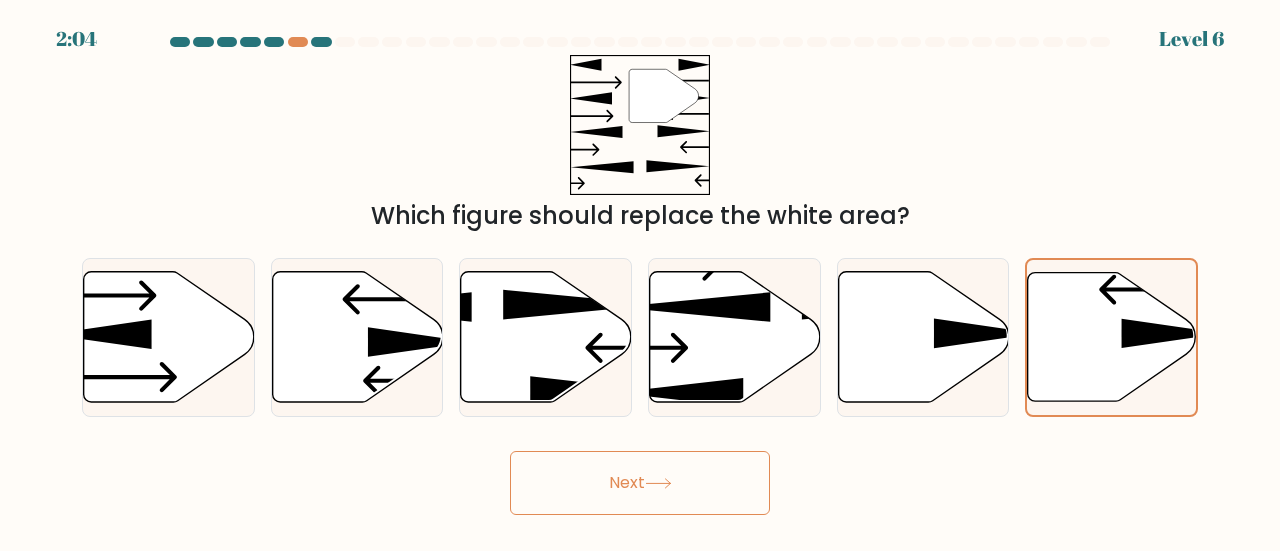 click at bounding box center [658, 483] 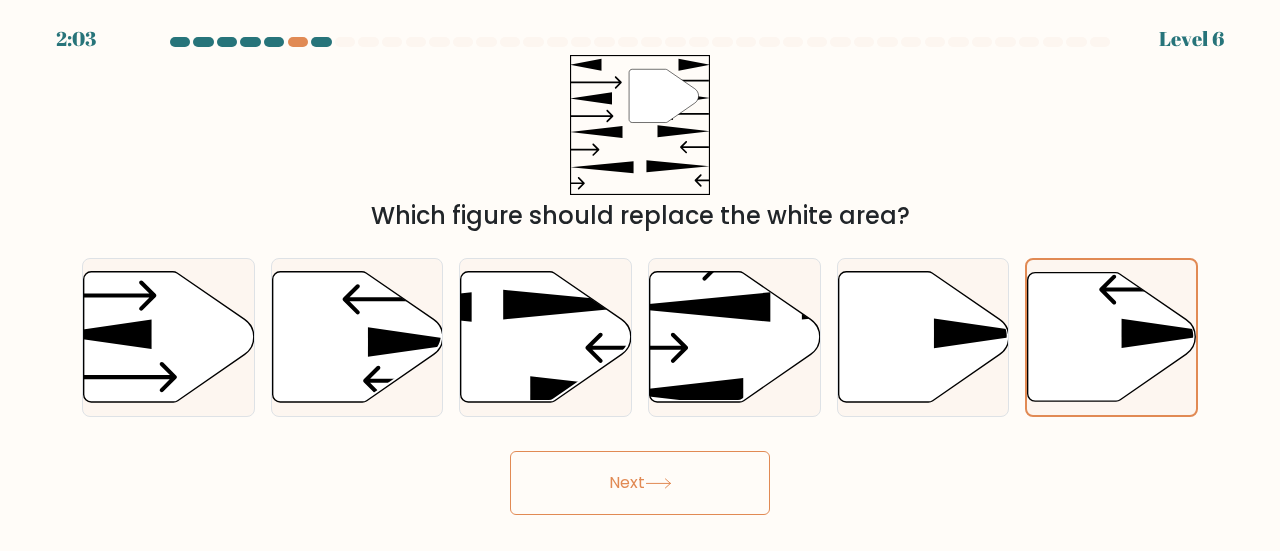 click on "Next" at bounding box center (640, 483) 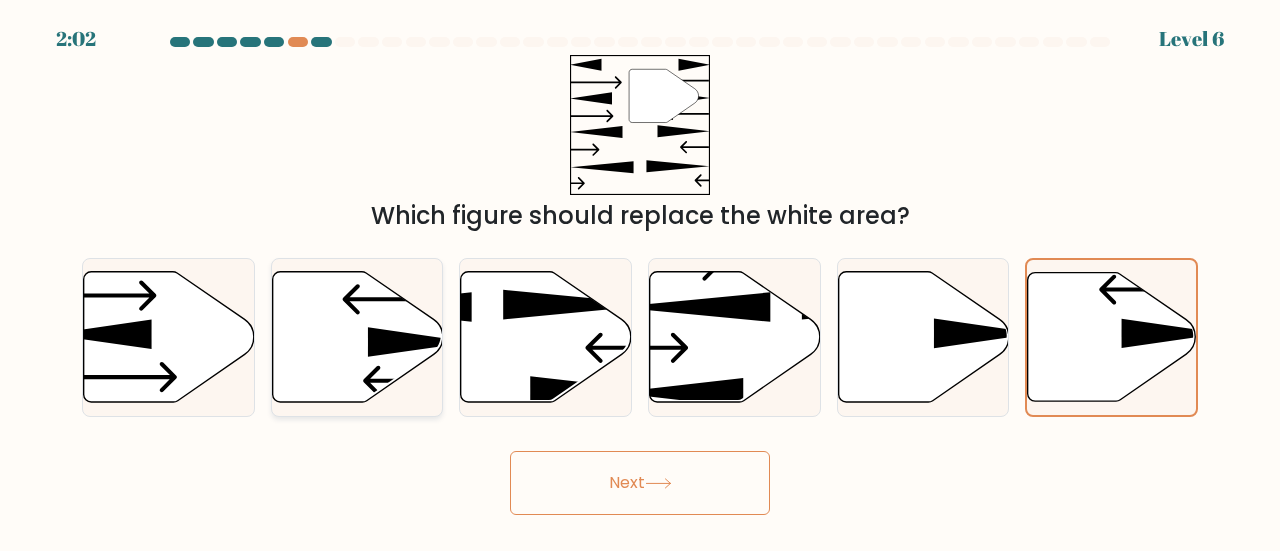 click at bounding box center [357, 336] 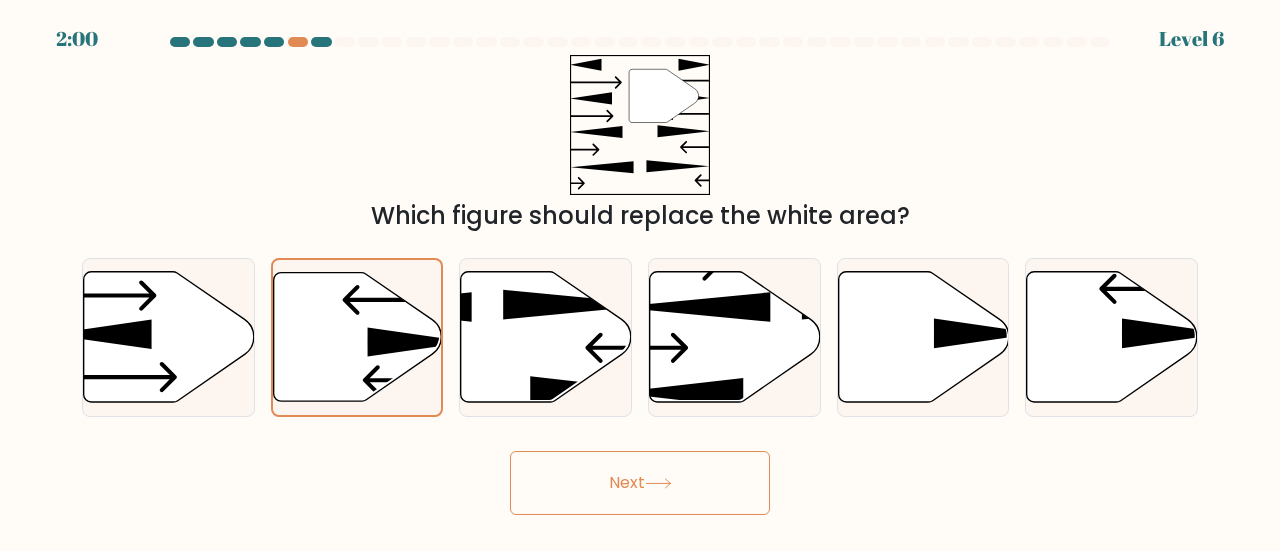 click on "Next" at bounding box center (640, 483) 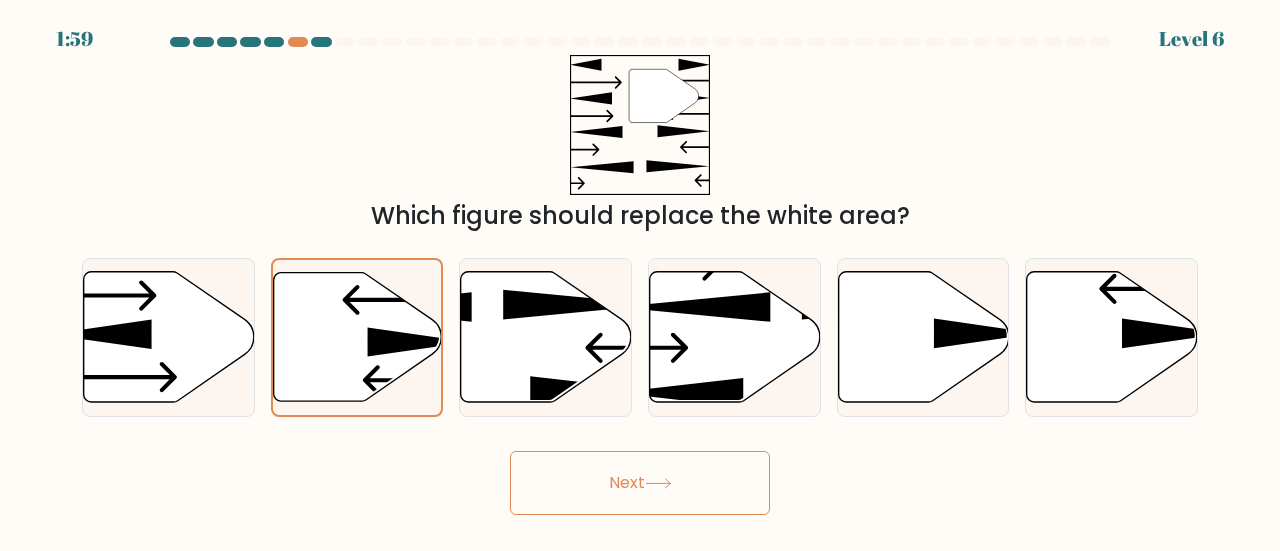 click on "Next" at bounding box center (640, 483) 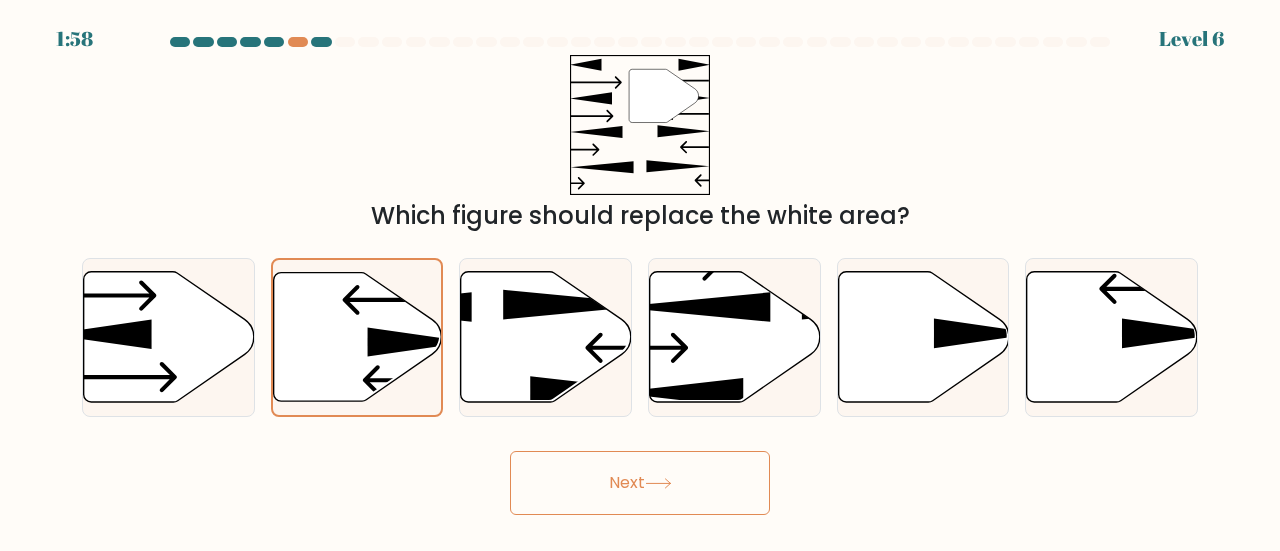 click on "Next" at bounding box center (640, 483) 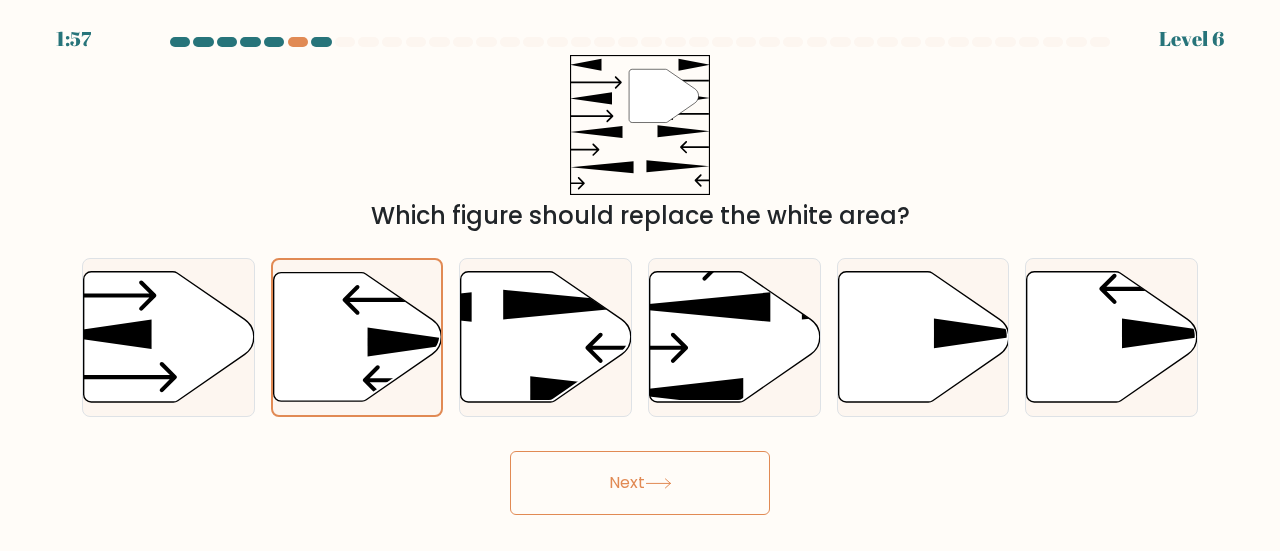 click on "Next" at bounding box center [640, 483] 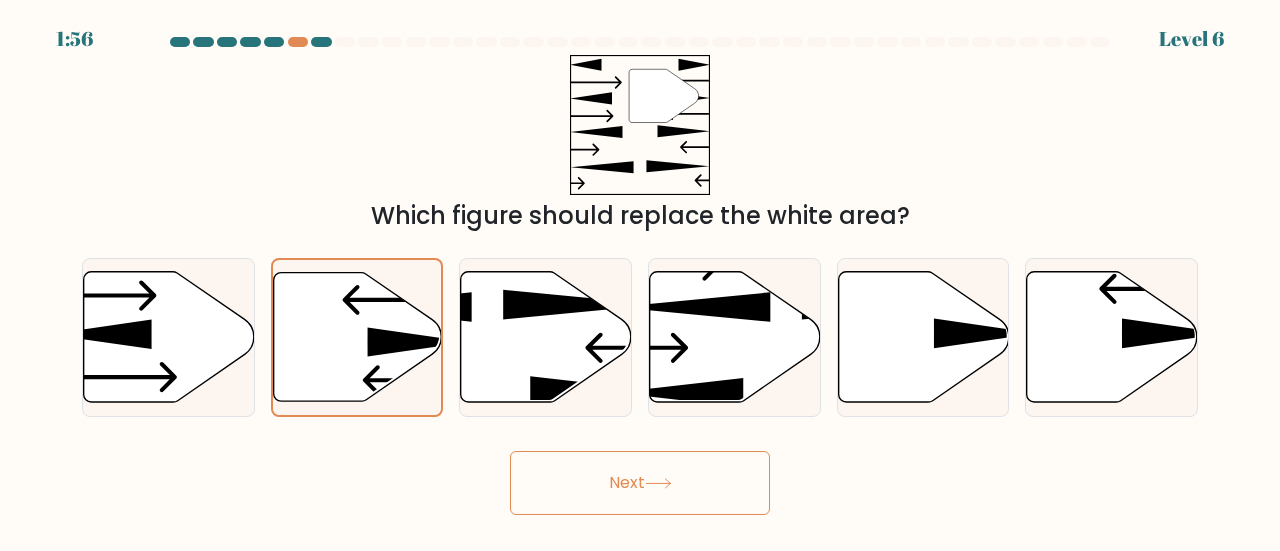 click on "Next" at bounding box center (640, 483) 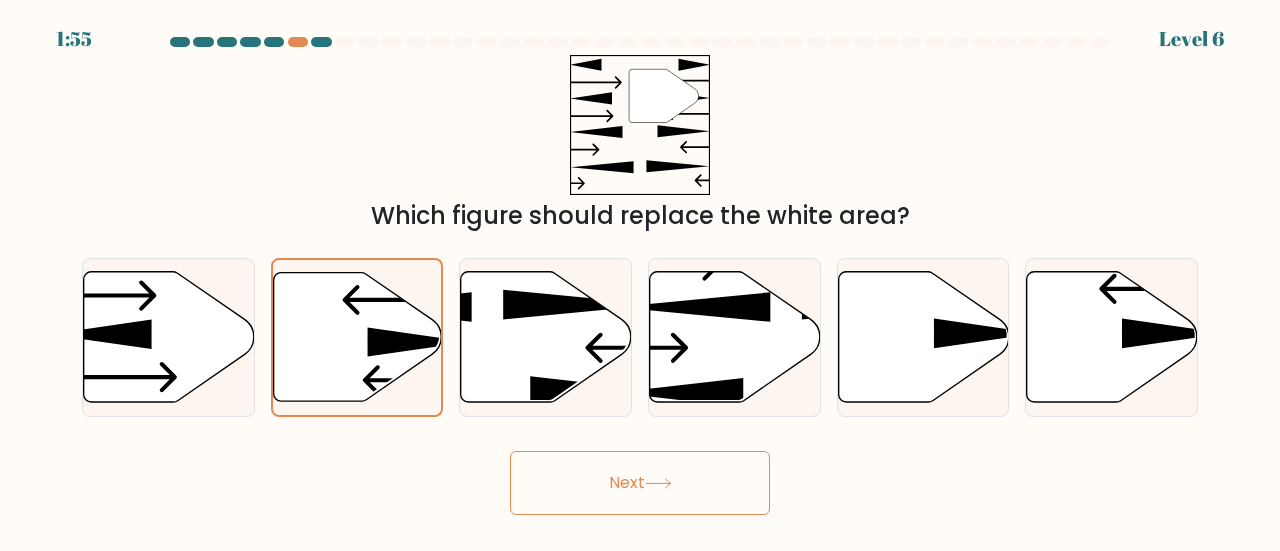 click on "Next" at bounding box center [640, 483] 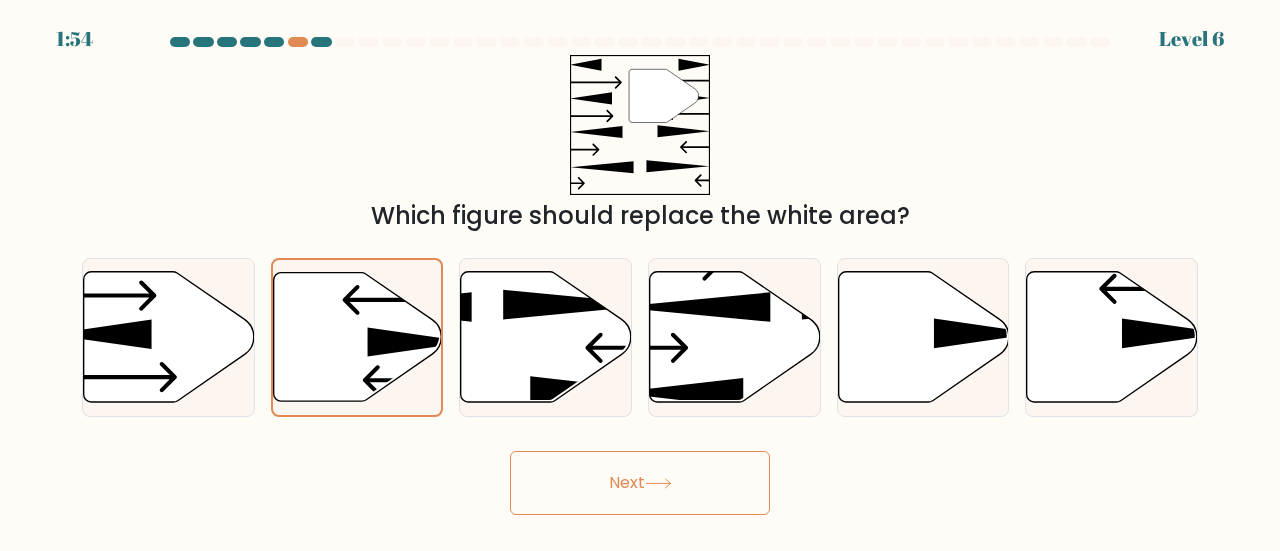 click on "Next" at bounding box center (640, 483) 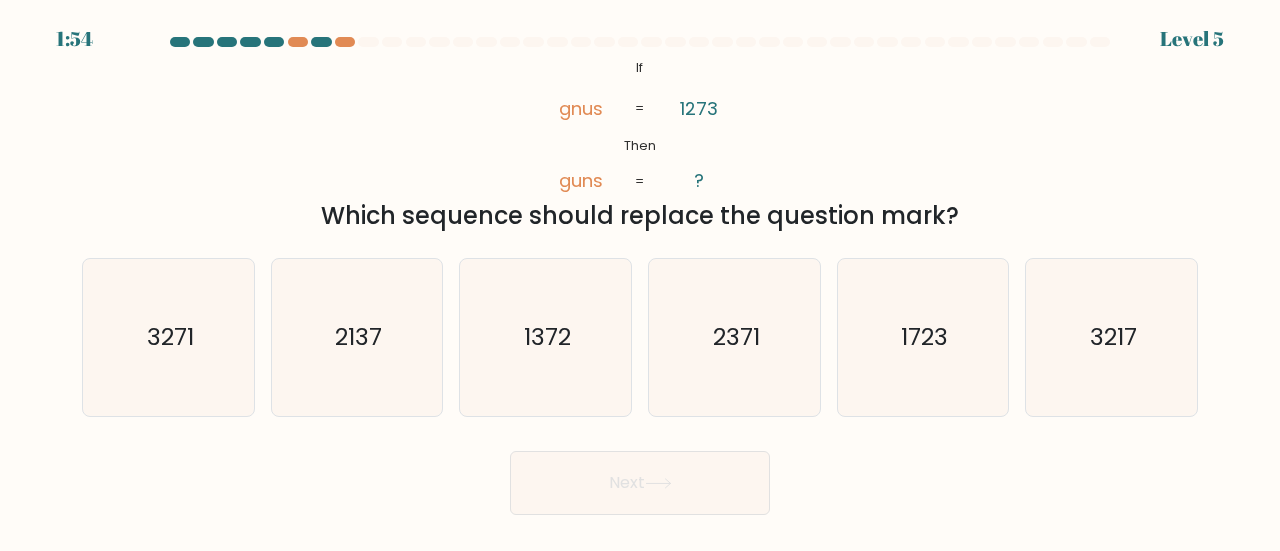 click on "Next" at bounding box center [640, 483] 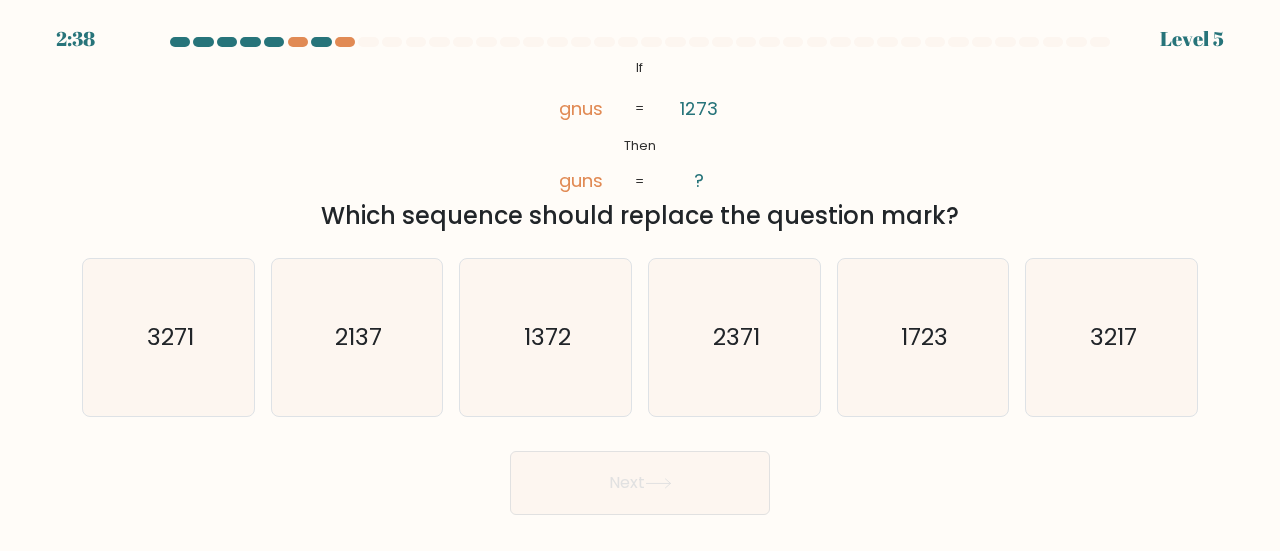 click on "Which sequence should replace the question mark?" at bounding box center [640, 216] 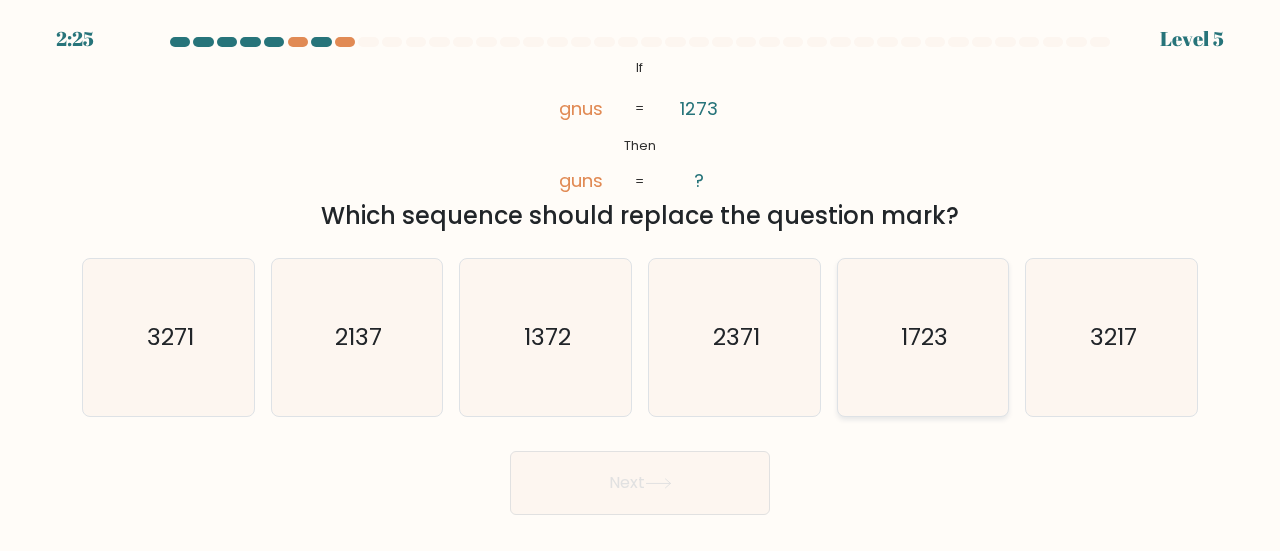 click on "1723" at bounding box center [924, 336] 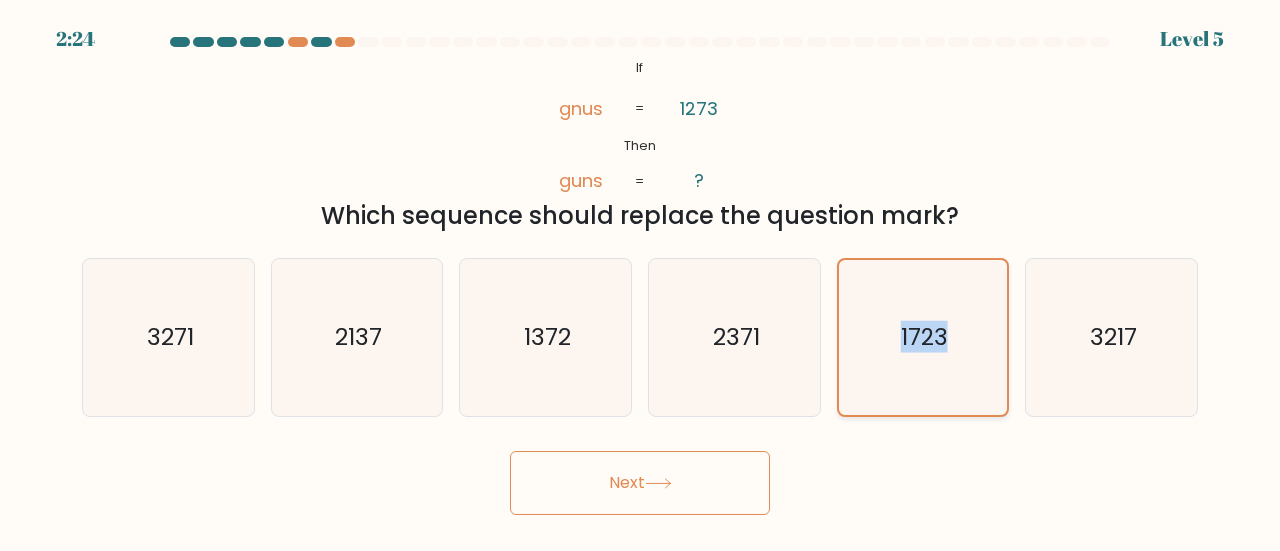 click on "1723" at bounding box center [924, 337] 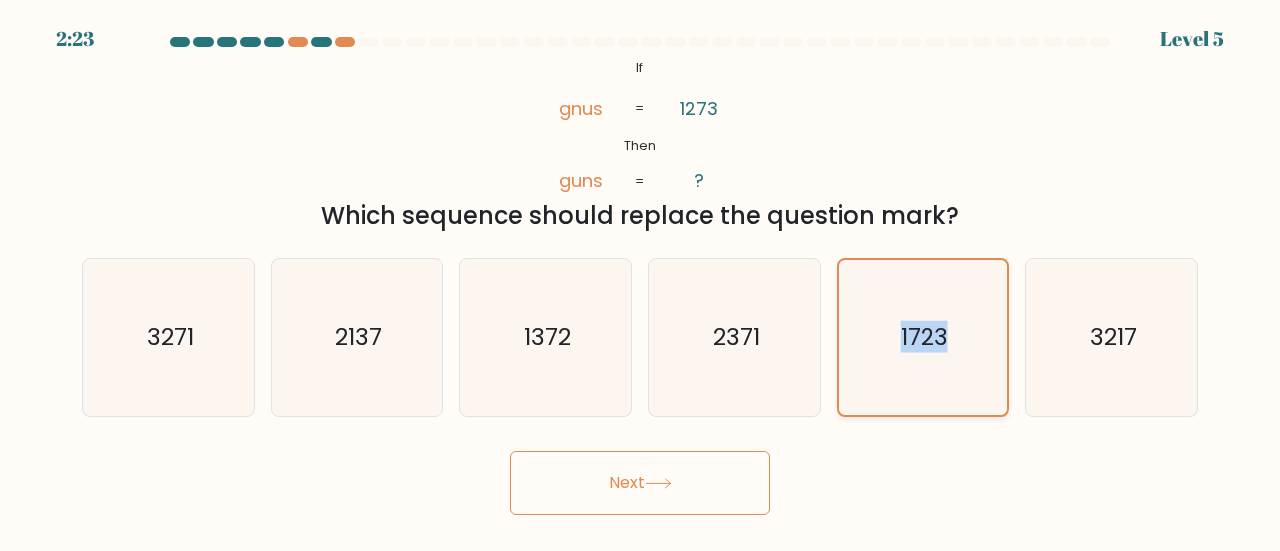 click on "1723" at bounding box center (923, 337) 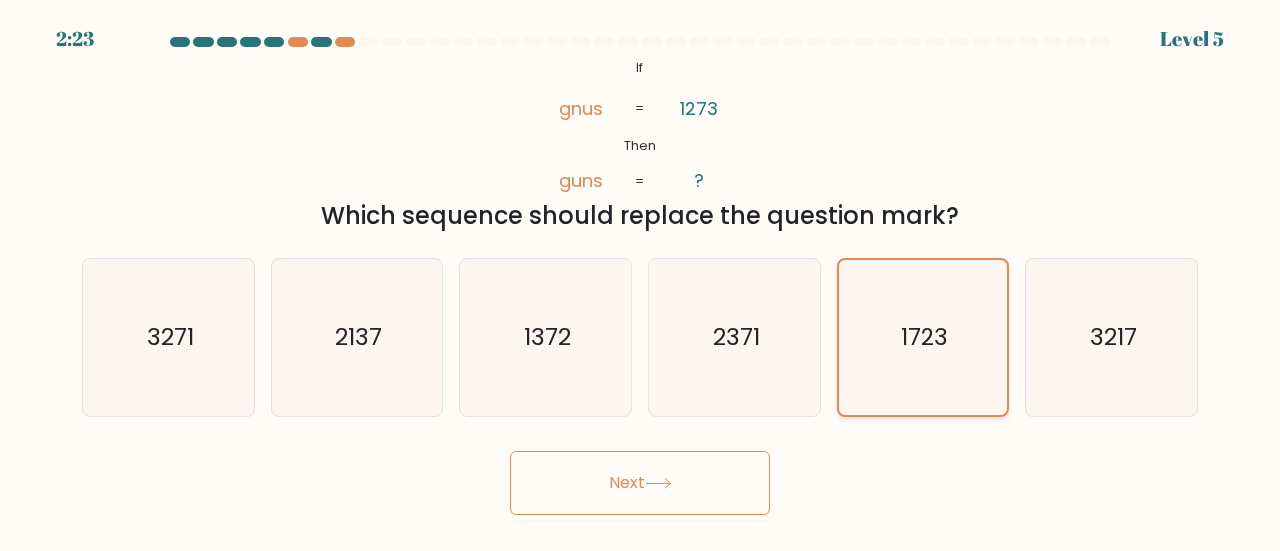 click on "1723" at bounding box center [923, 337] 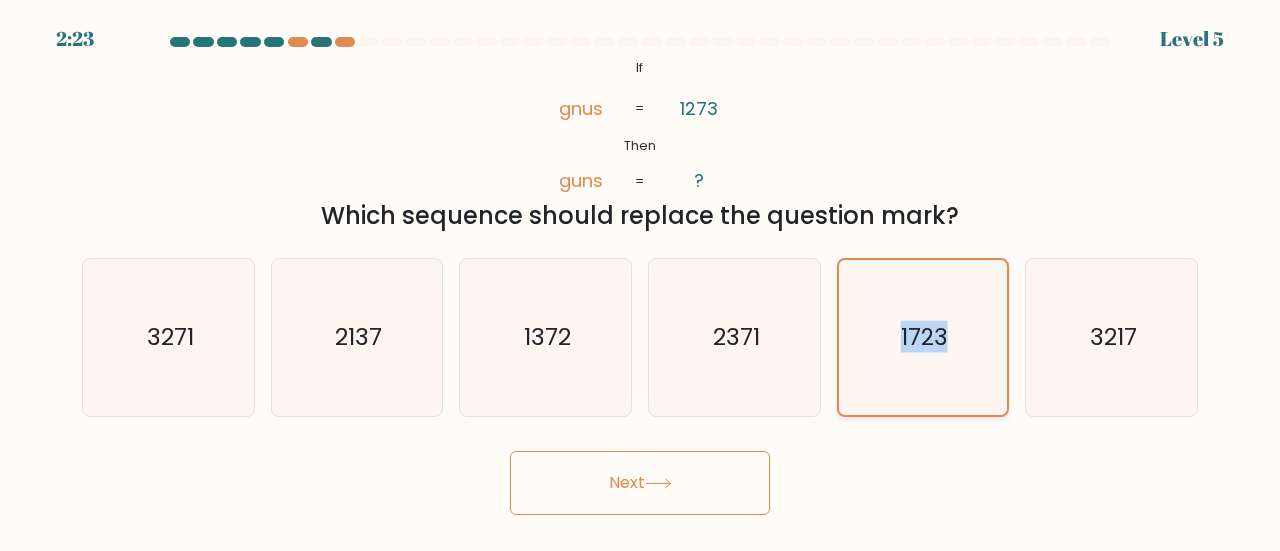 click on "1723" at bounding box center (923, 337) 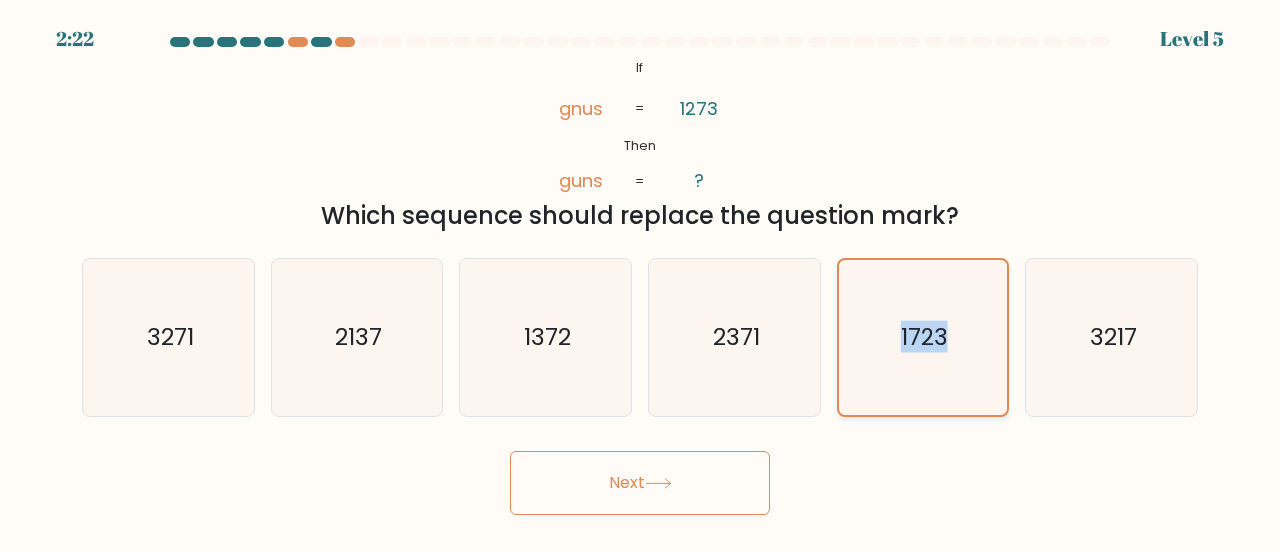 click on "1723" at bounding box center (923, 337) 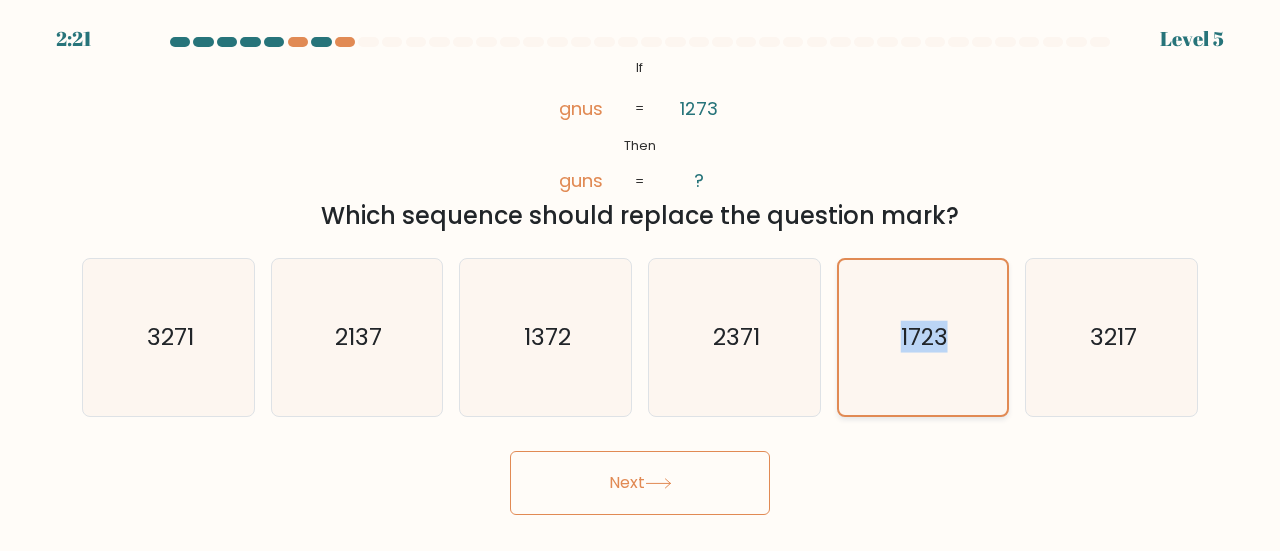 click on "1723" at bounding box center [923, 337] 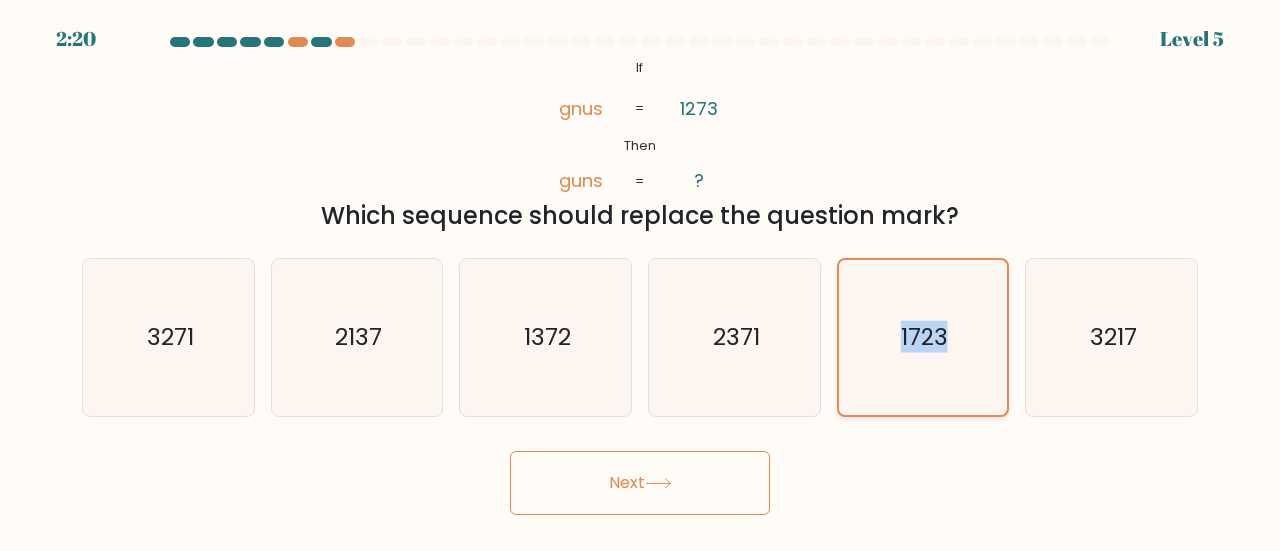 click on "1723" at bounding box center [923, 337] 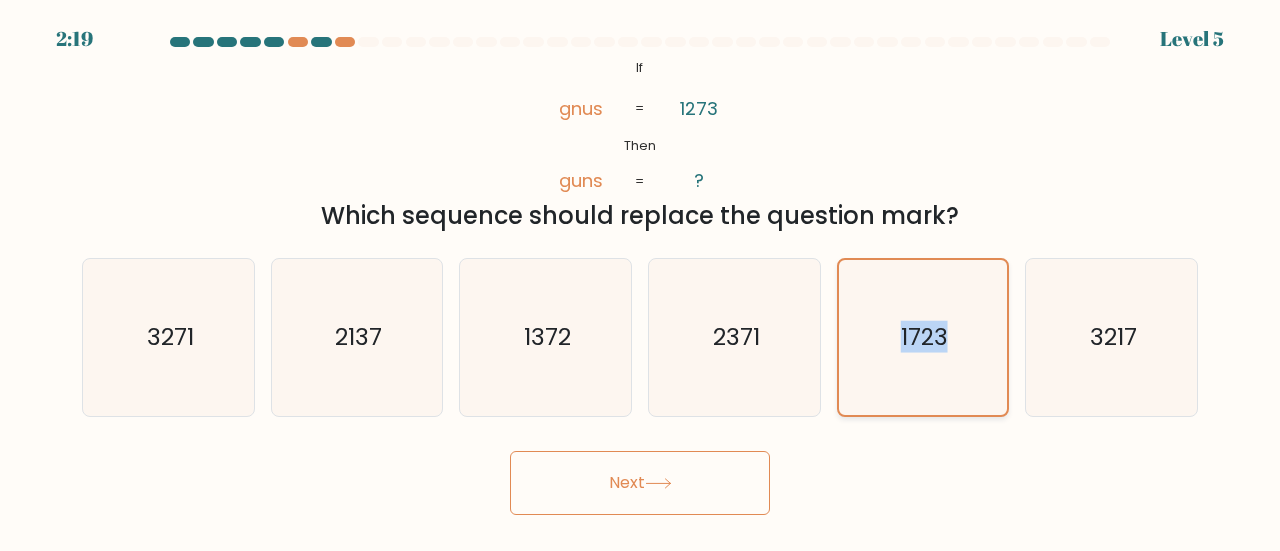 click on "1723" at bounding box center (923, 337) 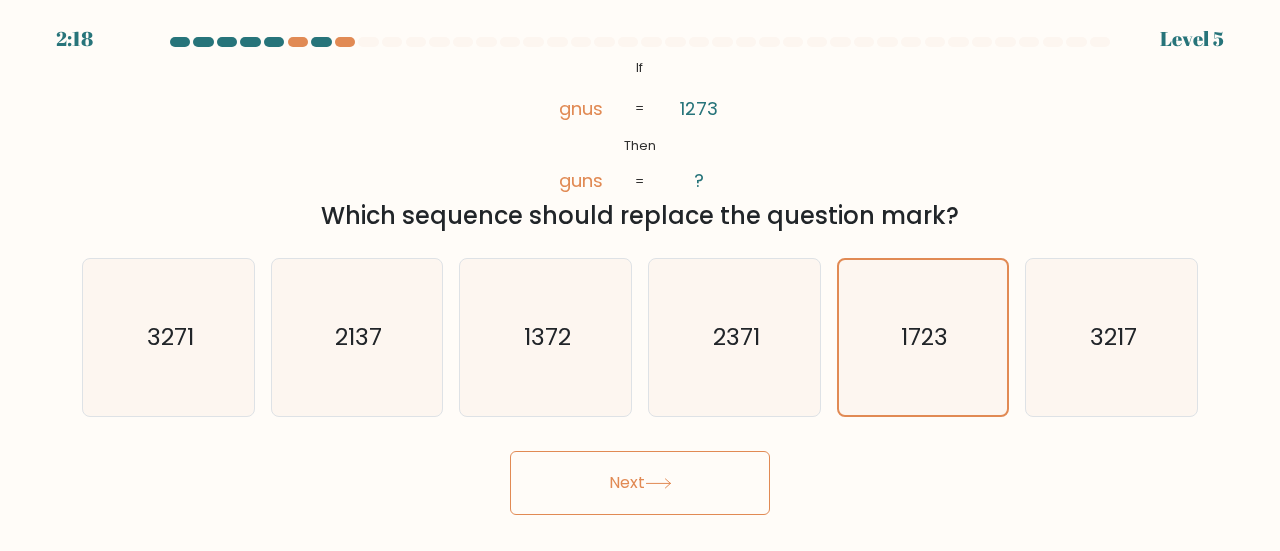 click on "Next" at bounding box center [640, 483] 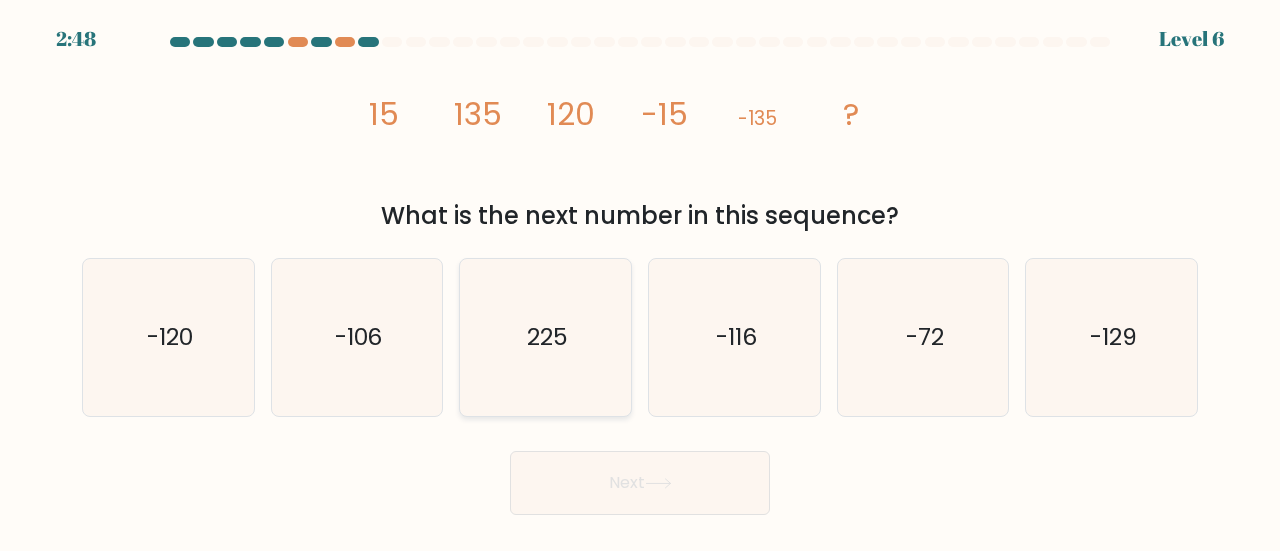 click on "225" at bounding box center (545, 337) 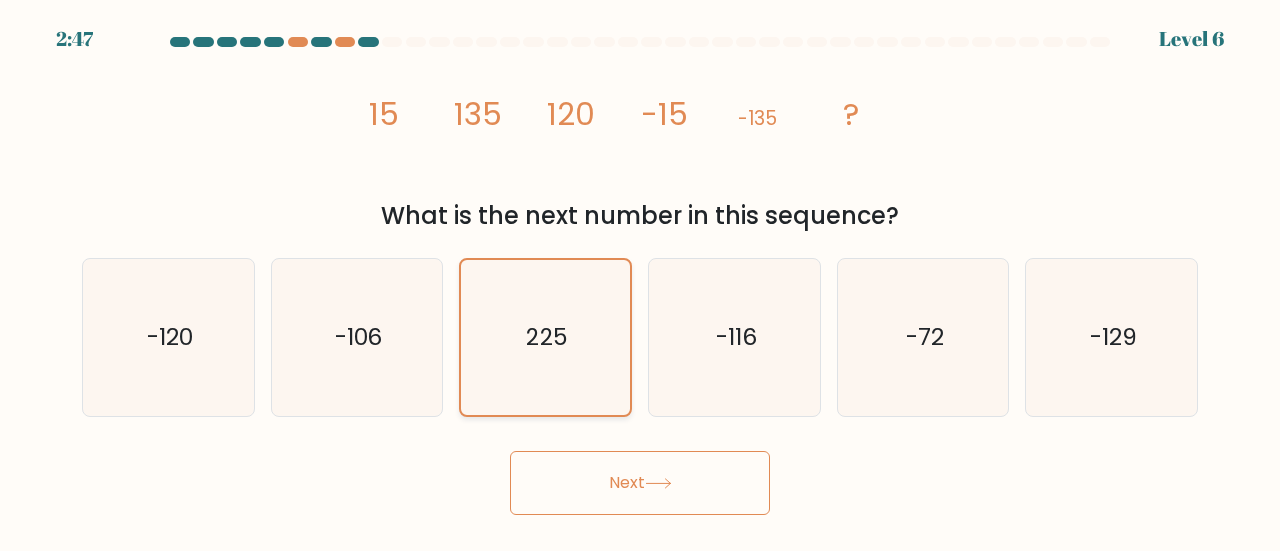 click on "225" at bounding box center [545, 337] 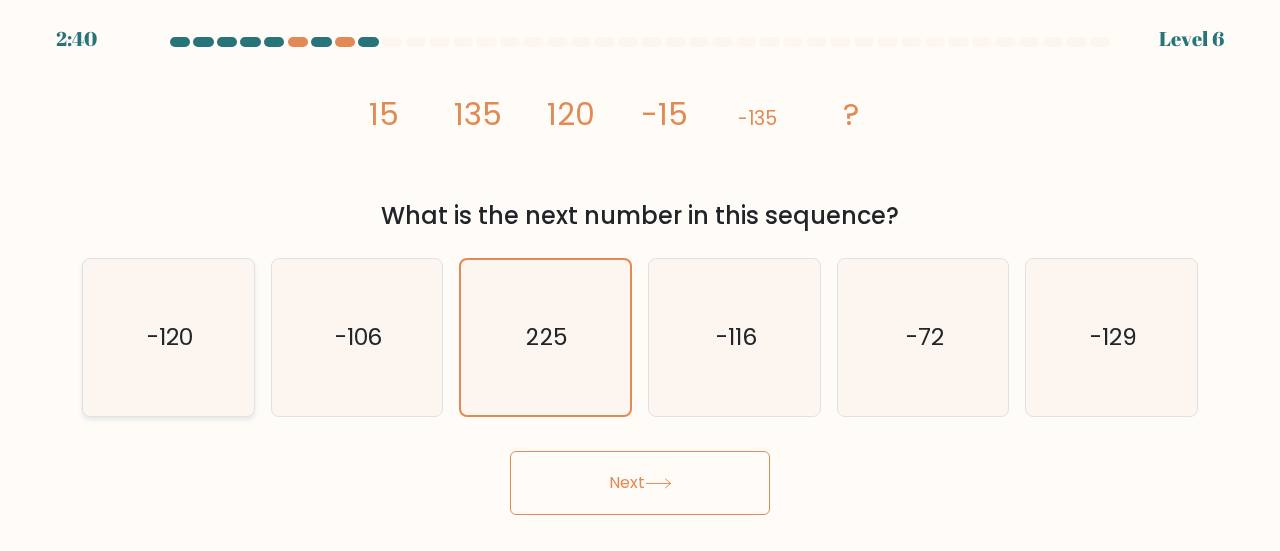 click on "-120" at bounding box center (168, 337) 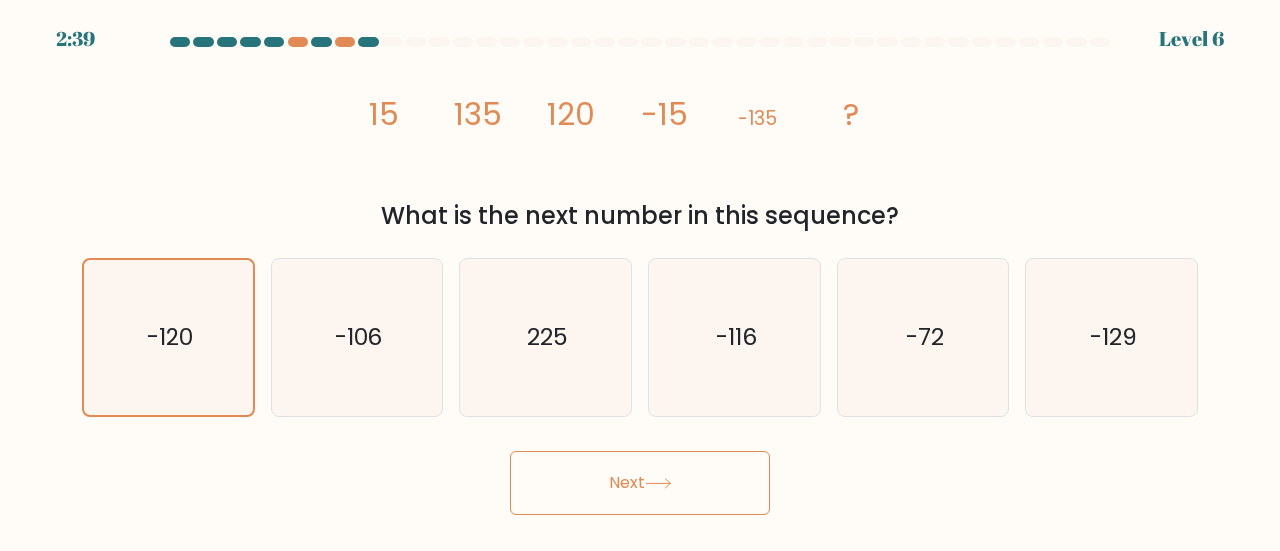 click on "Next" at bounding box center (640, 483) 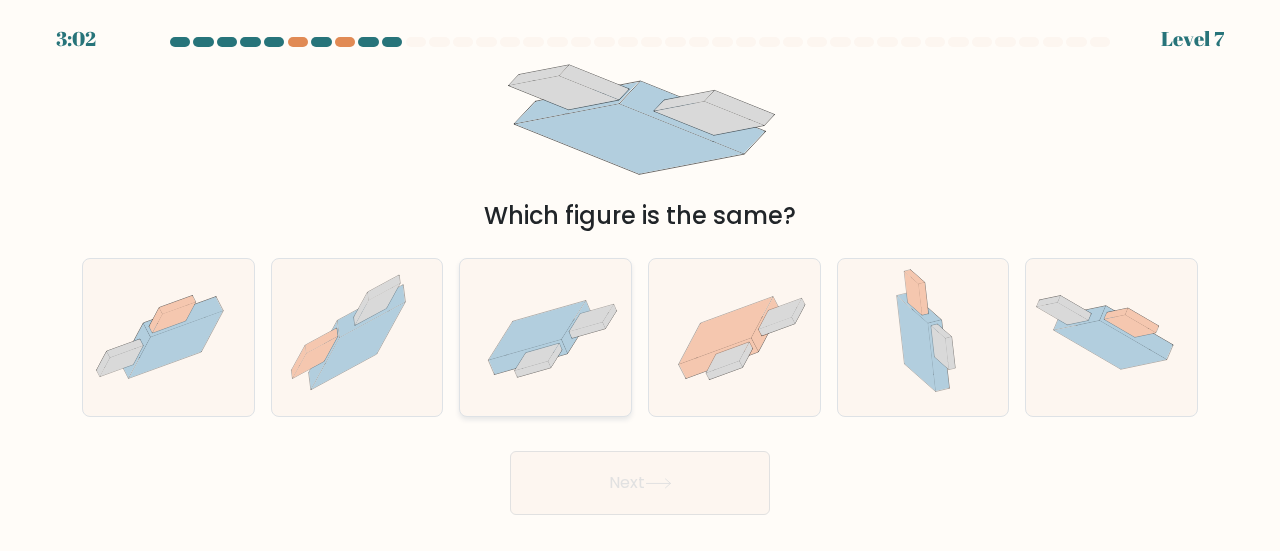 click at bounding box center (545, 338) 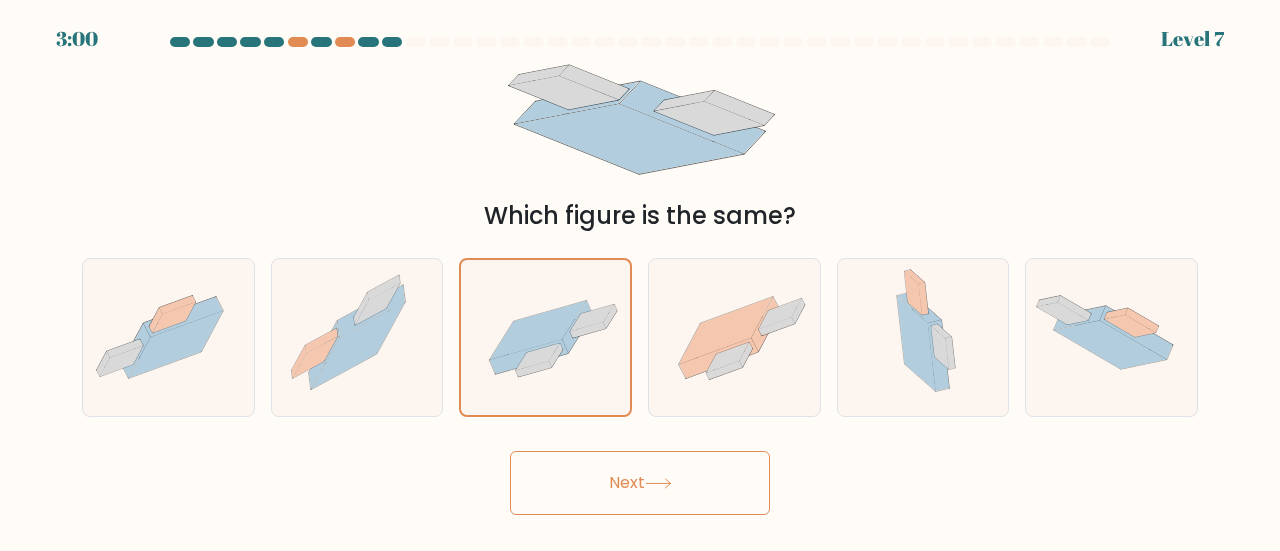 click on "Next" at bounding box center [640, 483] 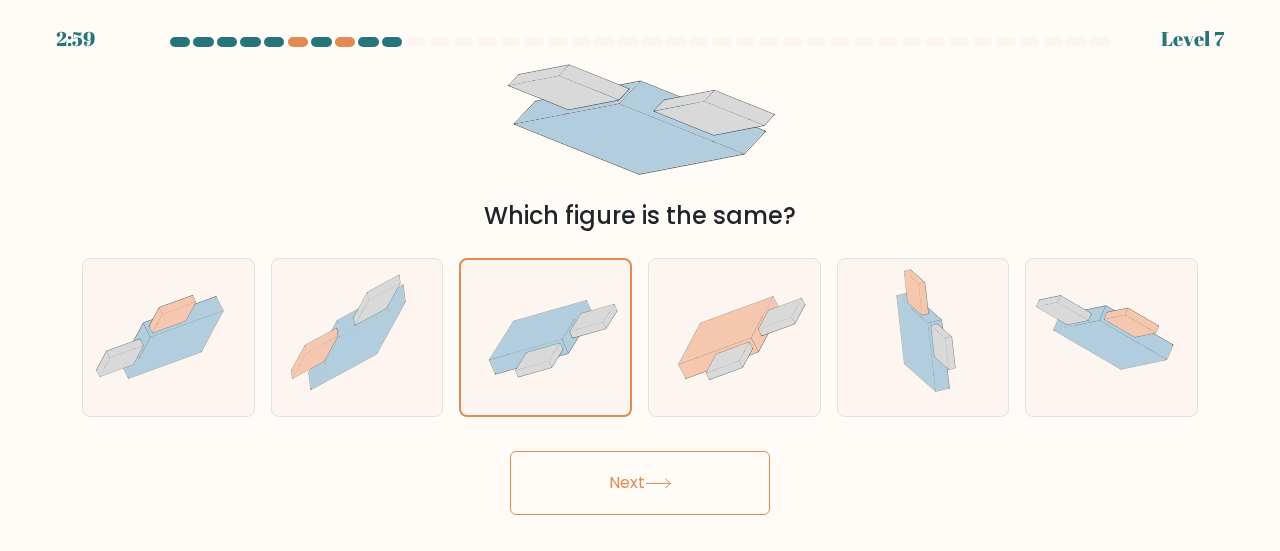 click on "Next" at bounding box center (640, 483) 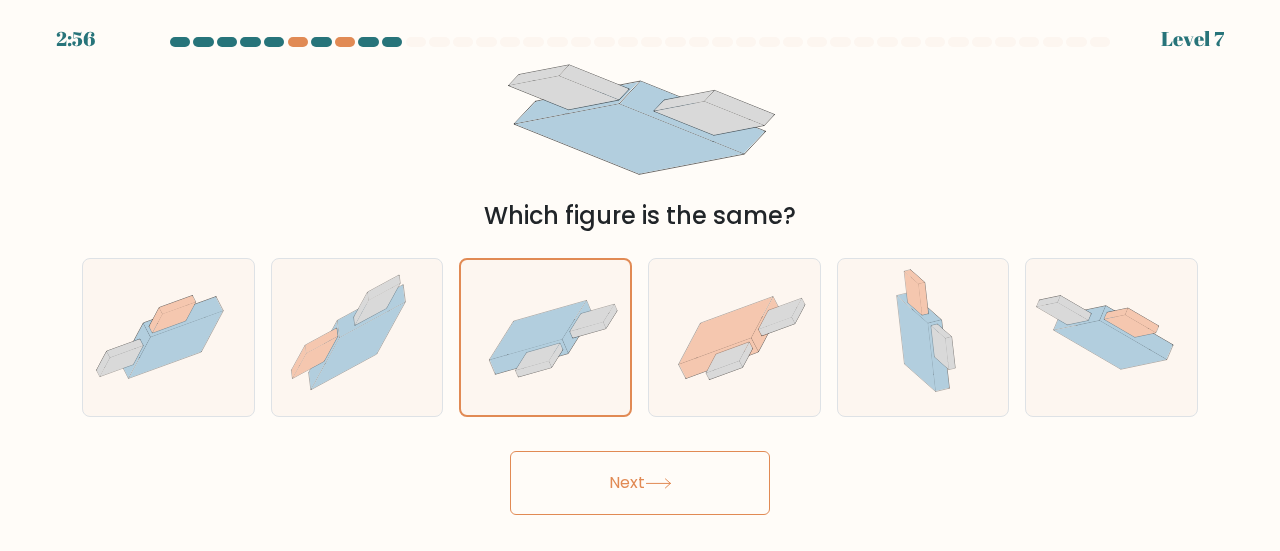 click on "Next" at bounding box center [640, 483] 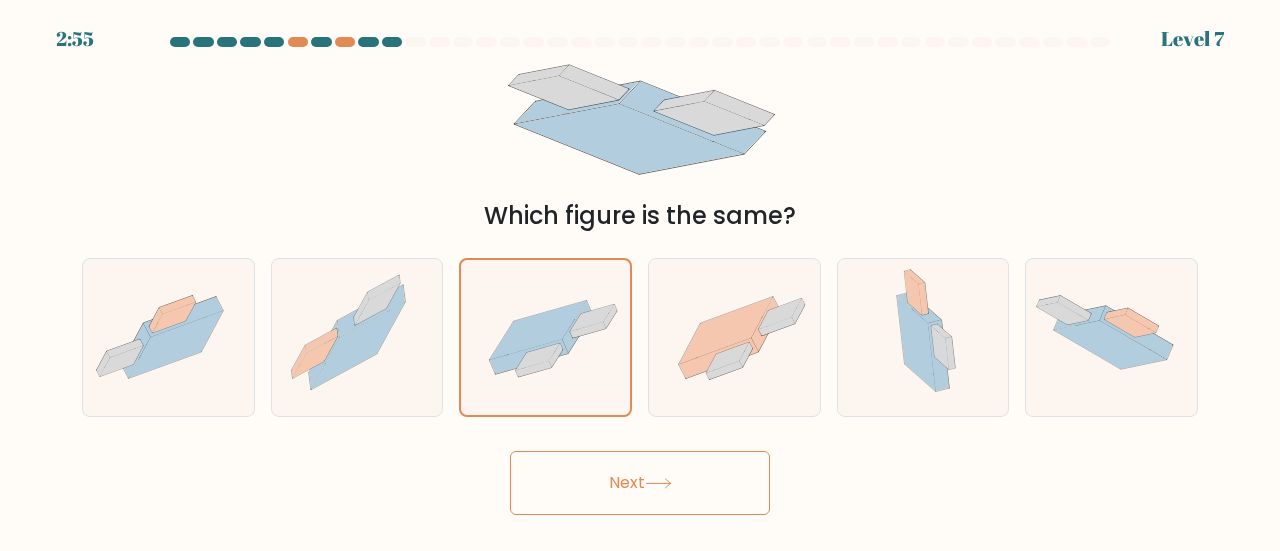 click on "Next" at bounding box center (640, 483) 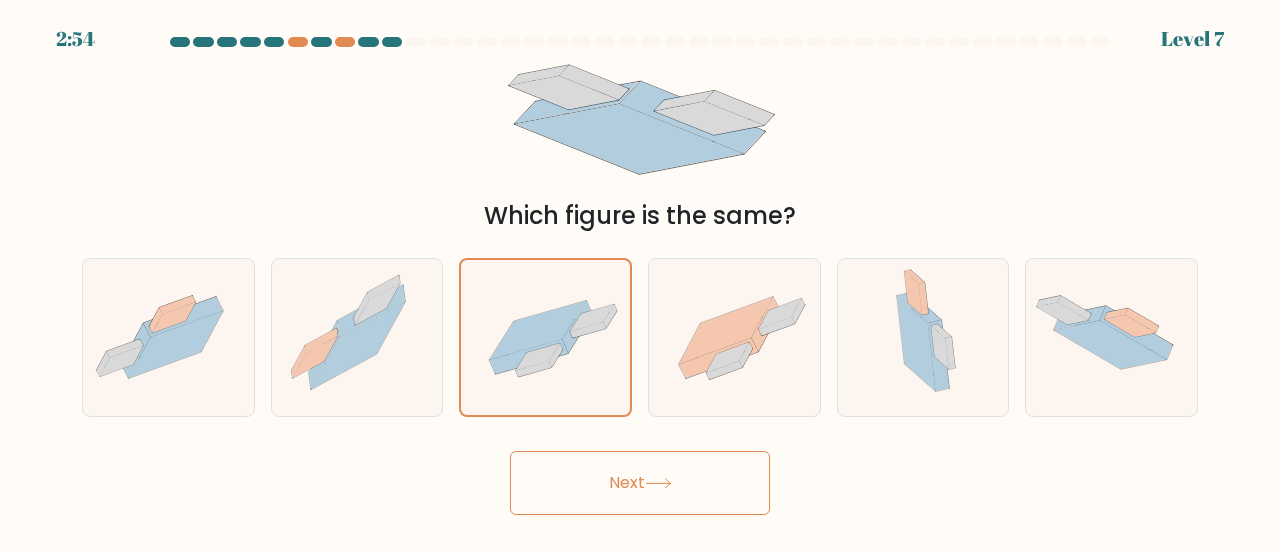 click on "Next" at bounding box center [640, 483] 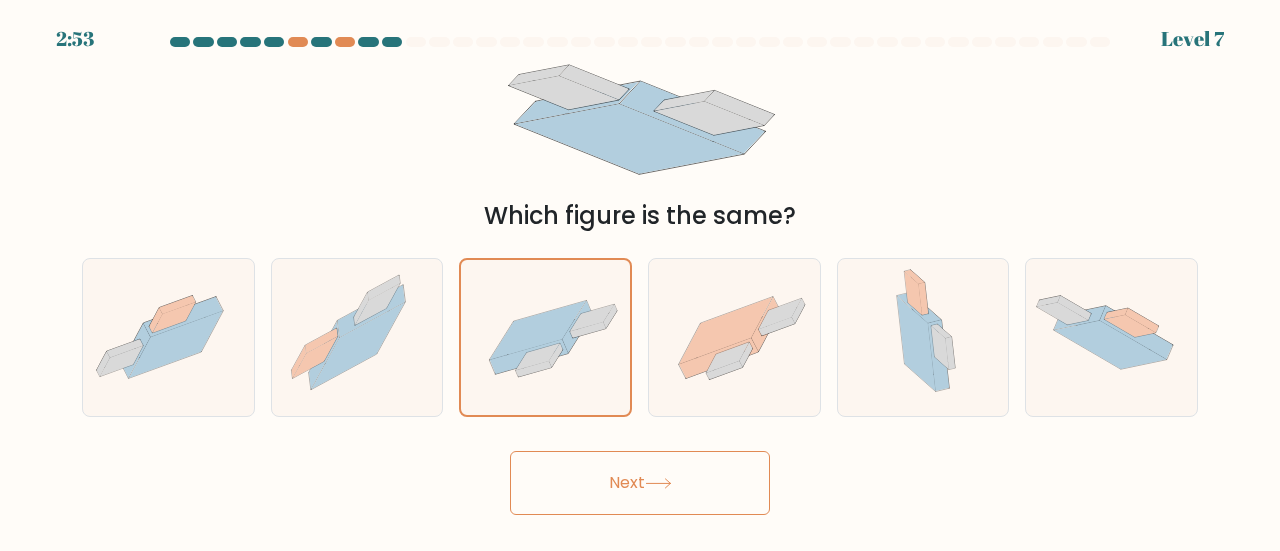 click on "Next" at bounding box center [640, 483] 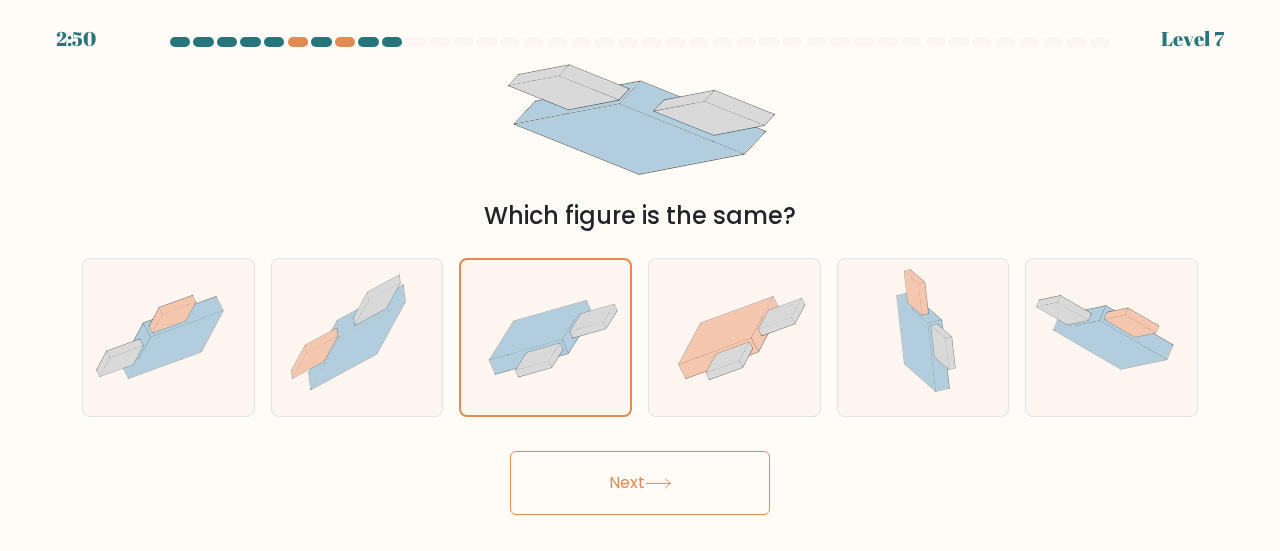 click on "Next" at bounding box center (640, 483) 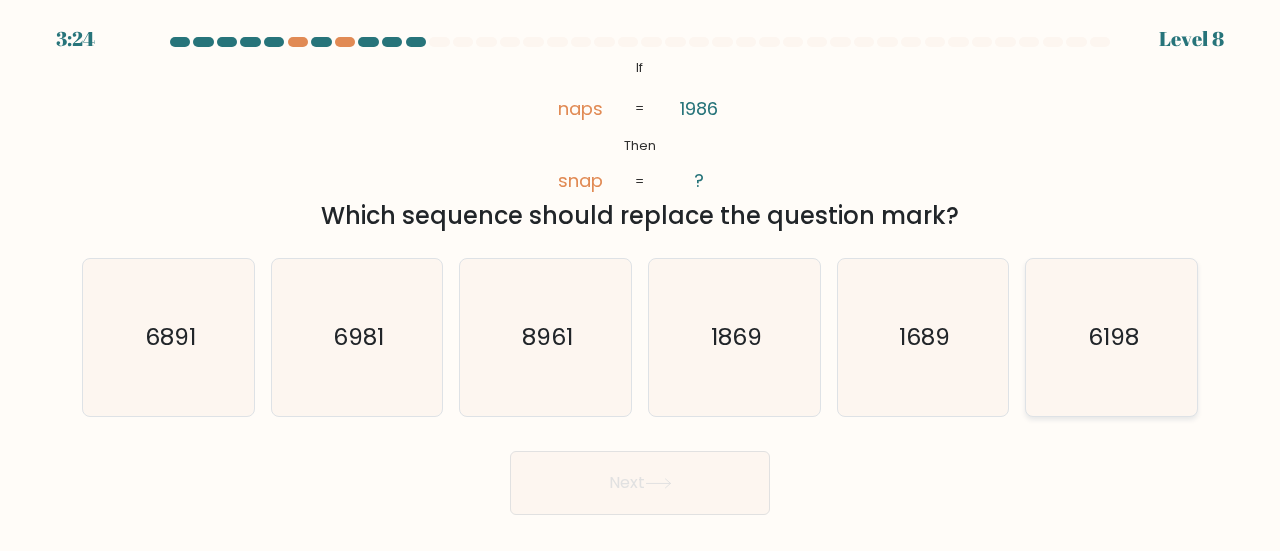 click on "6198" at bounding box center [1111, 337] 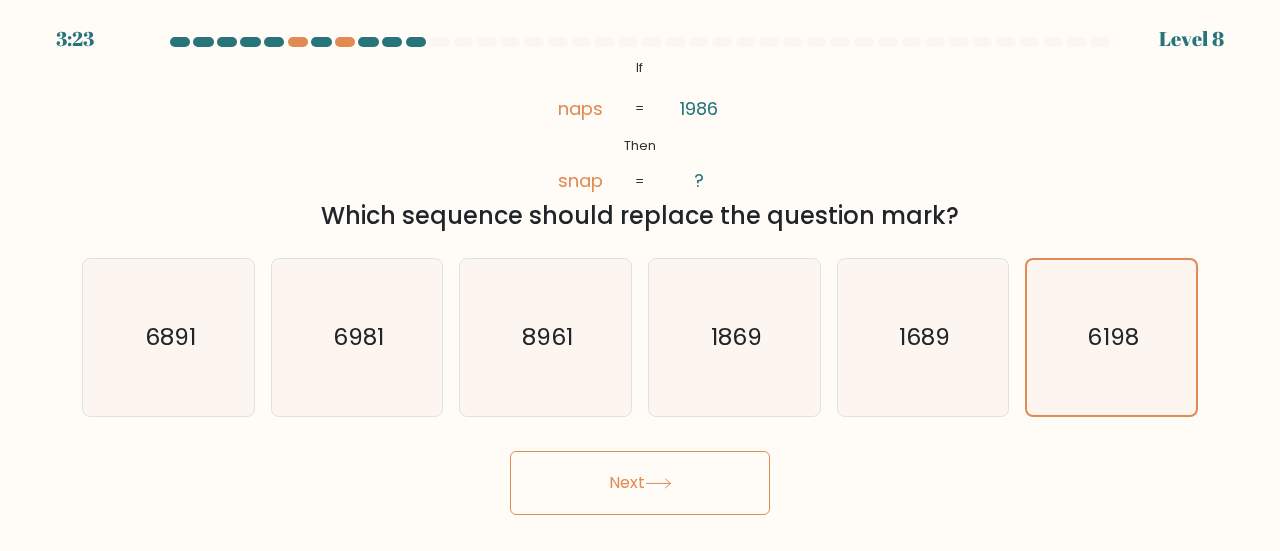 click on "Next" at bounding box center [640, 483] 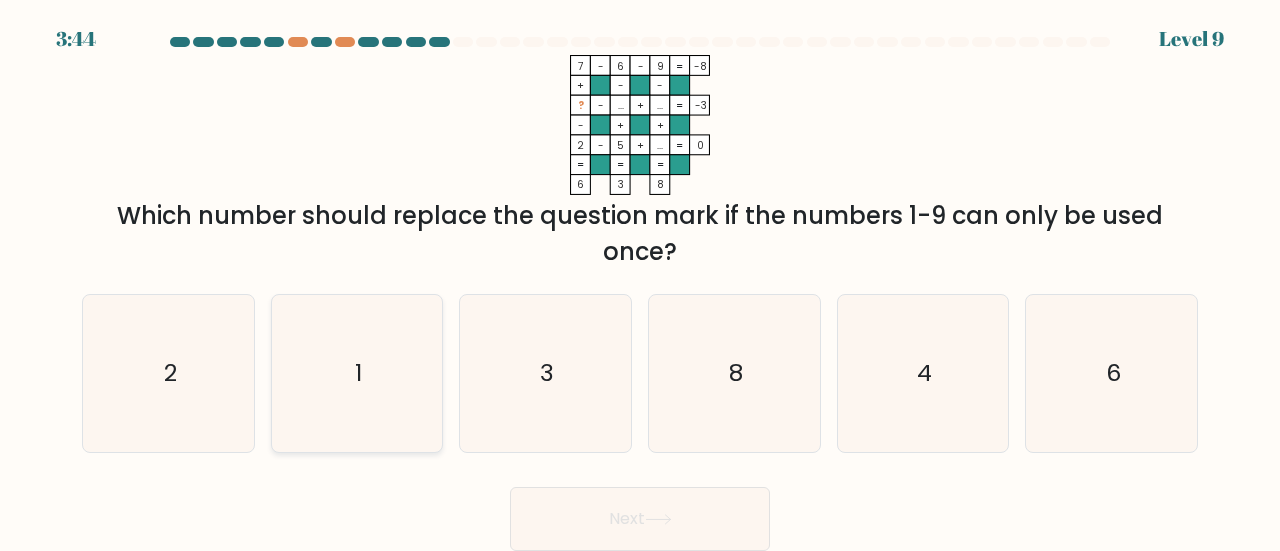 click on "1" at bounding box center [357, 373] 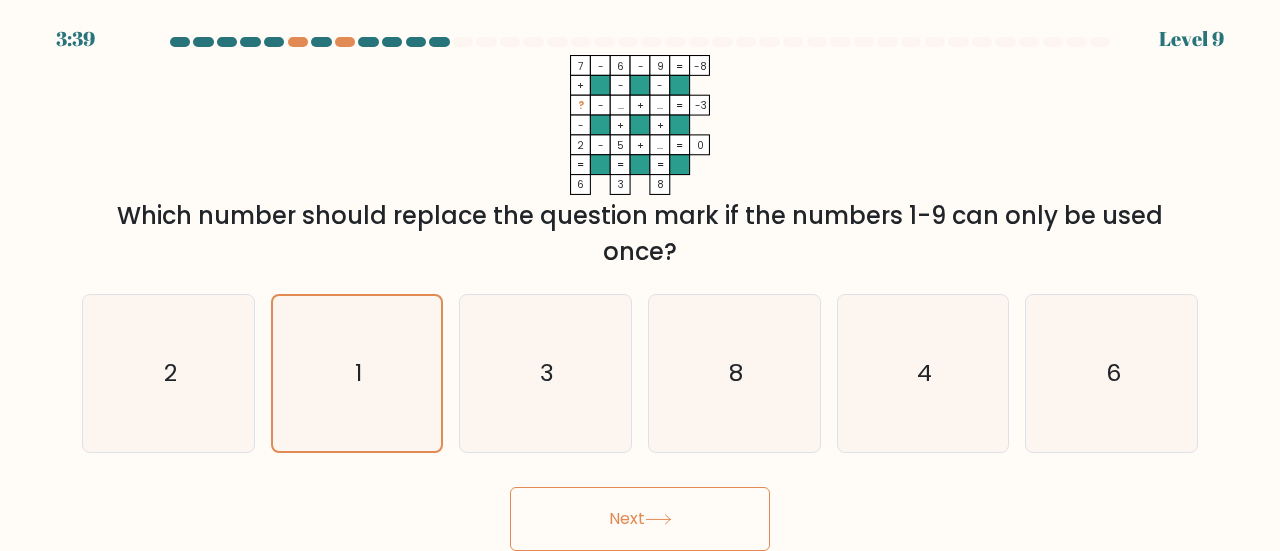 click on "Next" at bounding box center (640, 519) 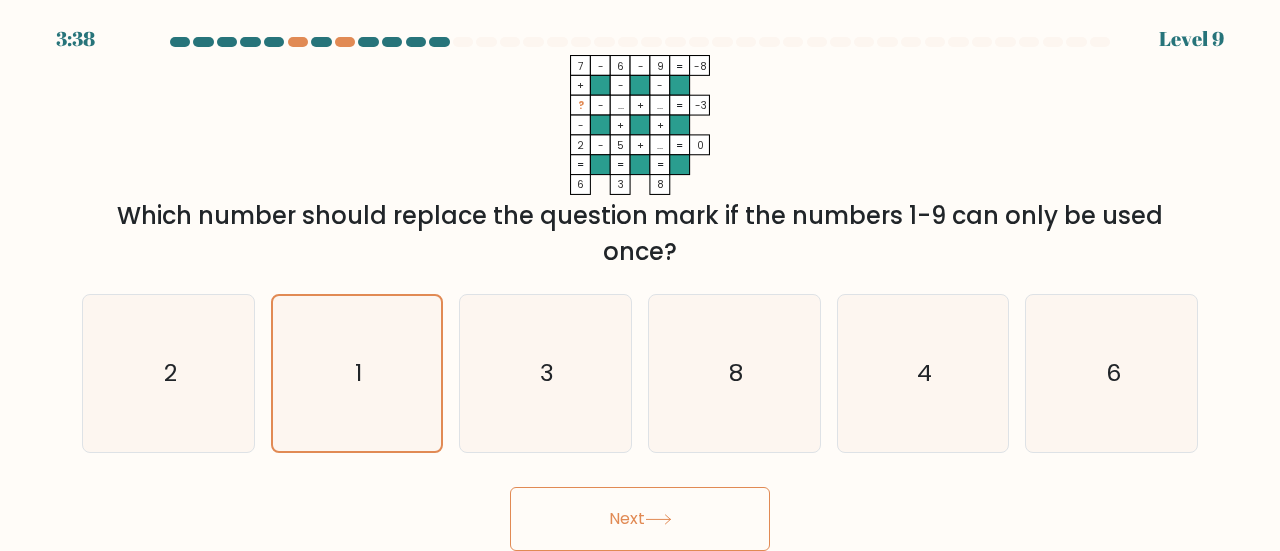click on "Next" at bounding box center [640, 519] 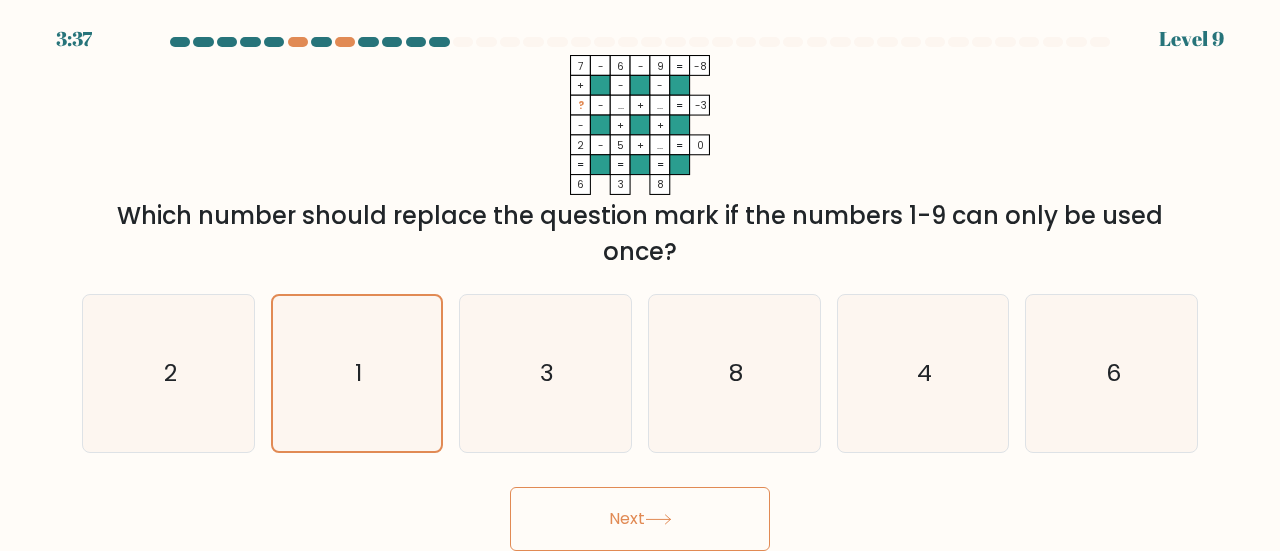 click on "Next" at bounding box center (640, 519) 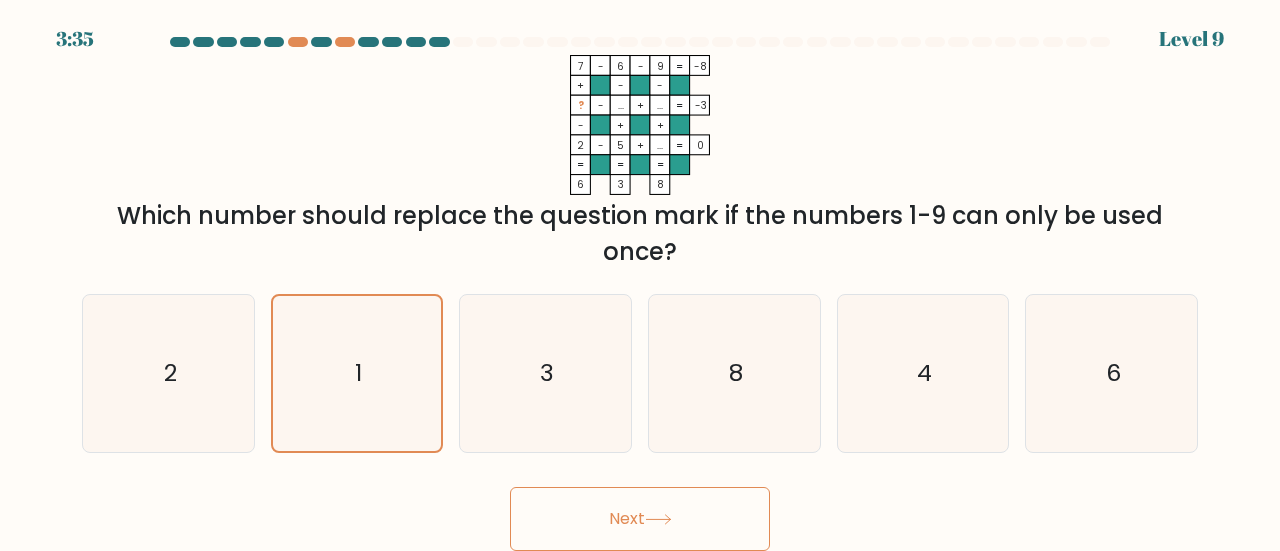 click on "Next" at bounding box center (640, 519) 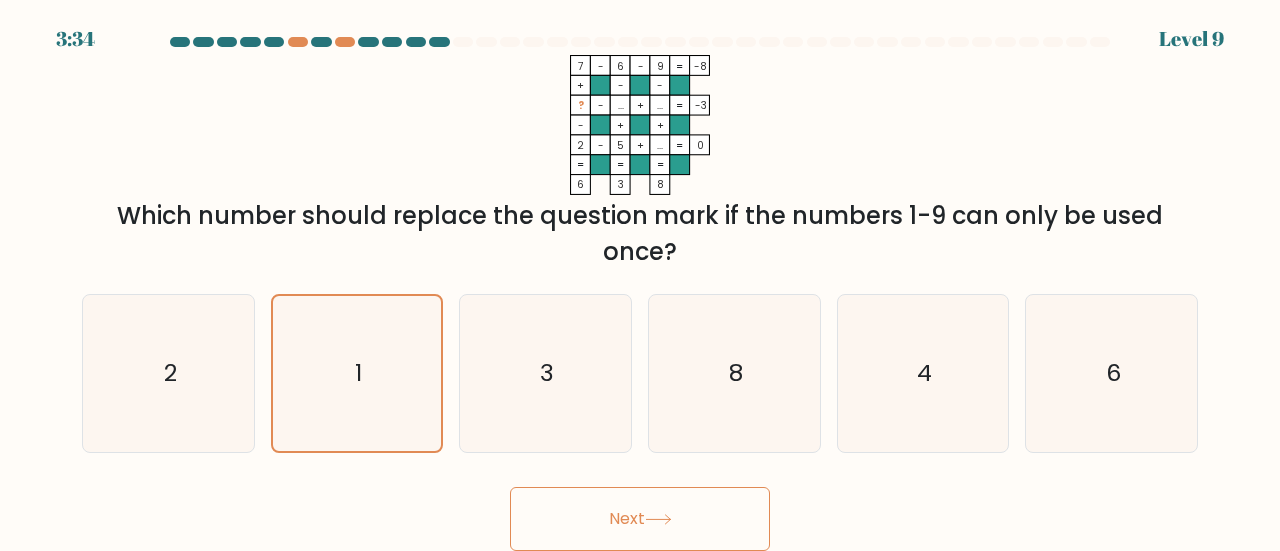 click on "Next" at bounding box center [640, 519] 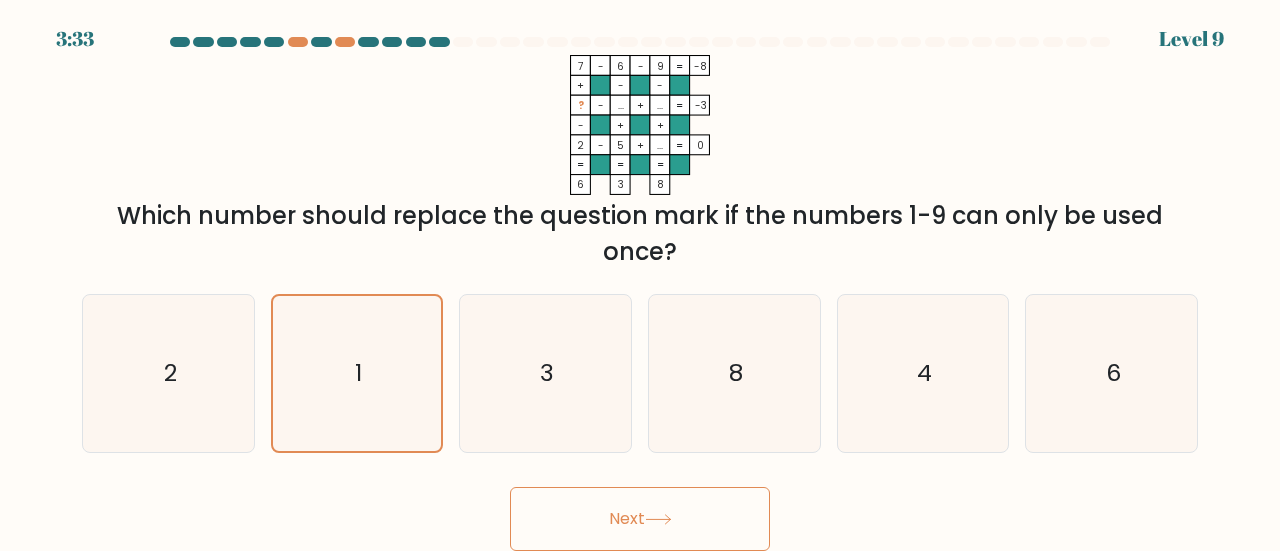 click on "Next" at bounding box center (640, 519) 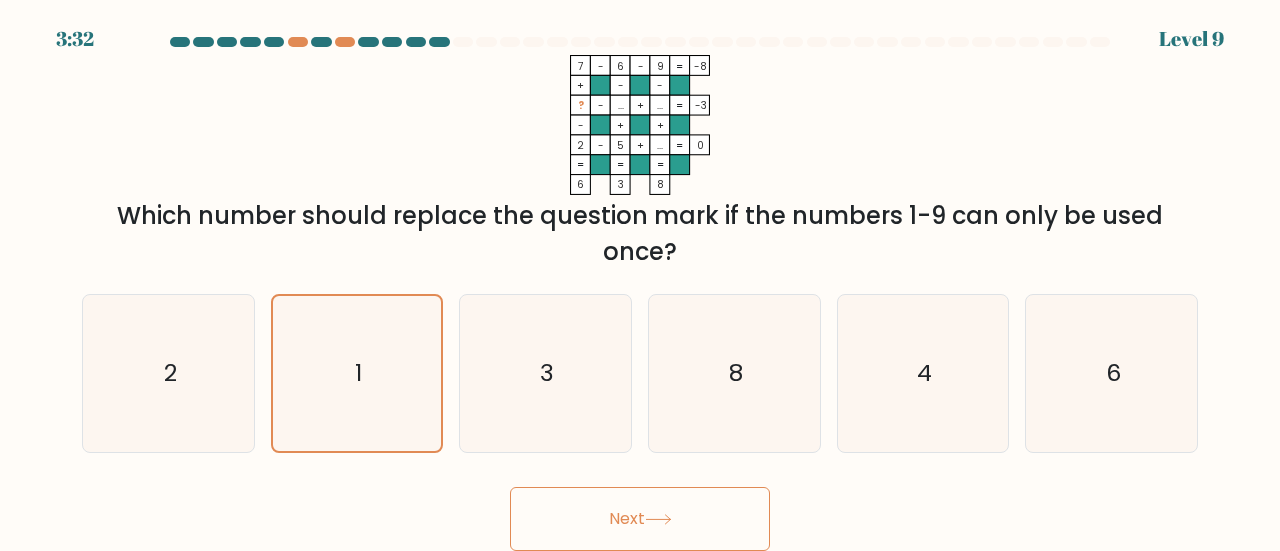 click on "Next" at bounding box center [640, 519] 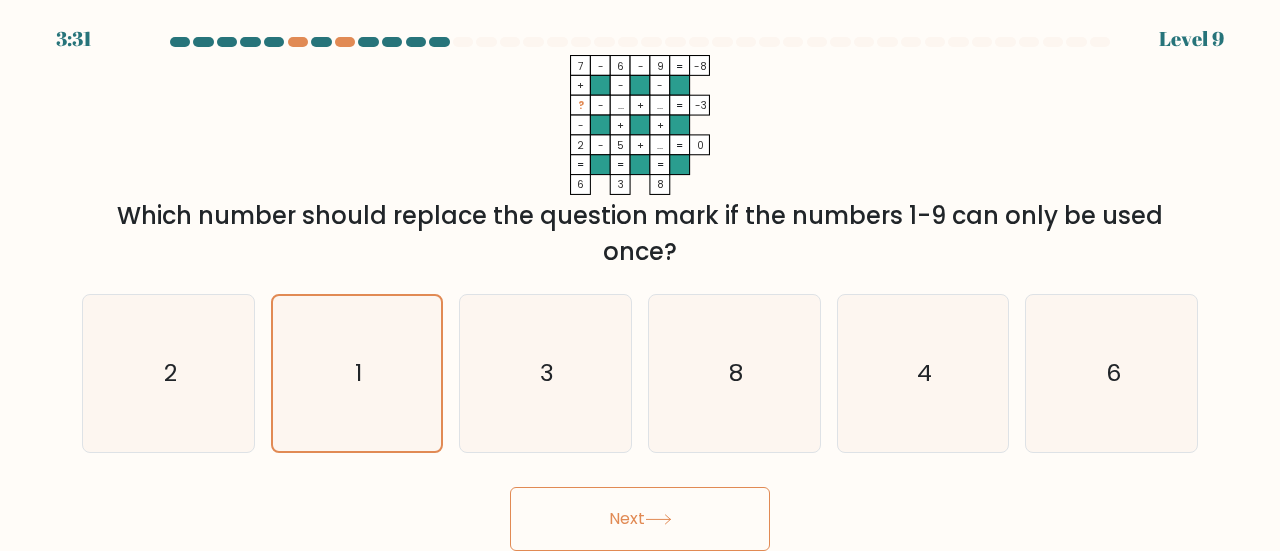 click on "Next" at bounding box center (640, 519) 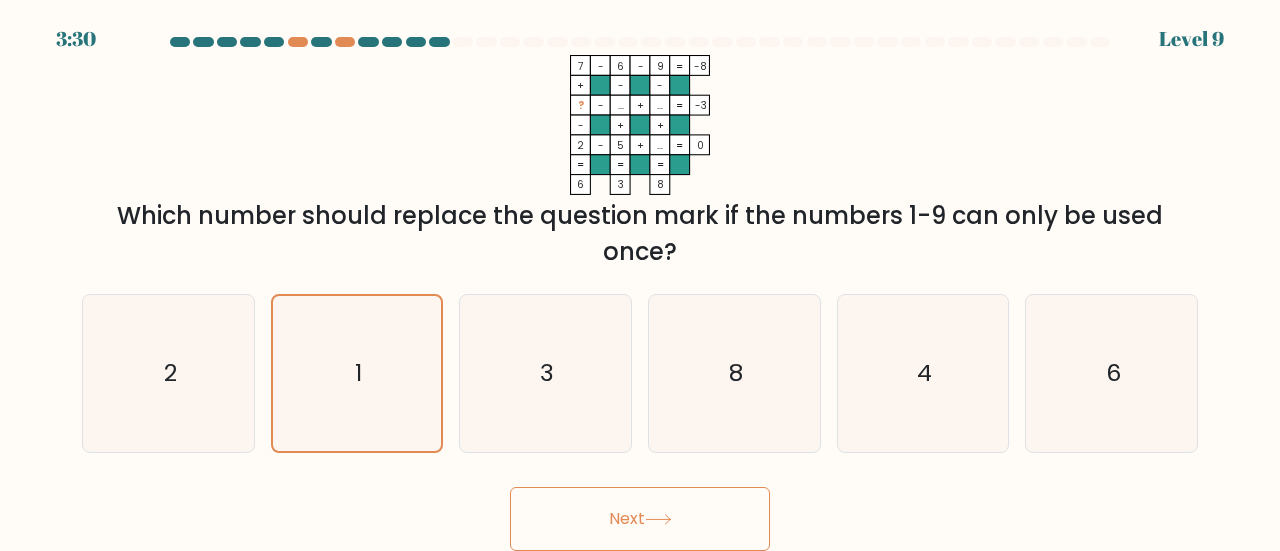 click on "Next" at bounding box center (640, 519) 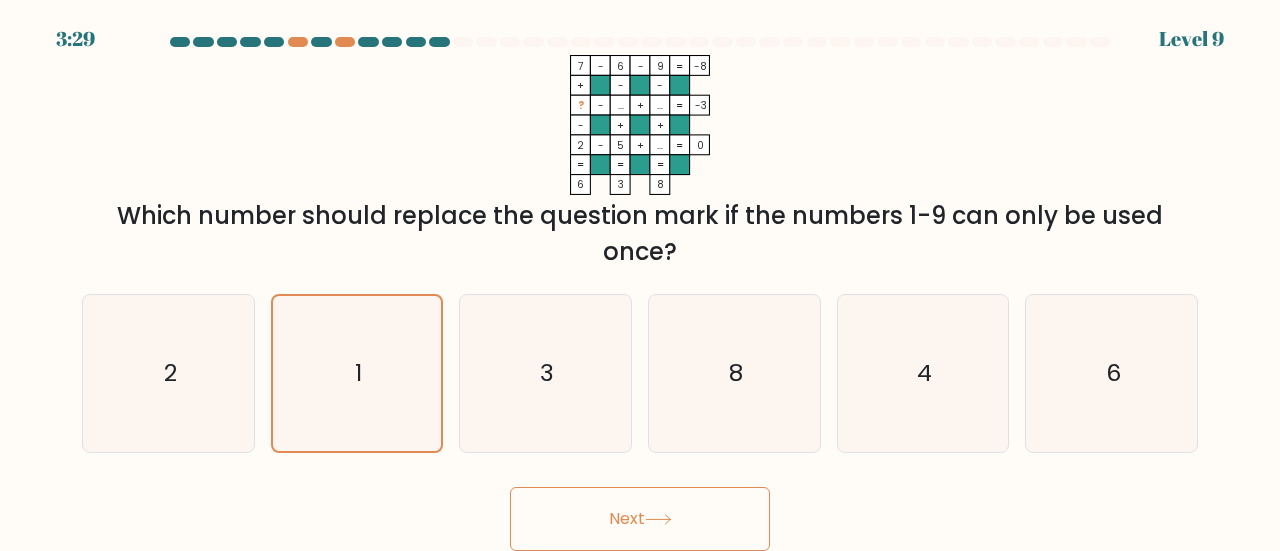 click on "Next" at bounding box center [640, 519] 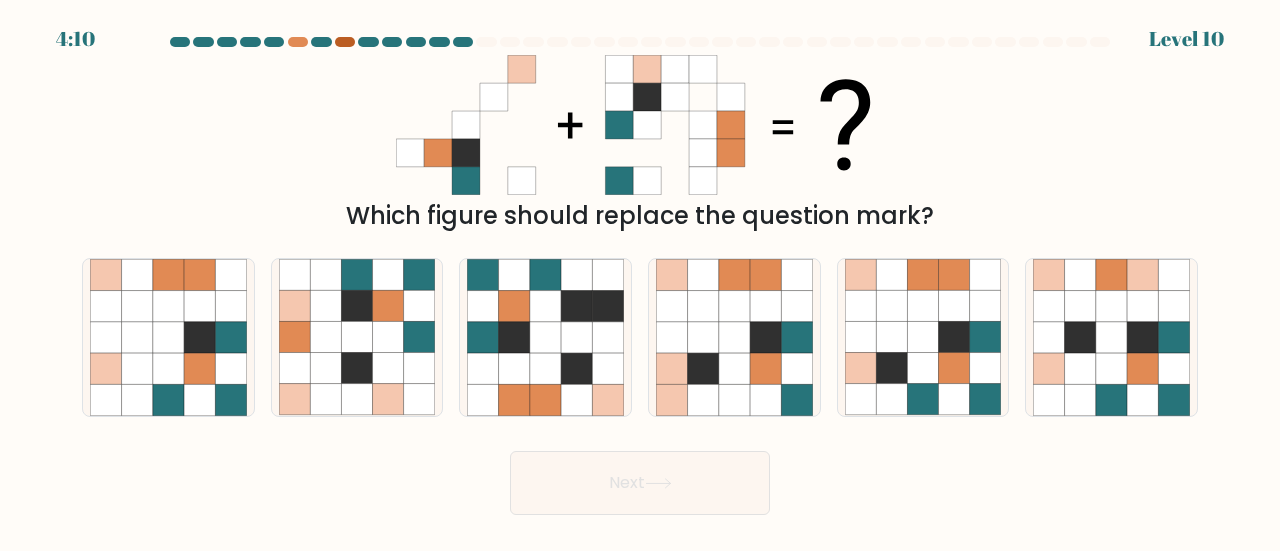 click at bounding box center (345, 42) 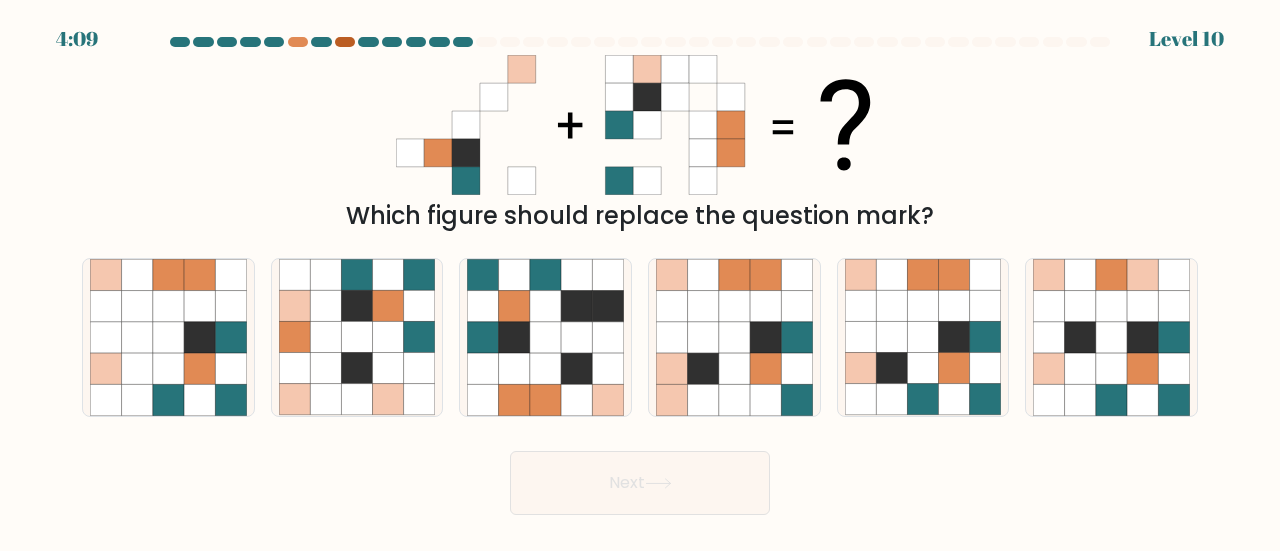 click at bounding box center (345, 42) 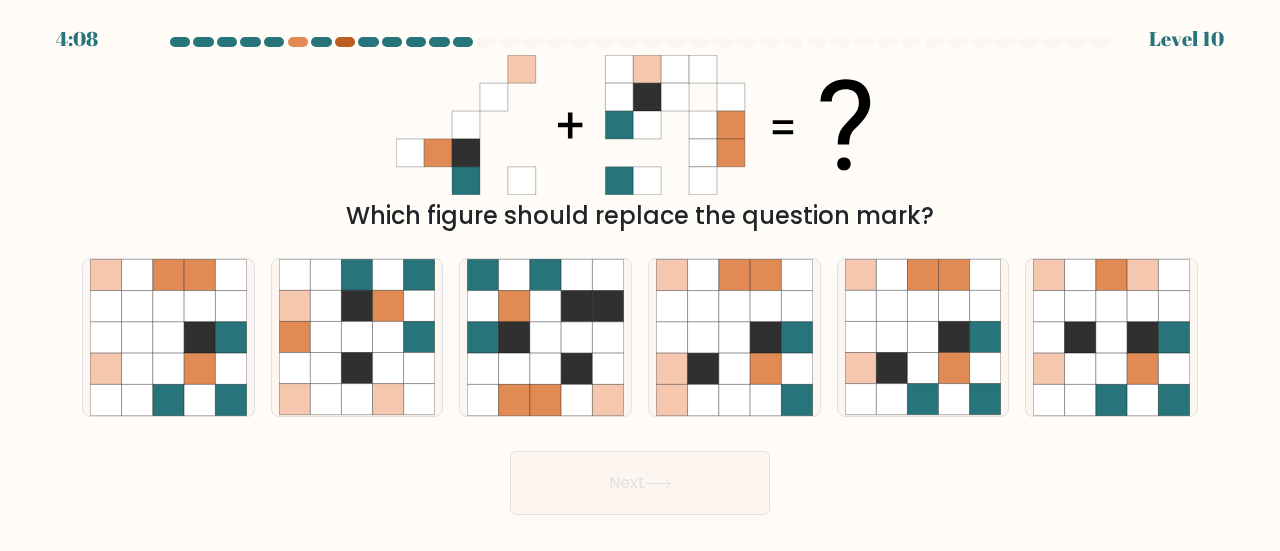 click at bounding box center (345, 42) 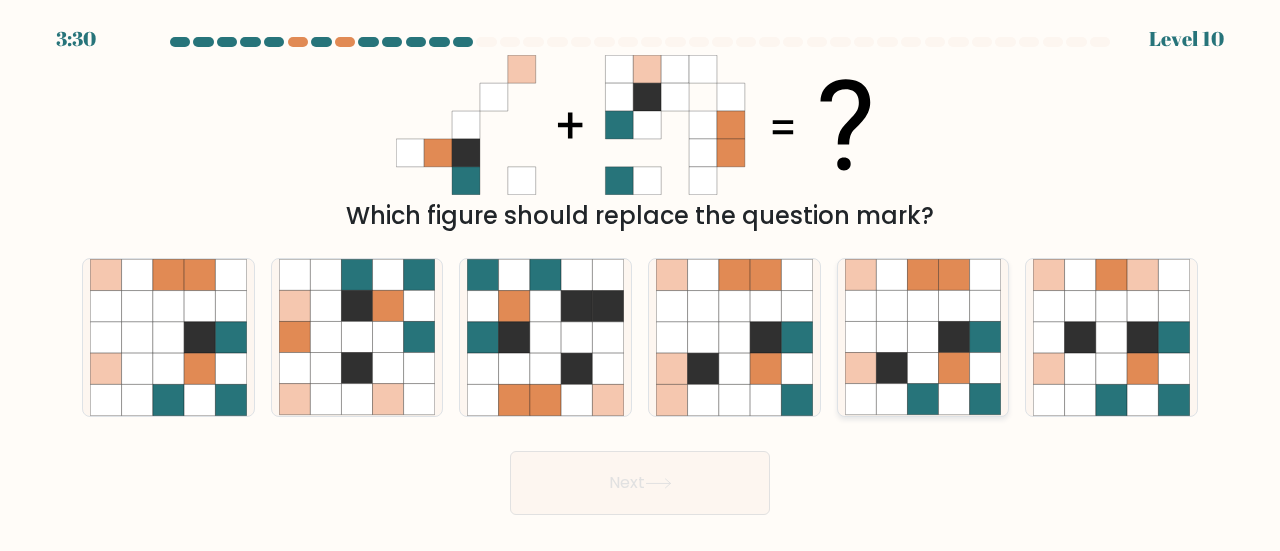 click at bounding box center [891, 368] 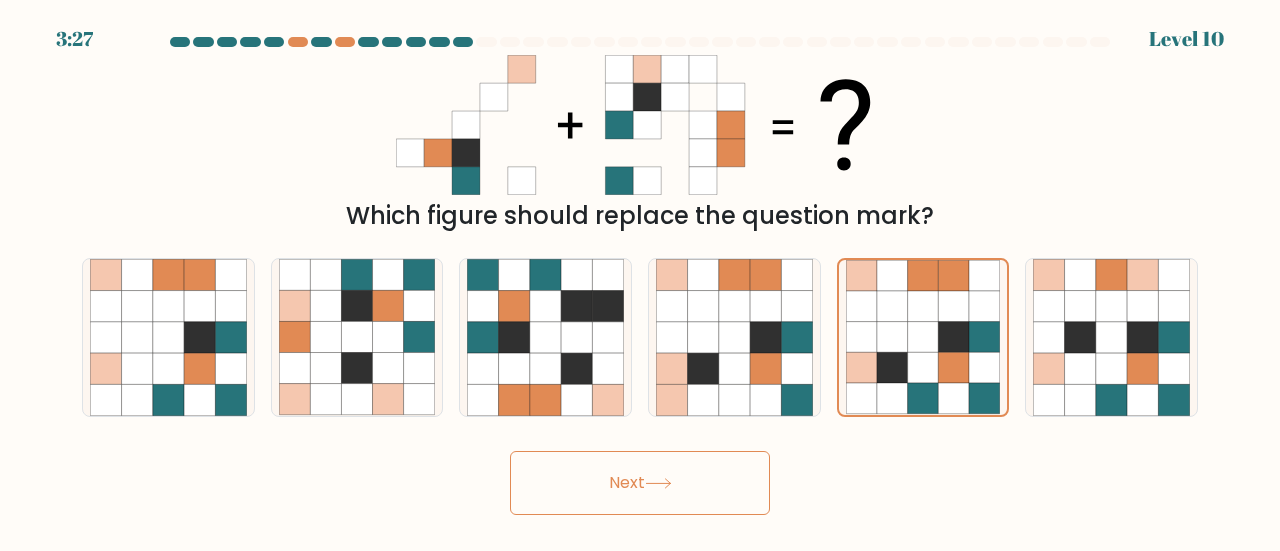 click on "Next" at bounding box center [640, 483] 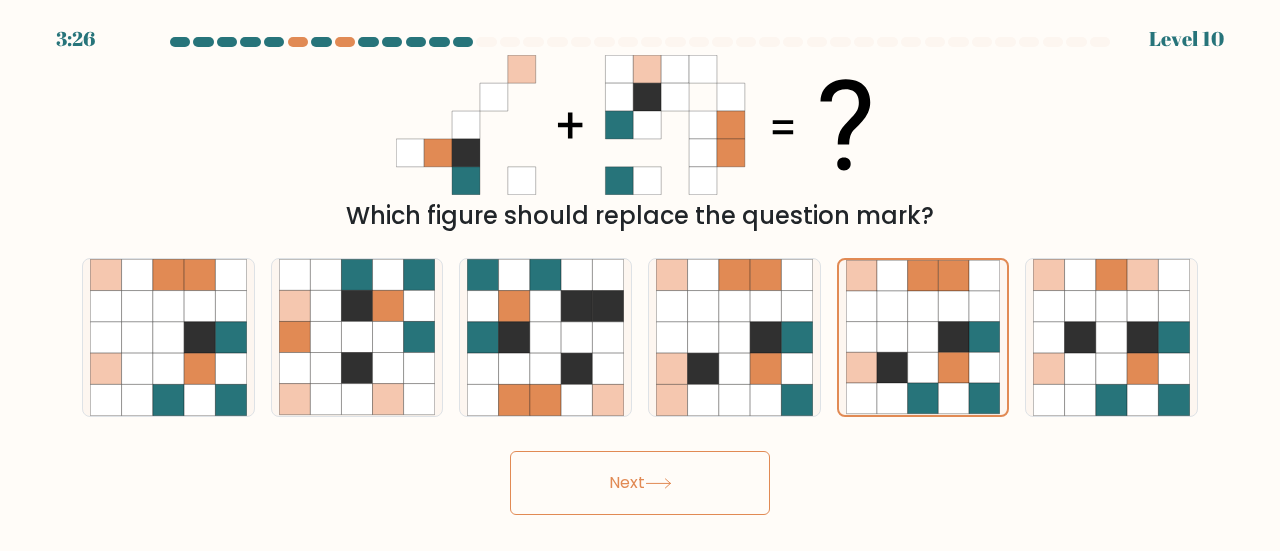 click at bounding box center [658, 483] 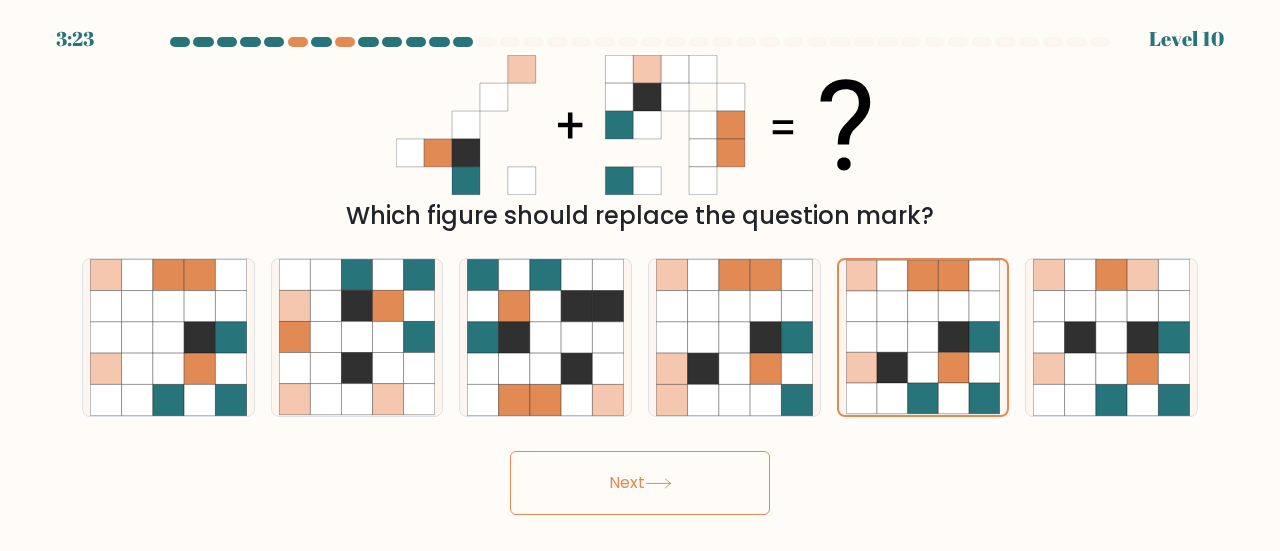 click on "Next" at bounding box center (640, 483) 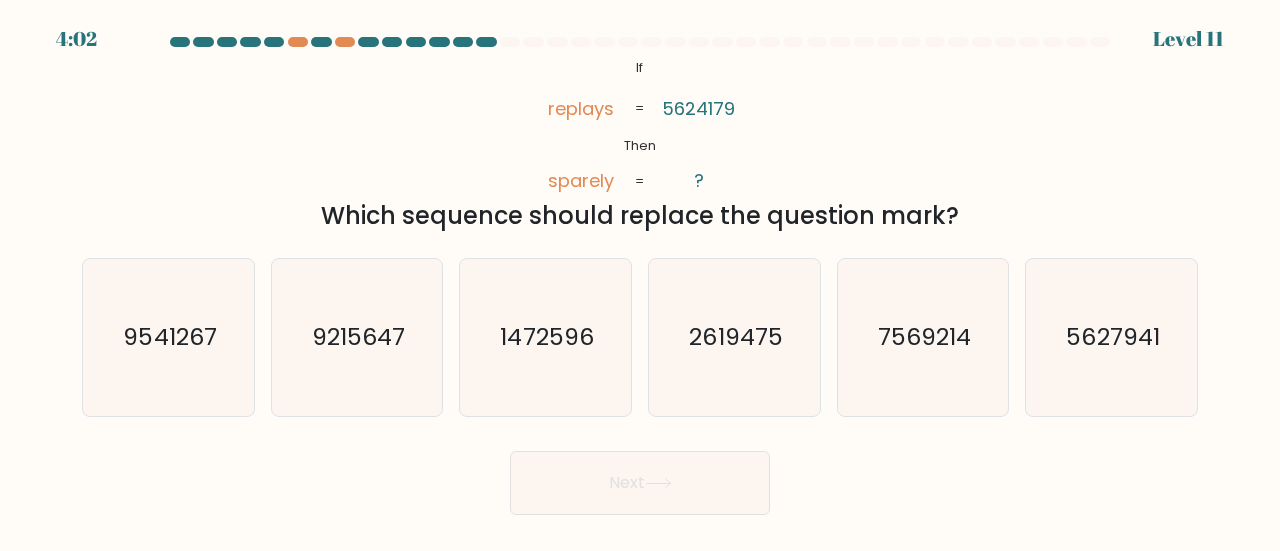 click on "@import url('https://fonts.googleapis.com/css?family=Abril+Fatface:400,100,100italic,300,300italic,400italic,500,500italic,700,700italic,900,900italic');           If       Then       replays       sparely       5624179       ?       =       =
Which sequence should replace the question mark?" at bounding box center [640, 144] 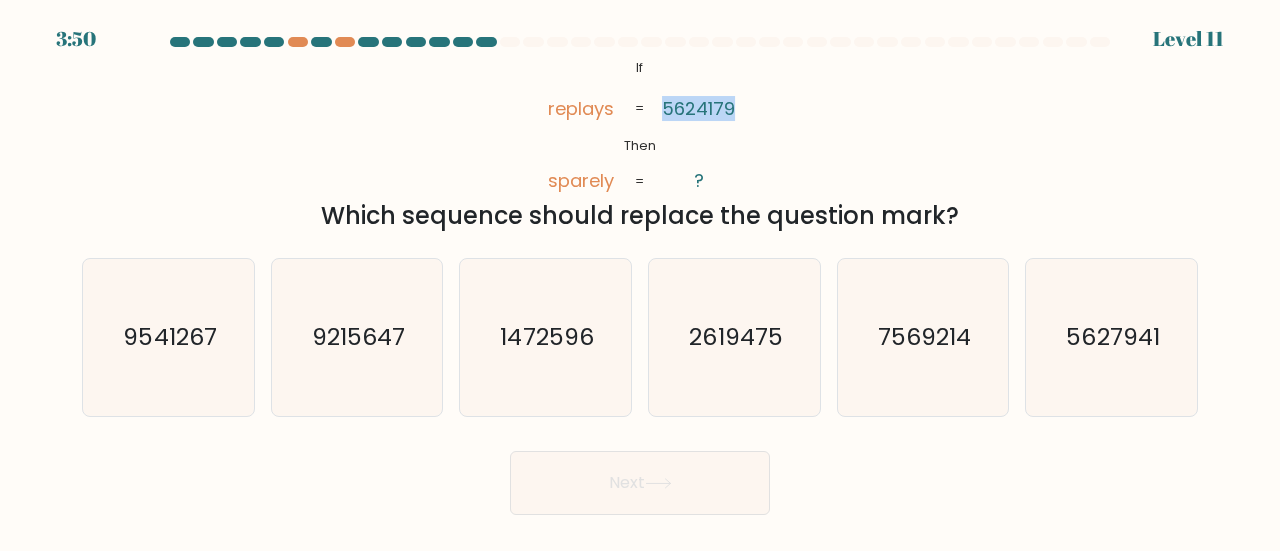 drag, startPoint x: 658, startPoint y: 107, endPoint x: 730, endPoint y: 109, distance: 72.02777 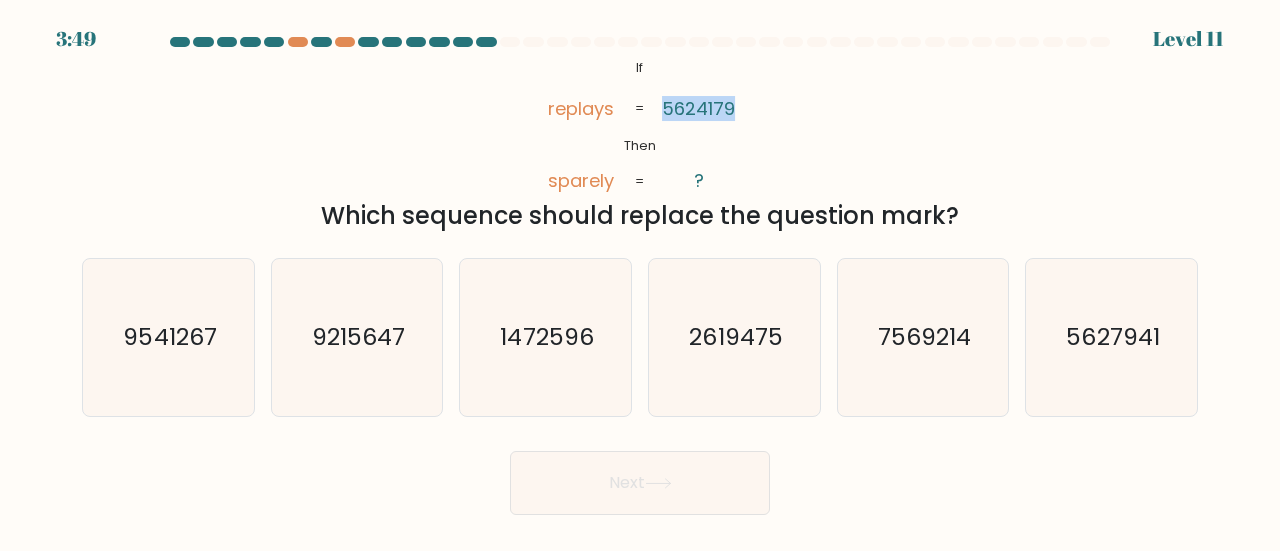 click on "5624179" at bounding box center [699, 108] 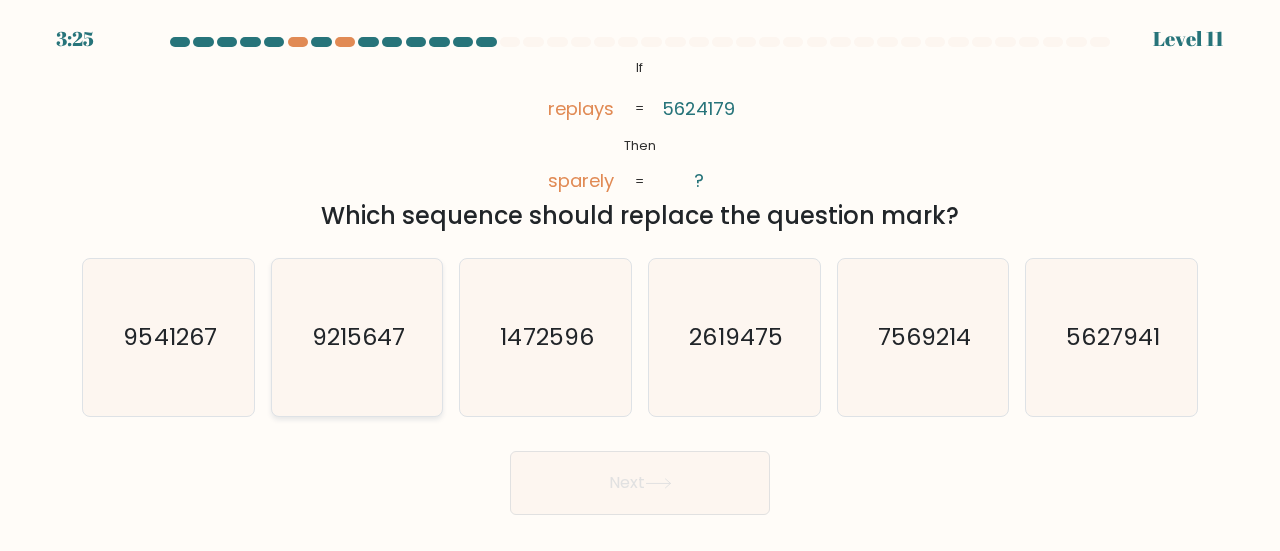 click on "9215647" at bounding box center [357, 337] 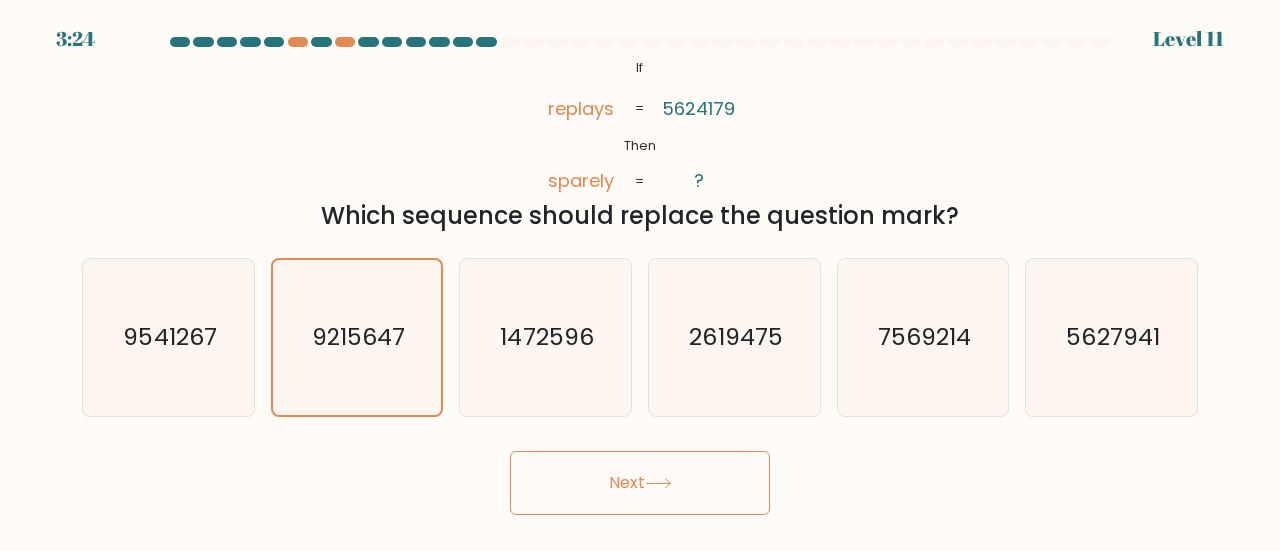 click on "Next" at bounding box center (640, 483) 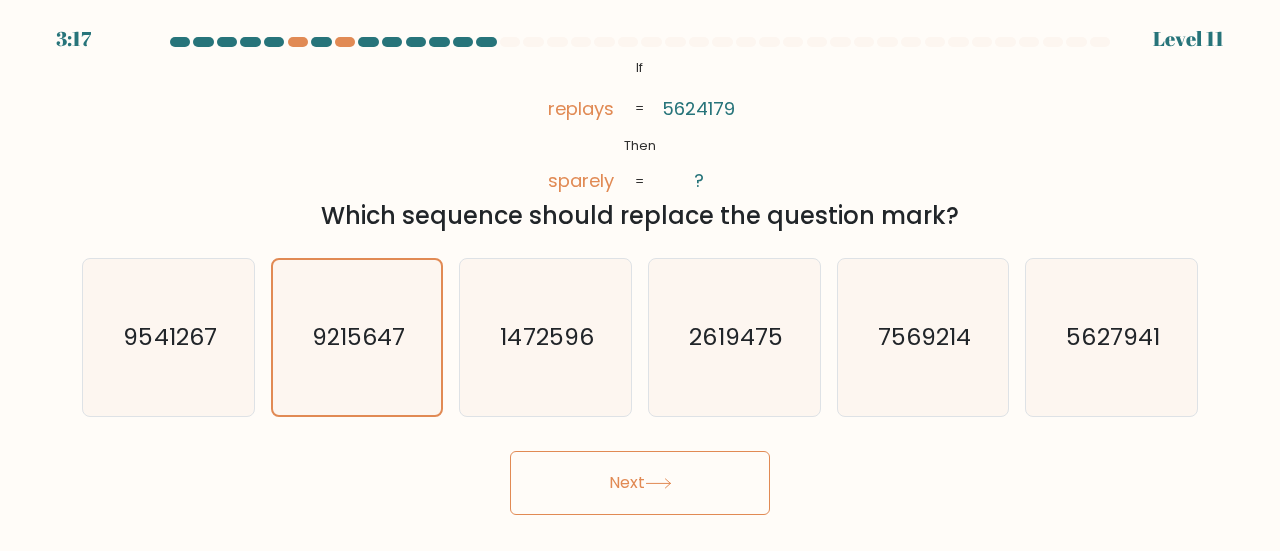 click on "Next" at bounding box center [640, 483] 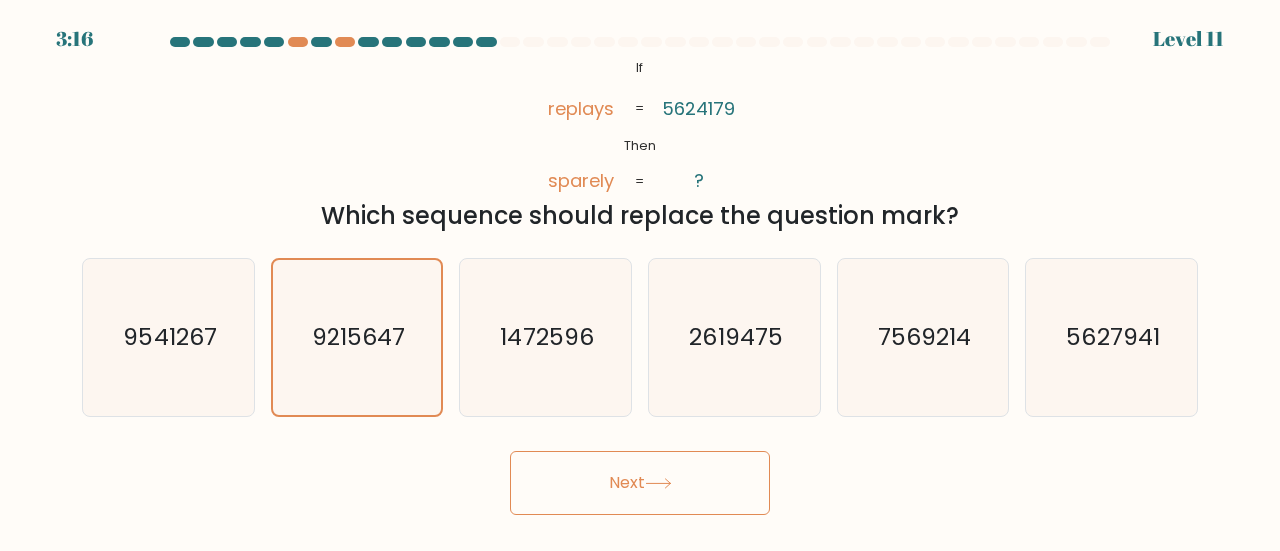 click on "Next" at bounding box center (640, 483) 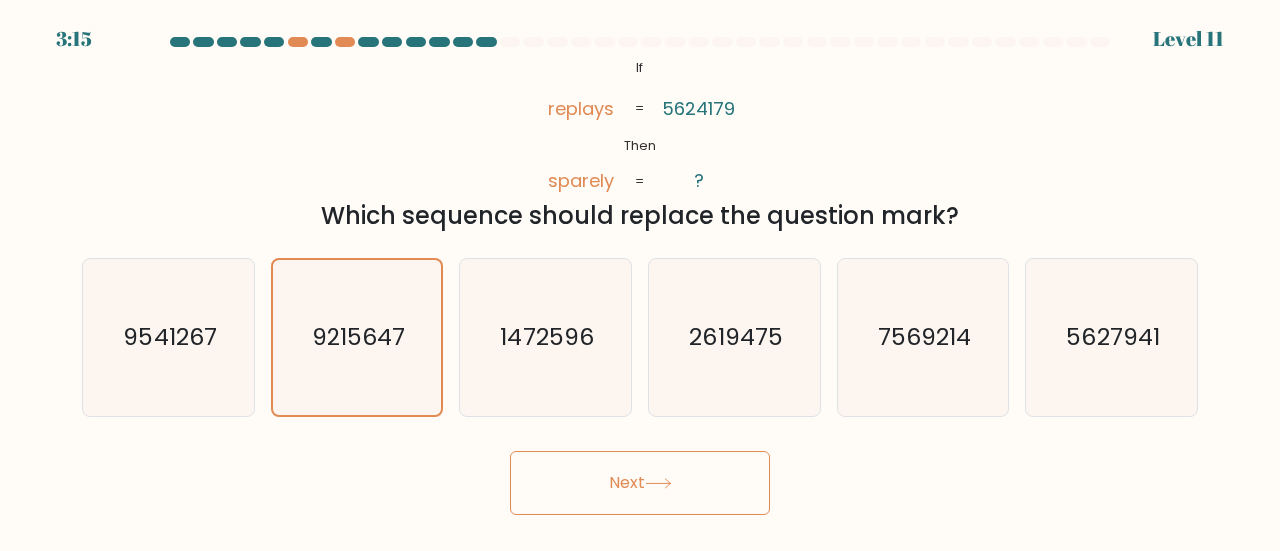 click on "Next" at bounding box center [640, 483] 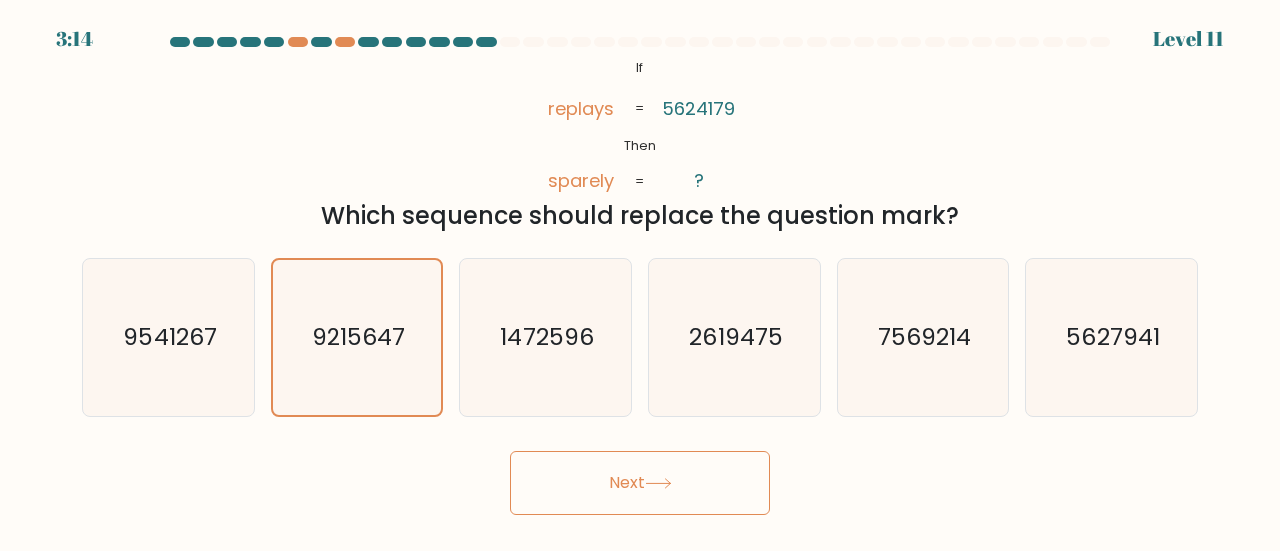 click on "Next" at bounding box center (640, 483) 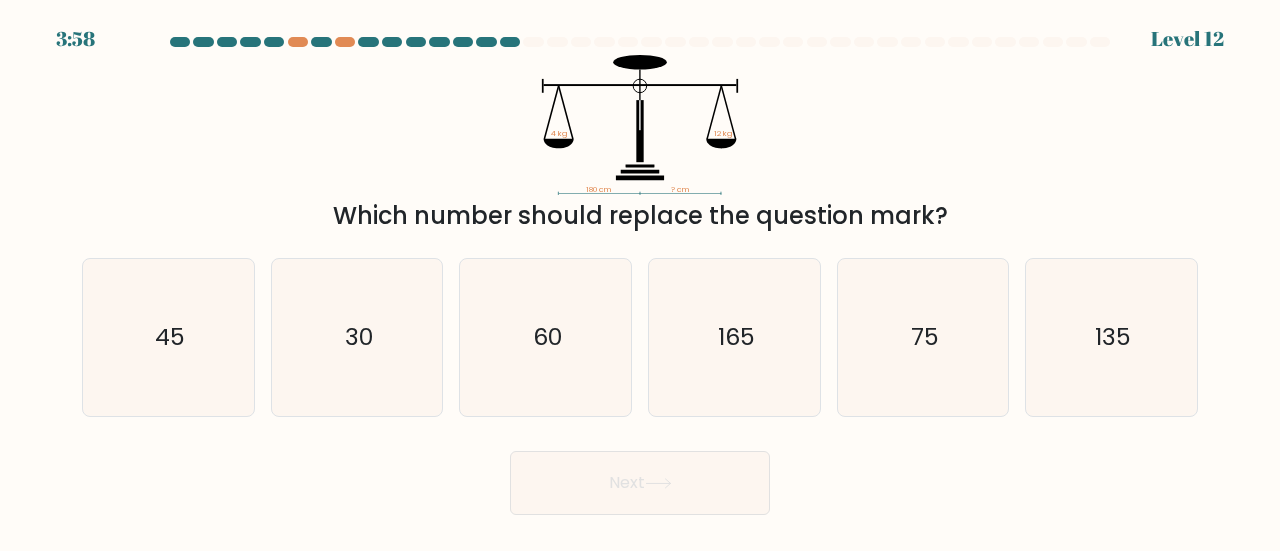 click on "Next" at bounding box center (640, 483) 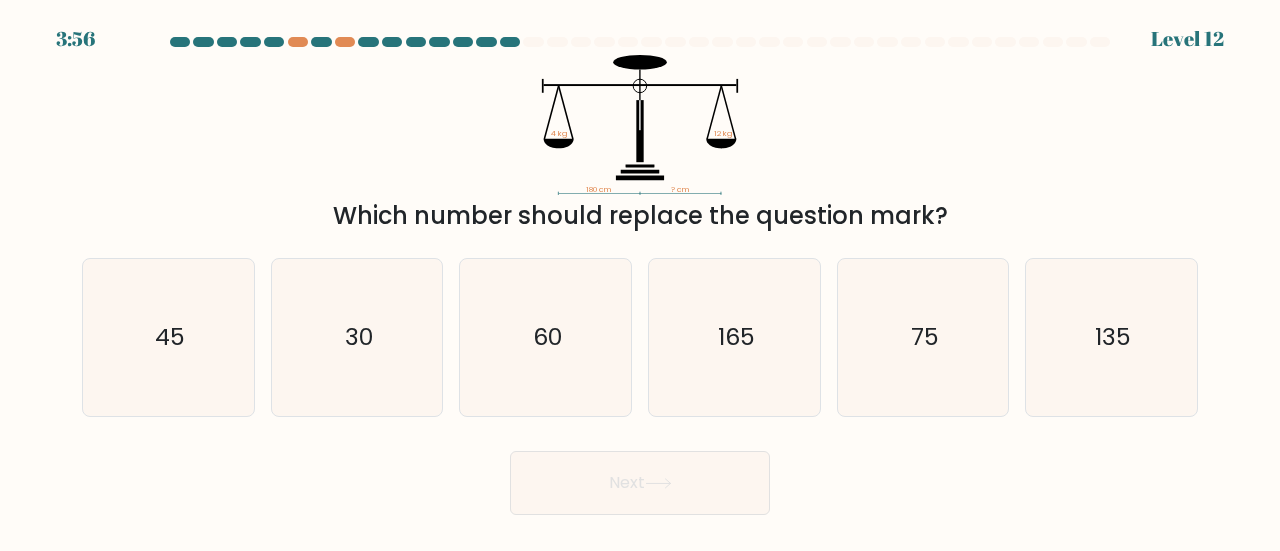 click on "Next" at bounding box center (640, 483) 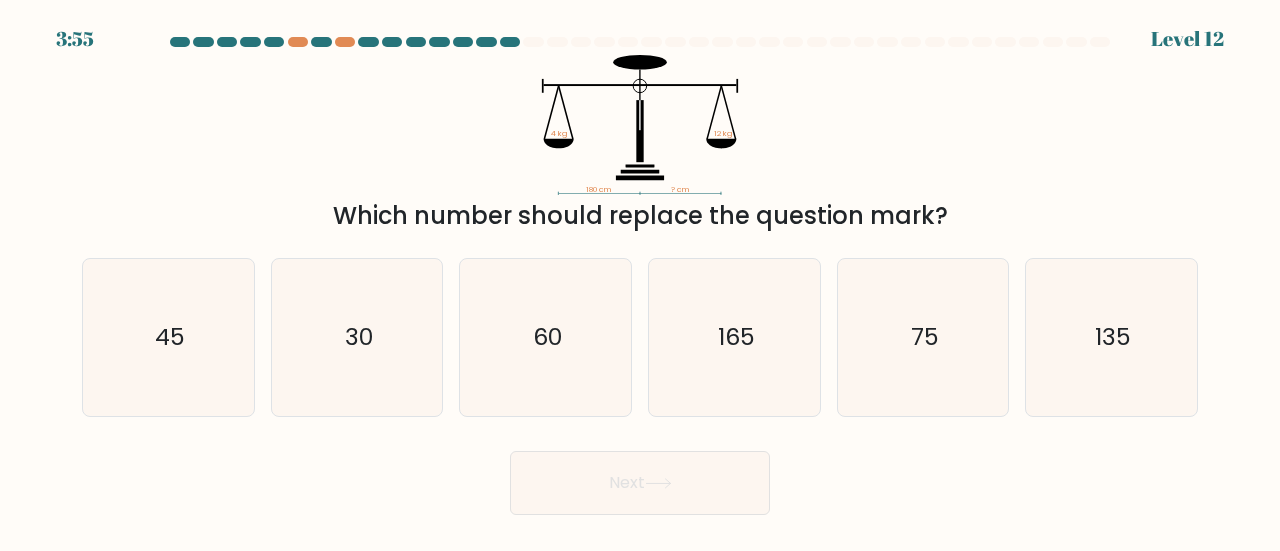 click on "180 cm   ? cm   4 kg   12 kg" at bounding box center [640, 125] 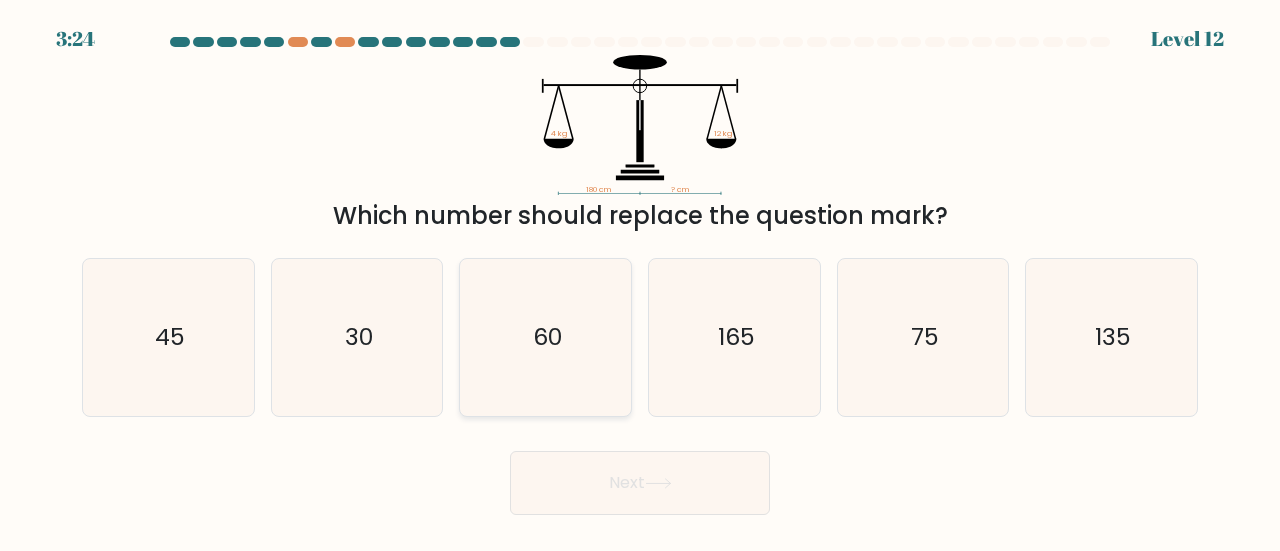 click on "60" at bounding box center (545, 337) 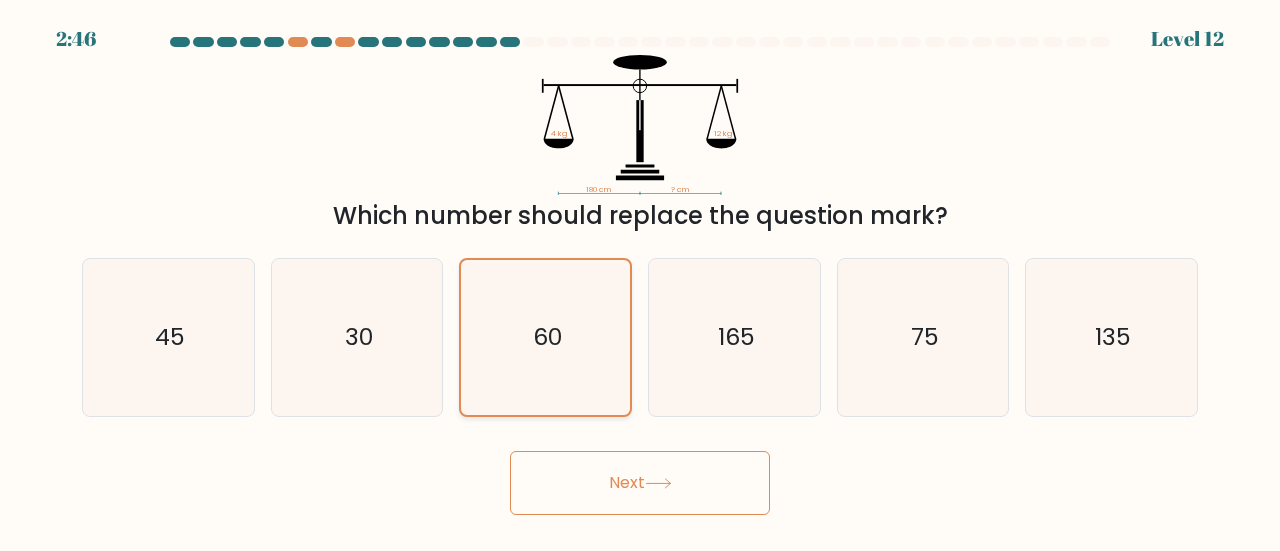 click on "60" at bounding box center (545, 337) 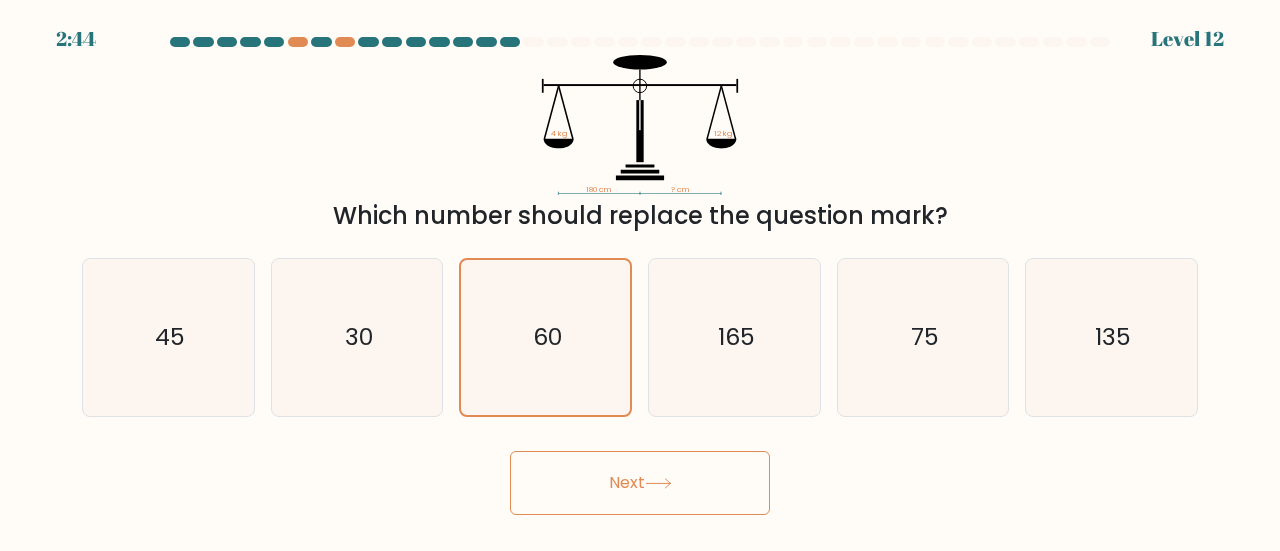 click on "Next" at bounding box center (640, 483) 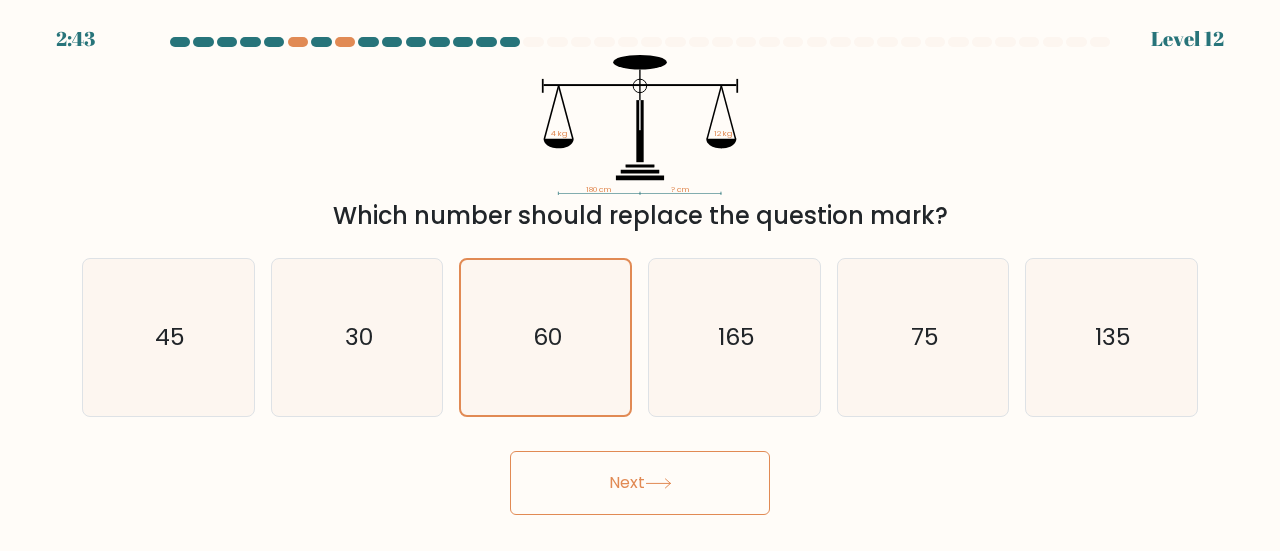 click on "Next" at bounding box center [640, 483] 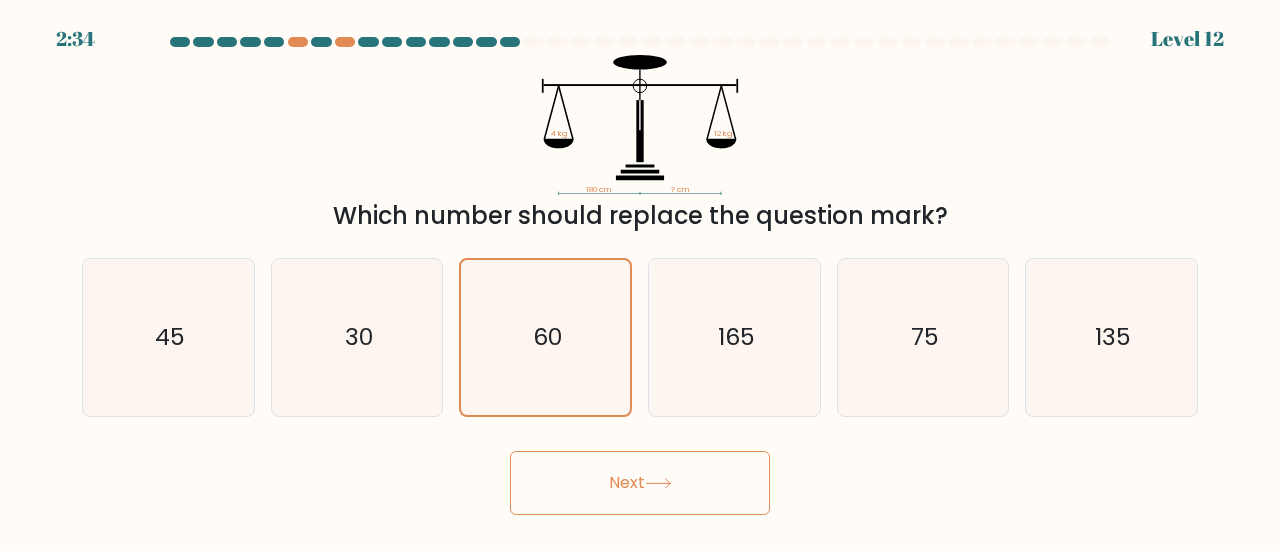click on "Next" at bounding box center [640, 483] 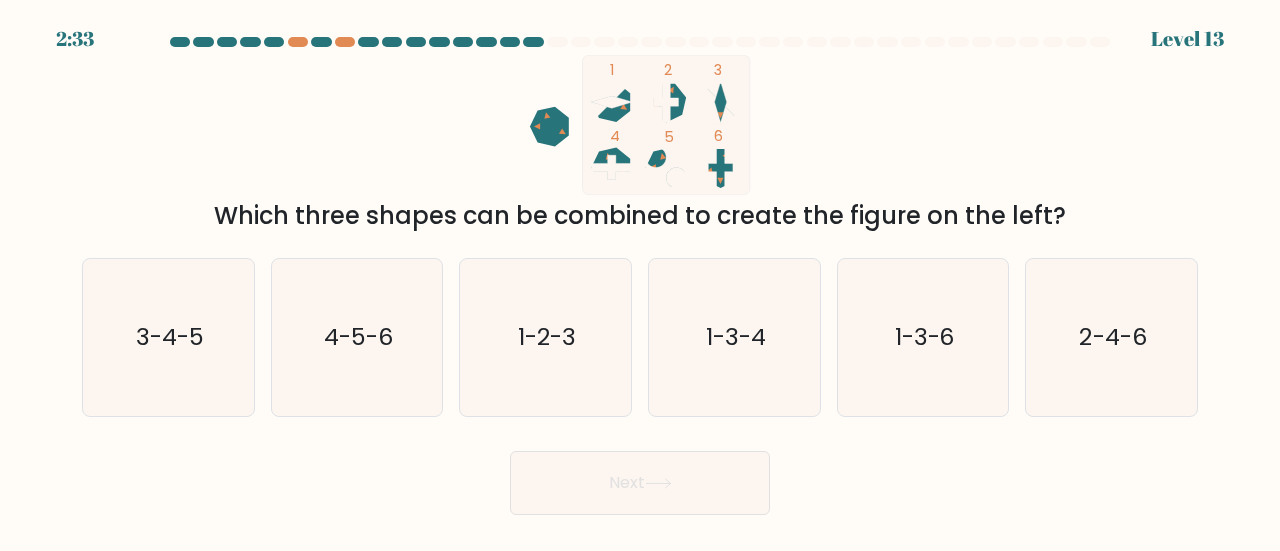 click on "Next" at bounding box center (640, 483) 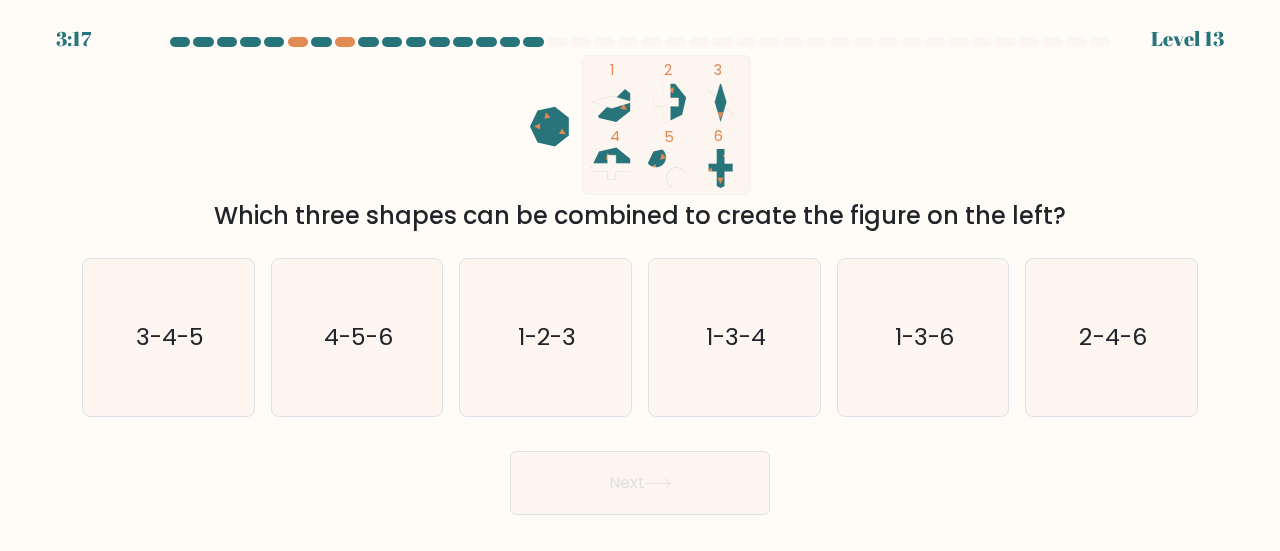 click on "Next" at bounding box center [640, 483] 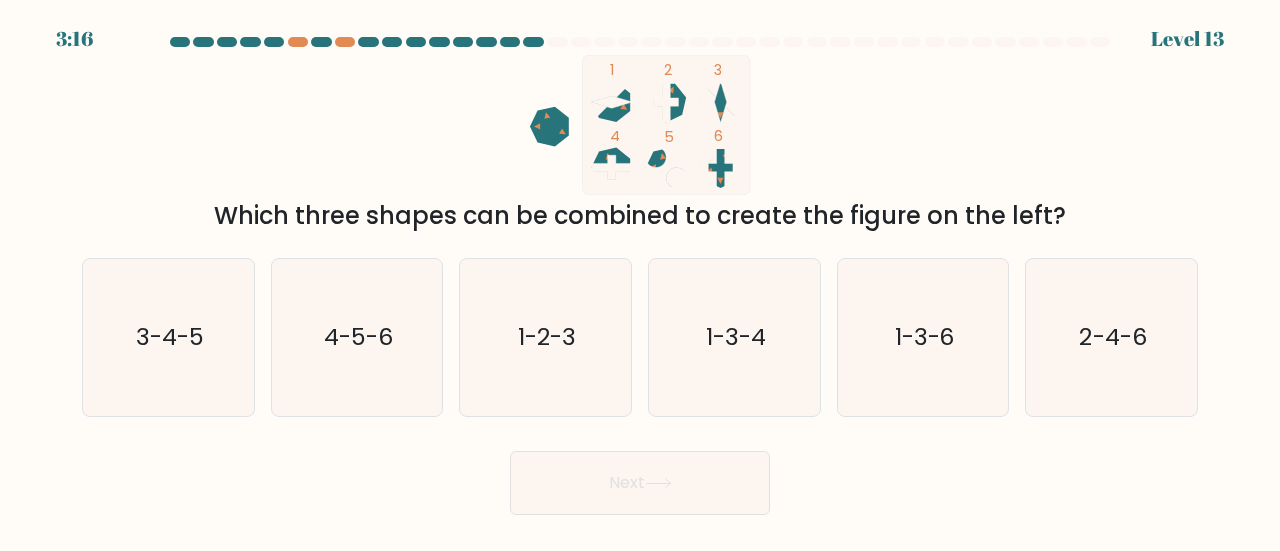 click at bounding box center [666, 125] 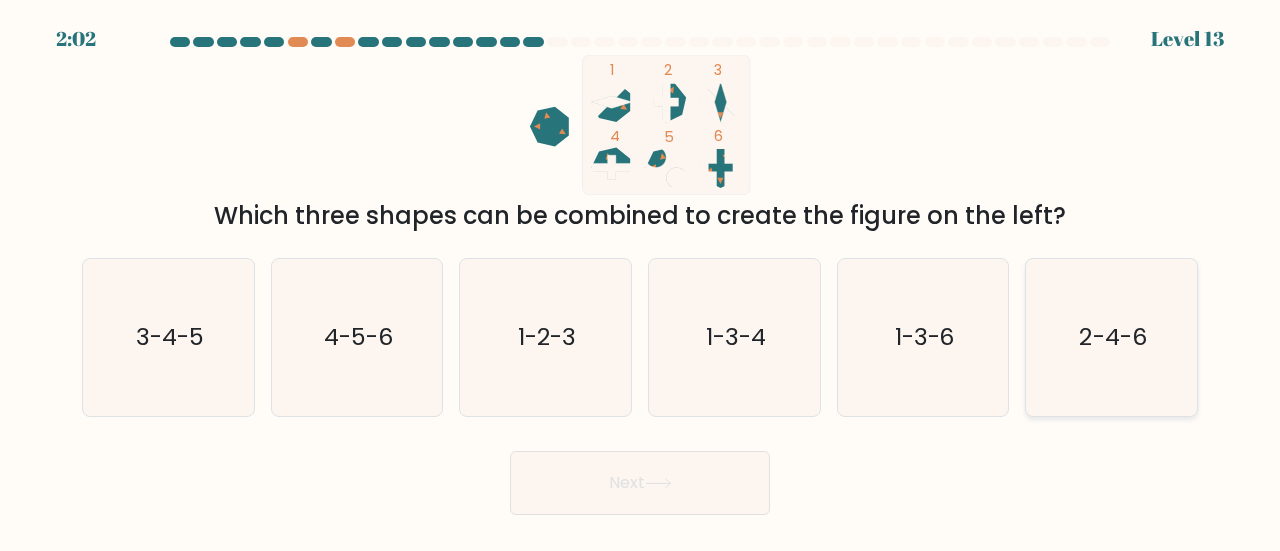 click on "2-4-6" at bounding box center (1111, 337) 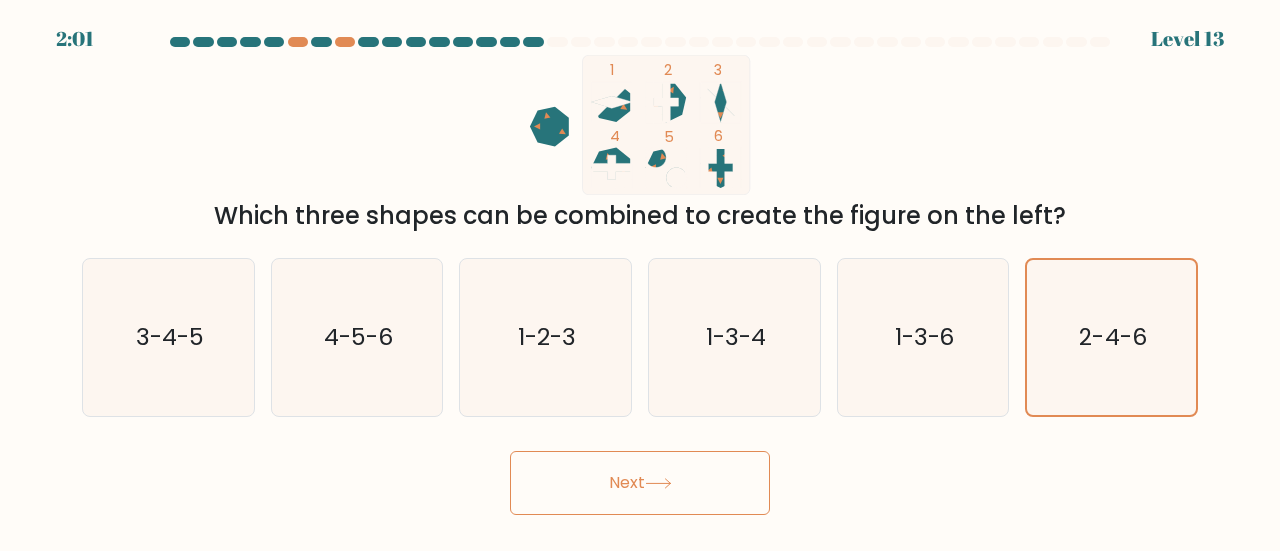 click on "Next" at bounding box center (640, 483) 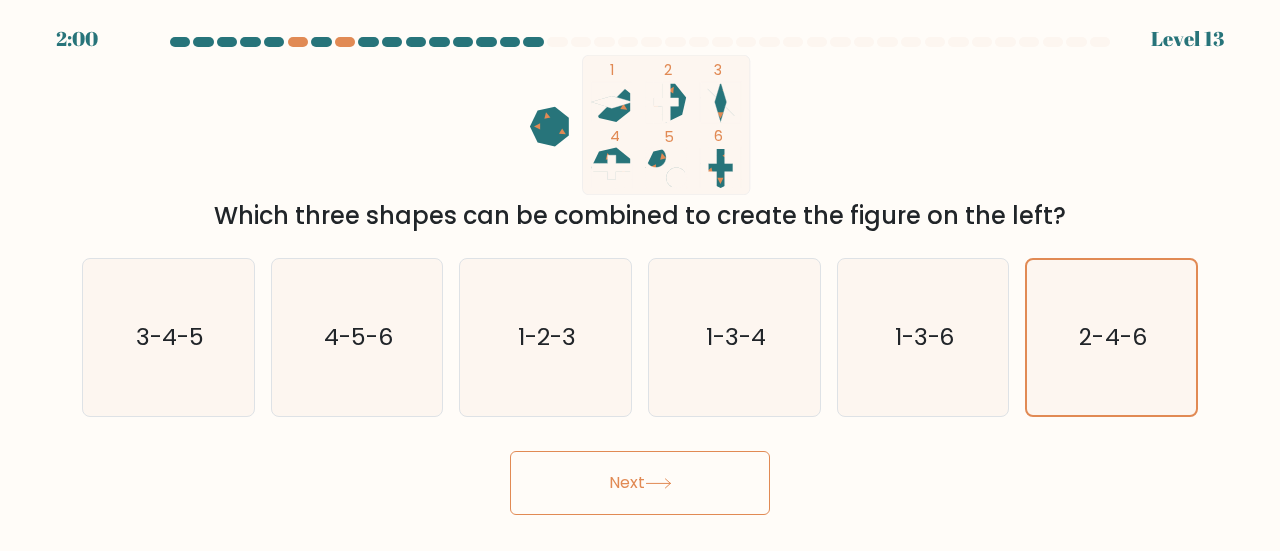 click on "Next" at bounding box center (640, 483) 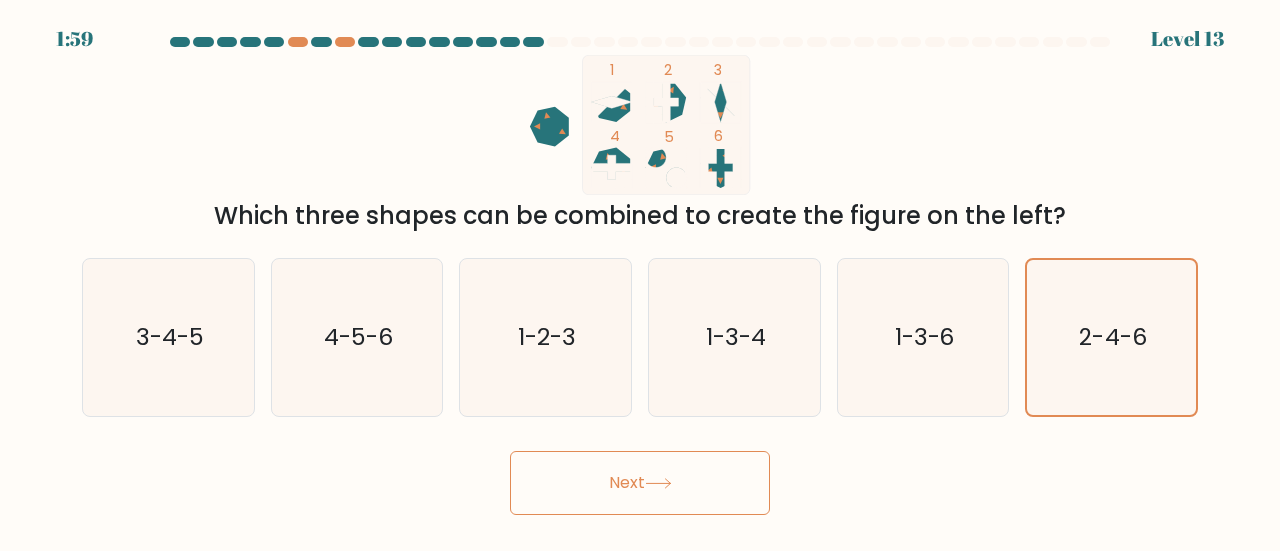 click on "Next" at bounding box center [640, 483] 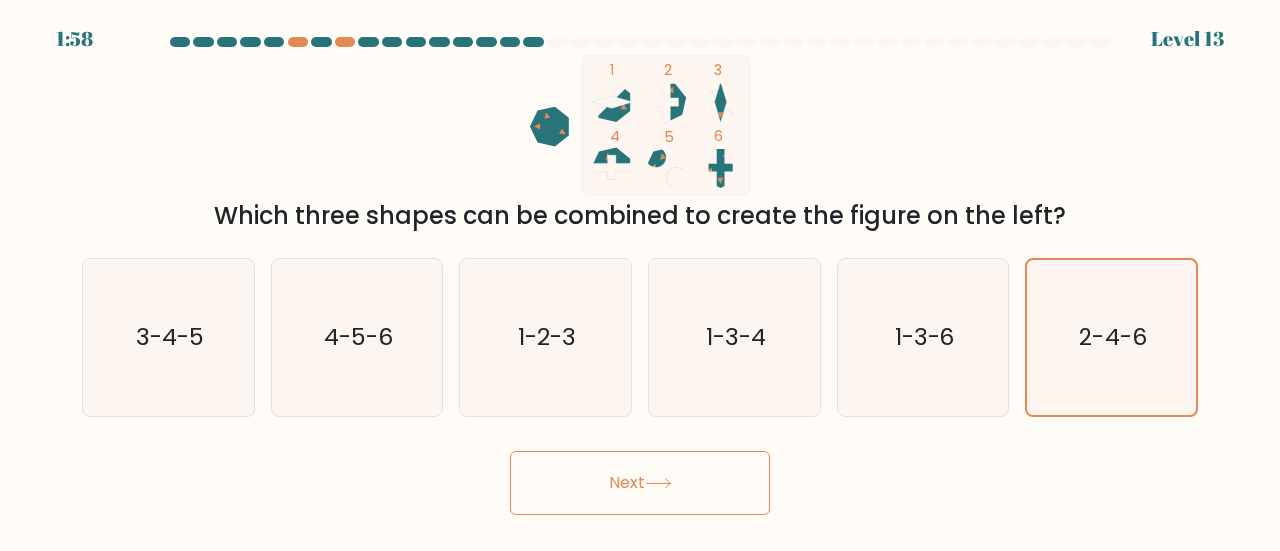 click on "Next" at bounding box center (640, 483) 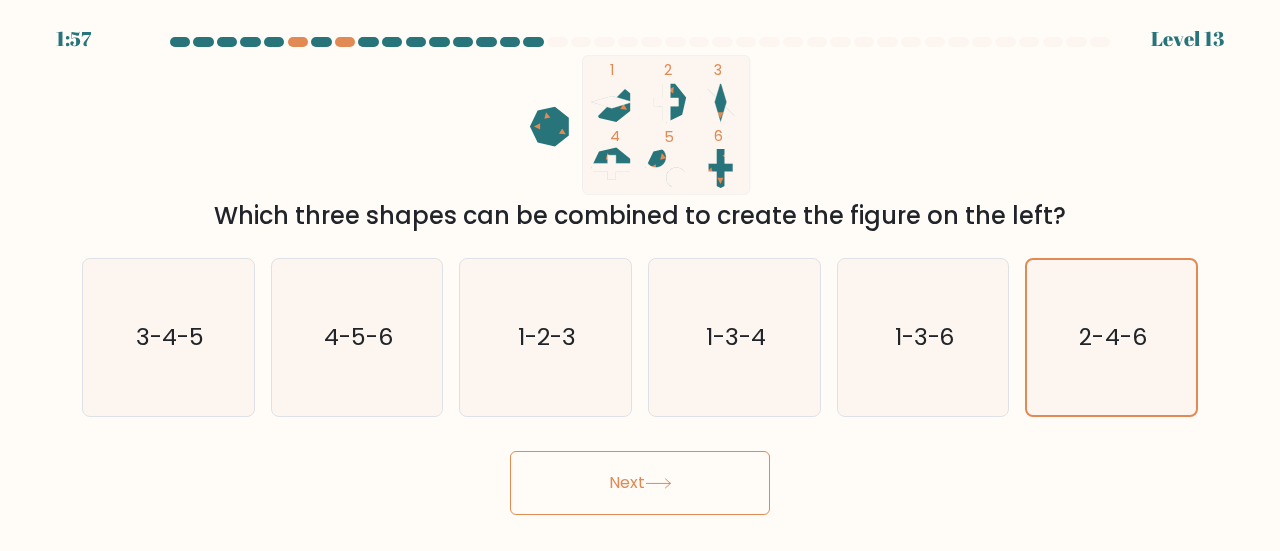 click on "Next" at bounding box center (640, 483) 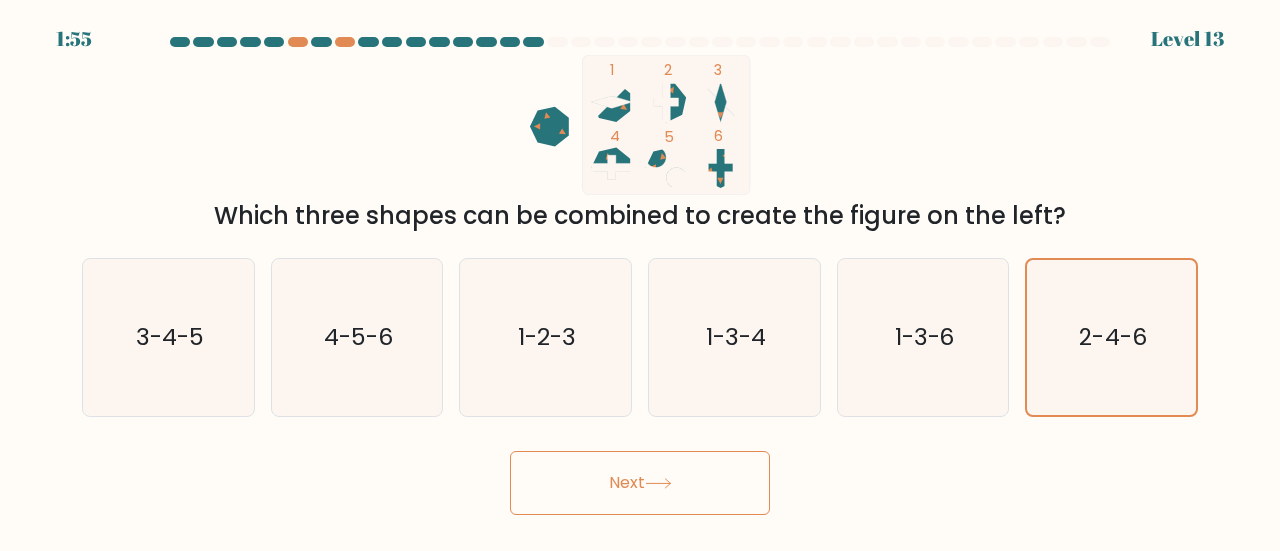 click on "Next" at bounding box center [640, 483] 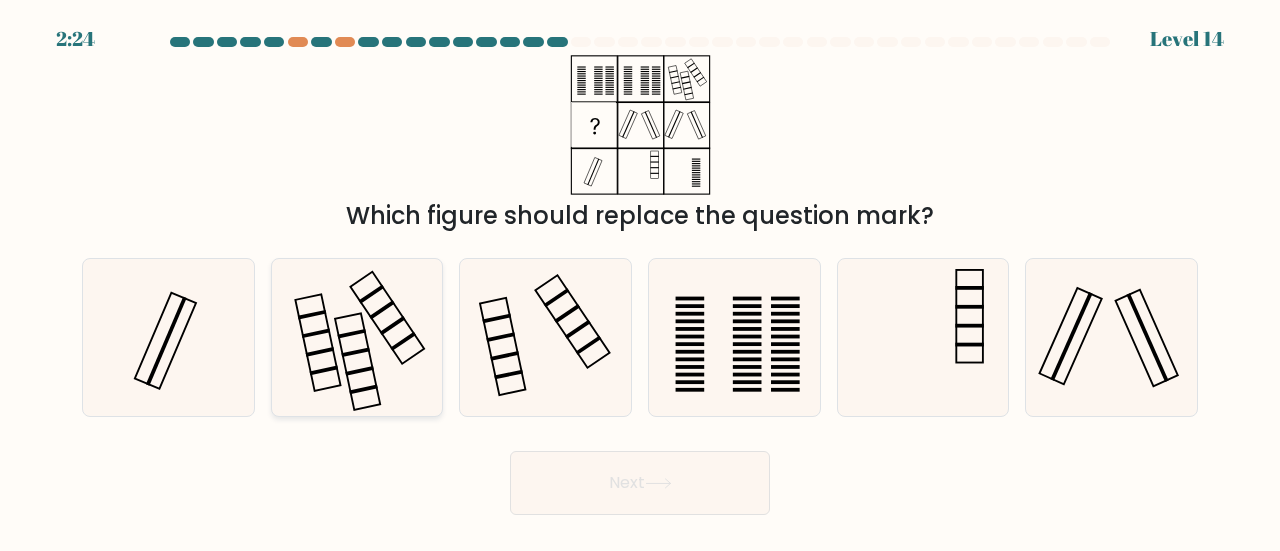 click at bounding box center (382, 310) 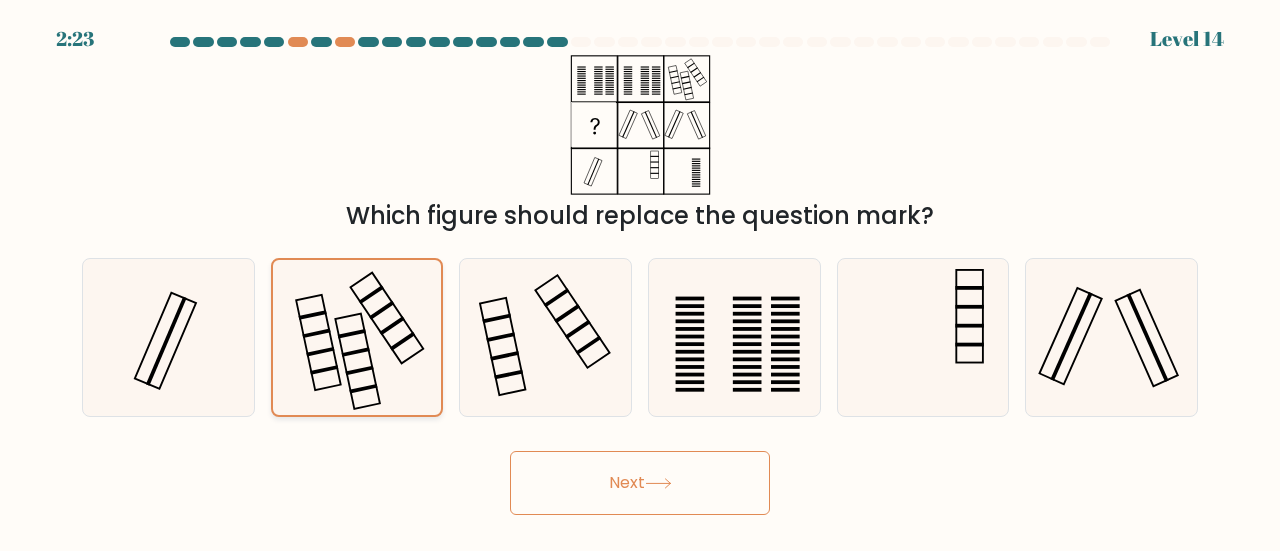 click at bounding box center [381, 310] 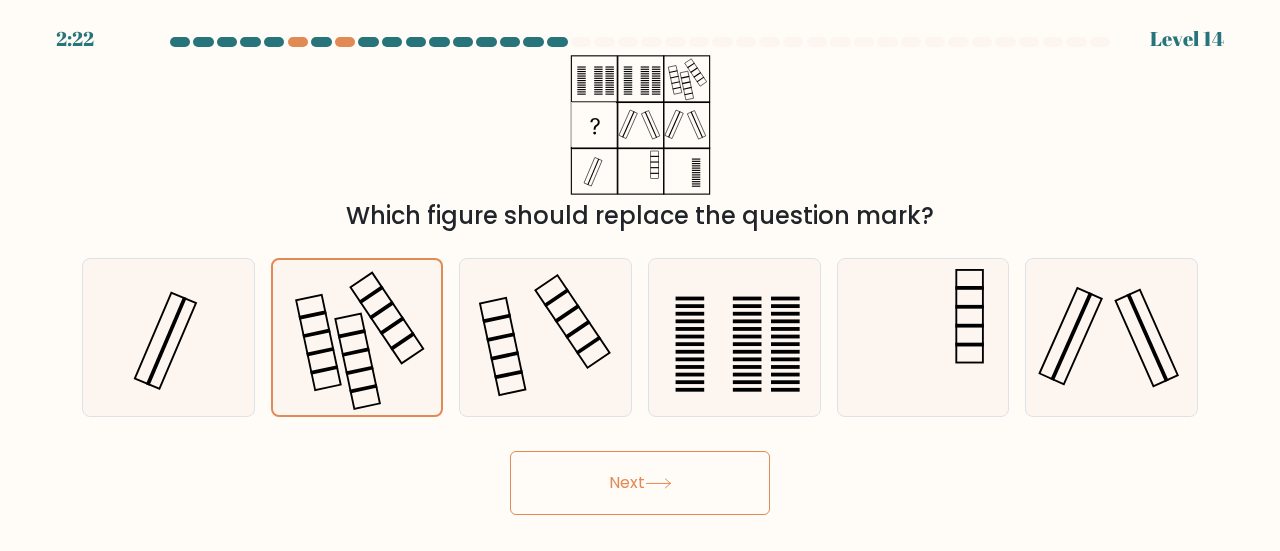 click on "Next" at bounding box center [640, 483] 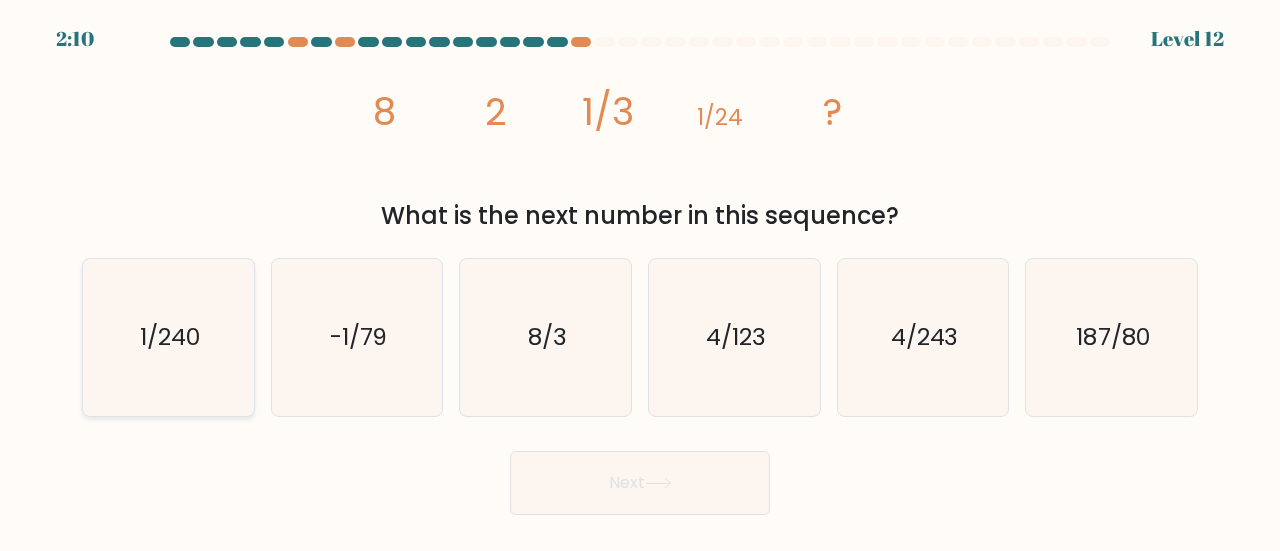 click on "1/240" at bounding box center (168, 337) 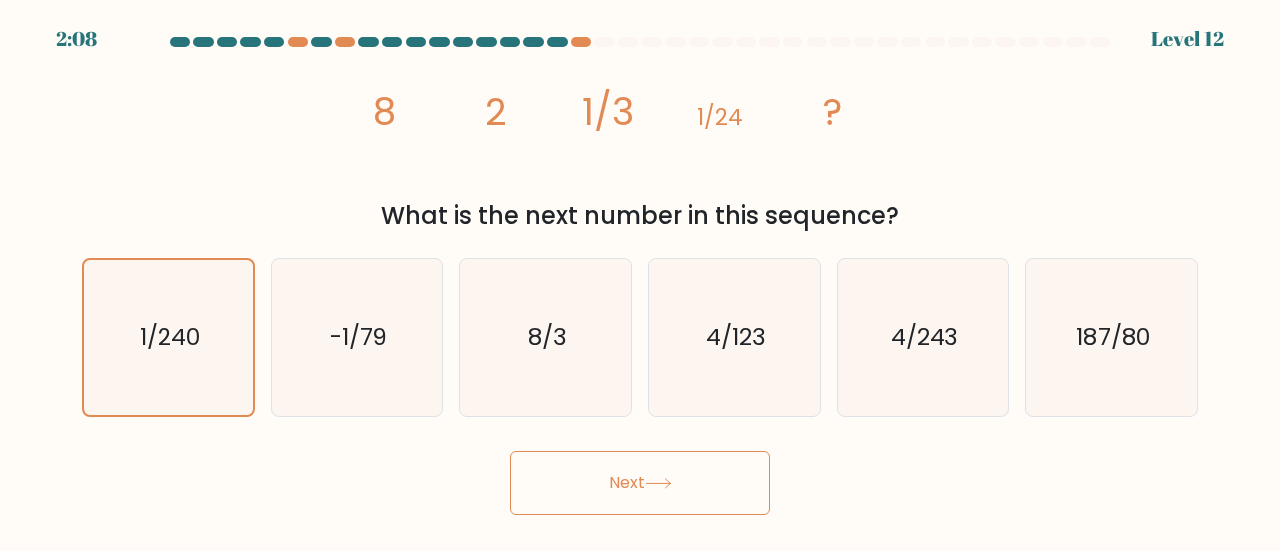 click on "Next" at bounding box center [640, 483] 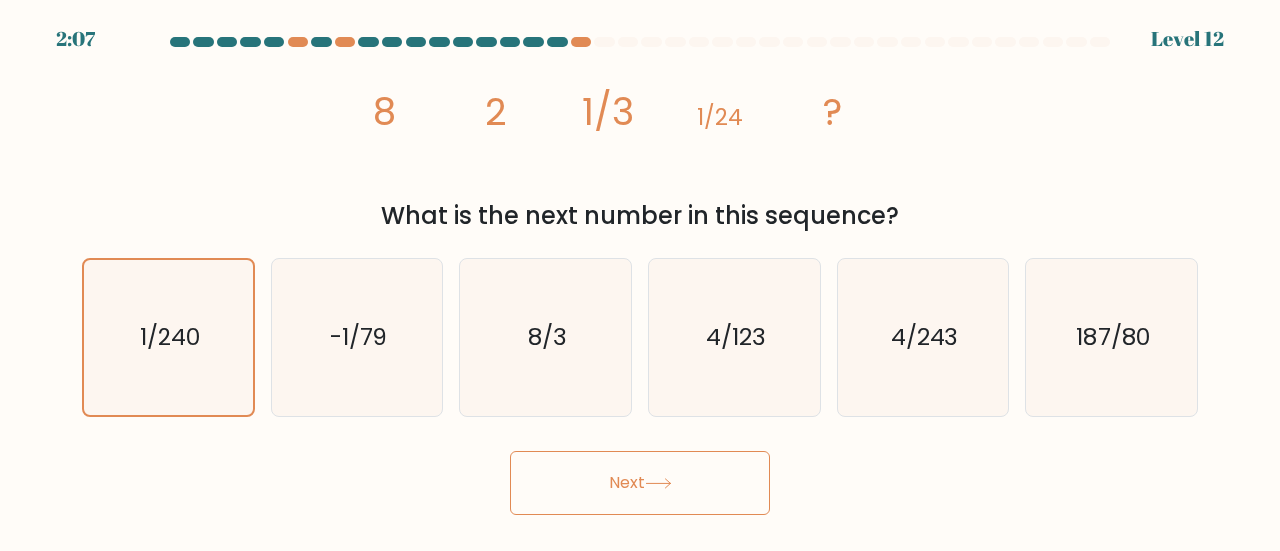 click on "Next" at bounding box center [640, 483] 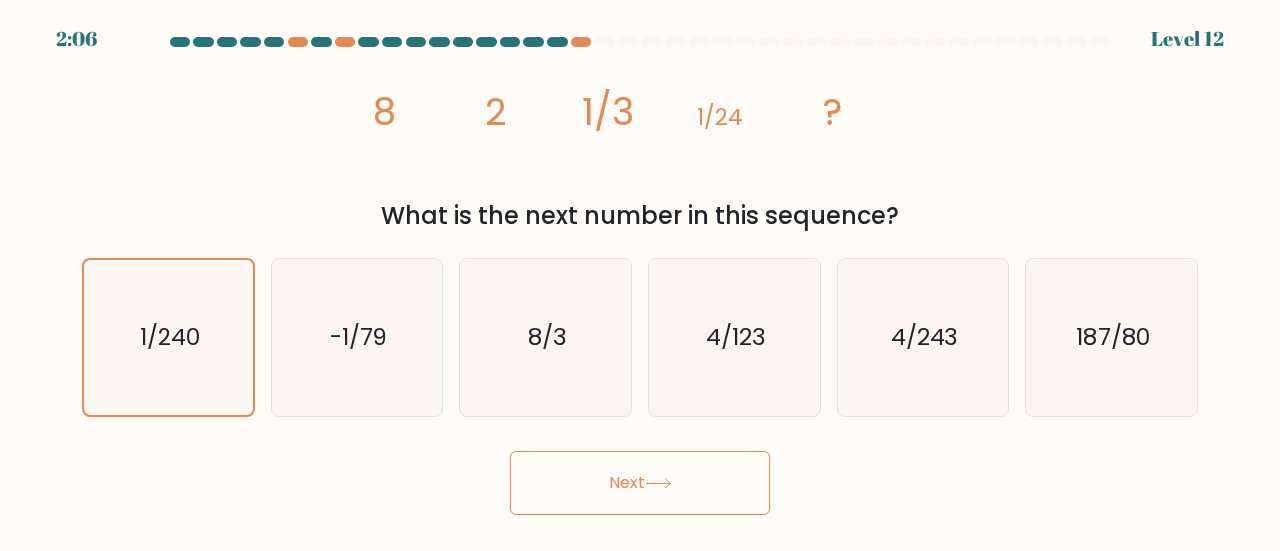 click on "Next" at bounding box center [640, 483] 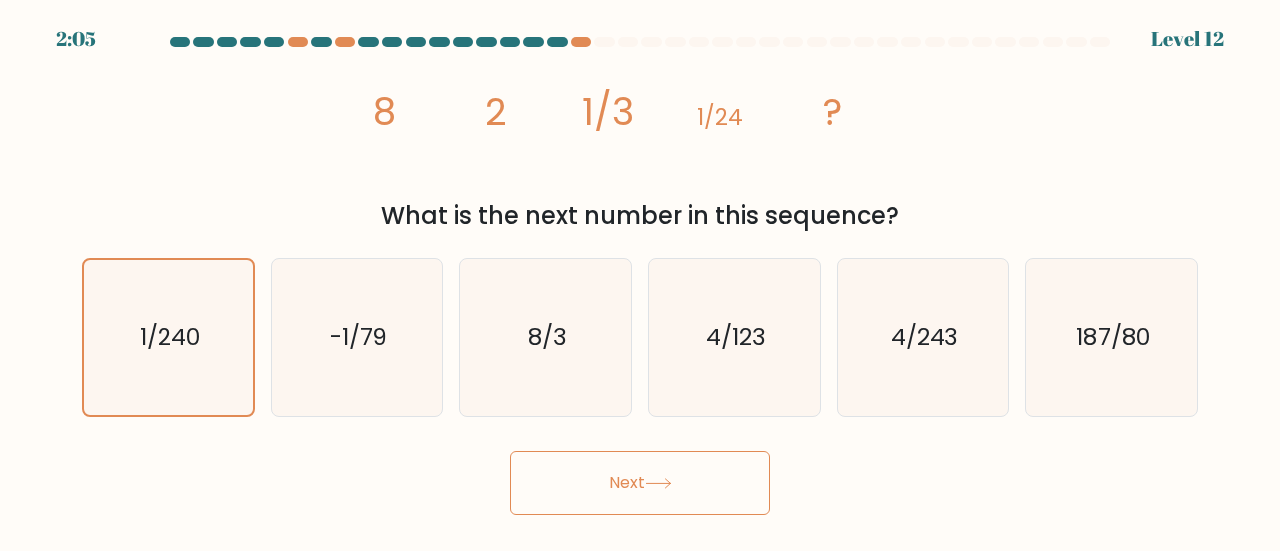 click on "Next" at bounding box center (640, 483) 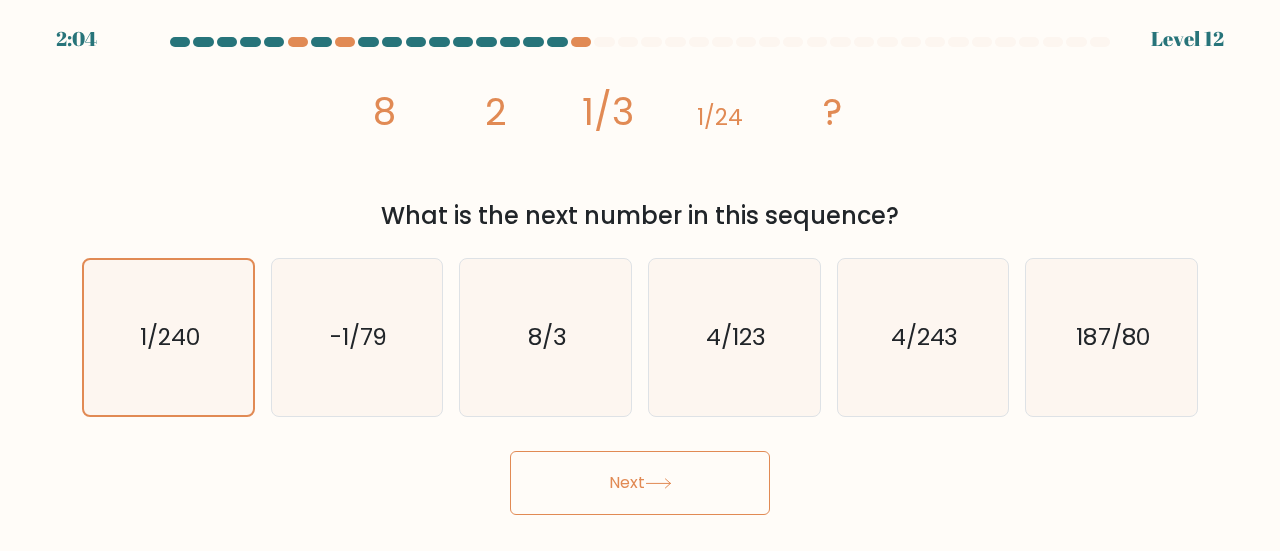 click on "Next" at bounding box center (640, 483) 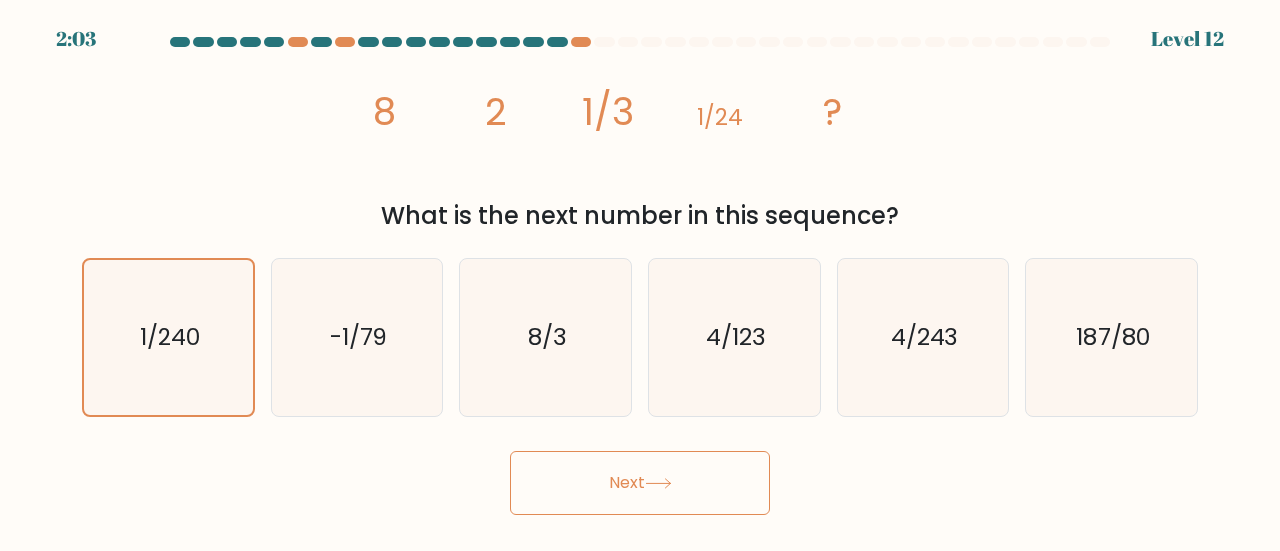 click on "Next" at bounding box center [640, 478] 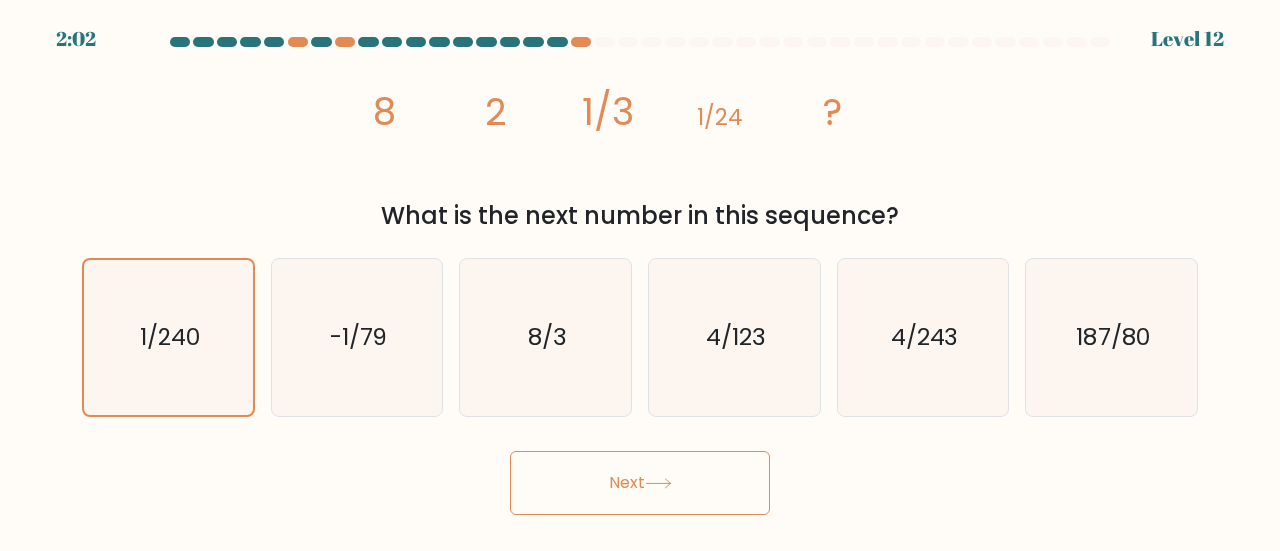 click on "Next" at bounding box center [640, 483] 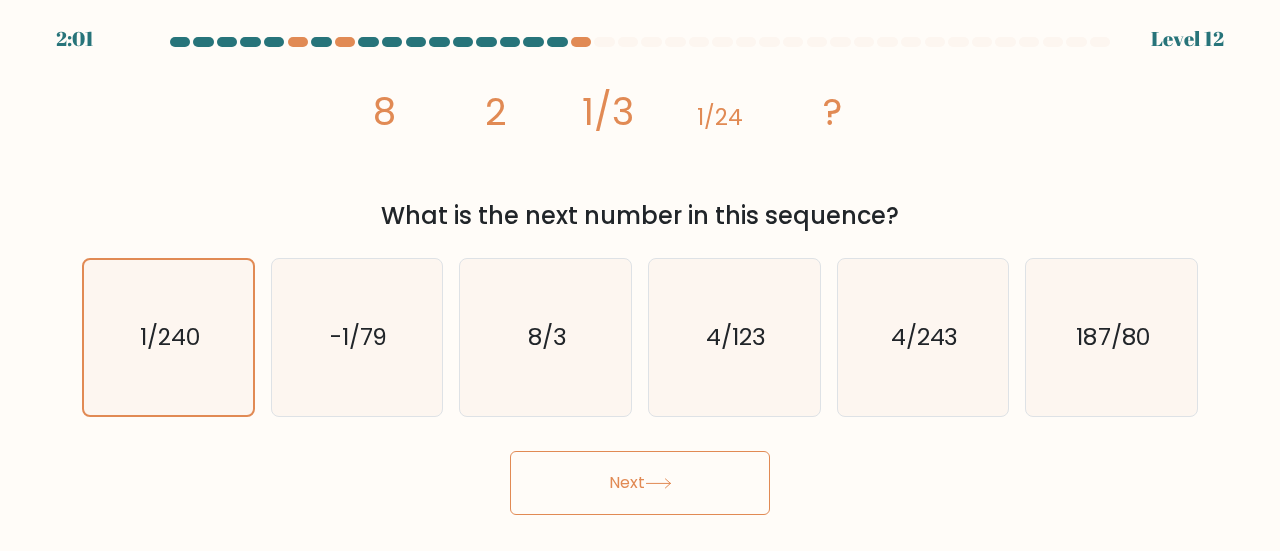 click on "Next" at bounding box center [640, 483] 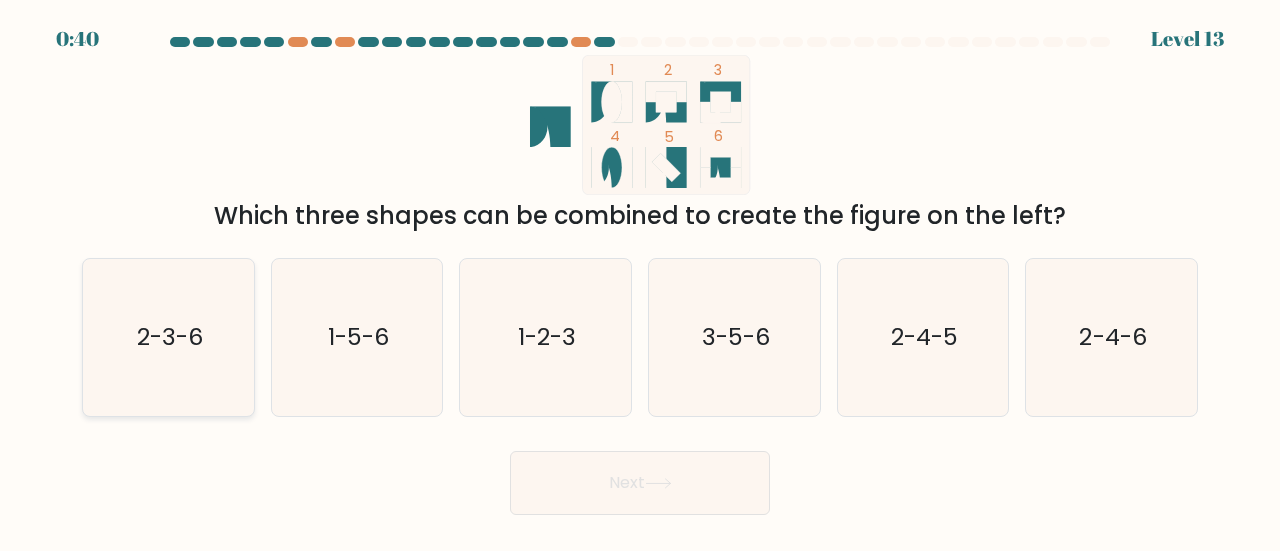 click on "2-3-6" at bounding box center [170, 336] 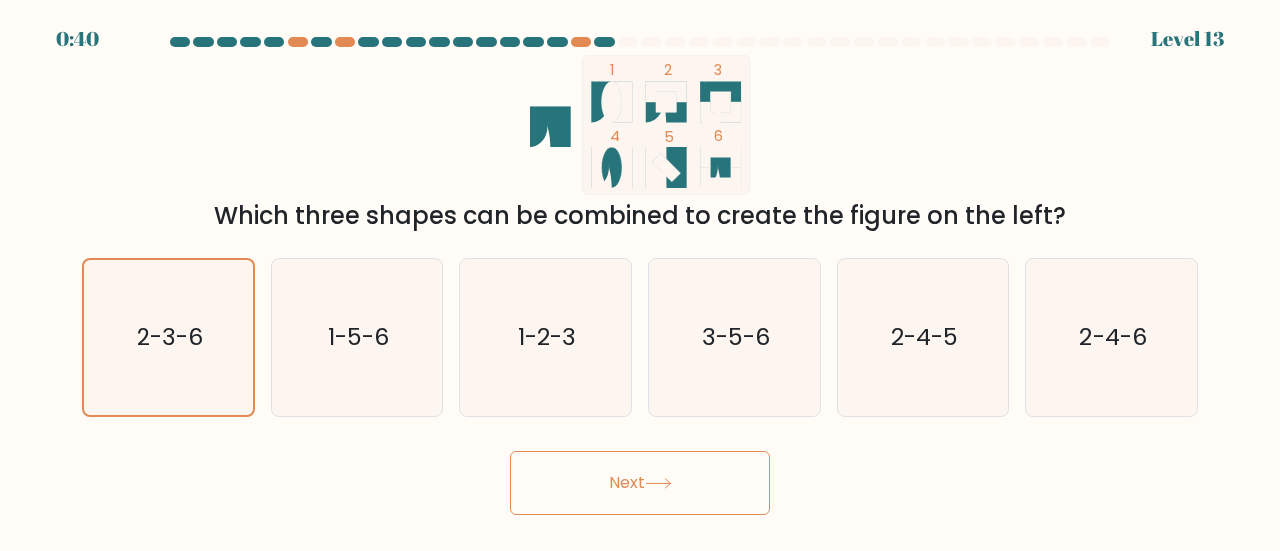 click on "Next" at bounding box center (640, 483) 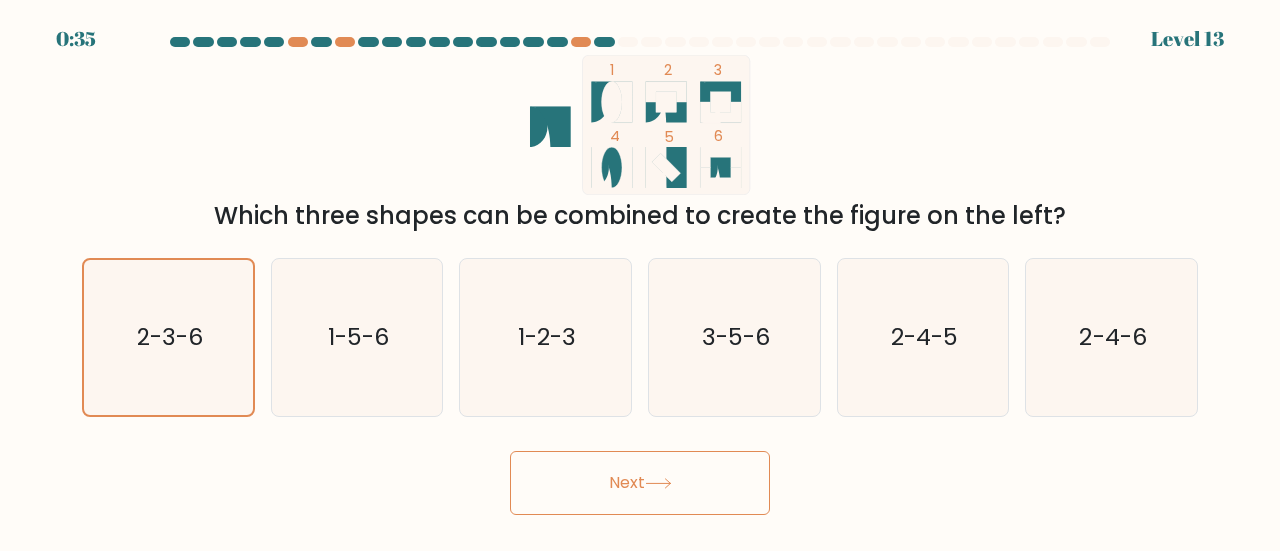 click on "Next" at bounding box center [640, 483] 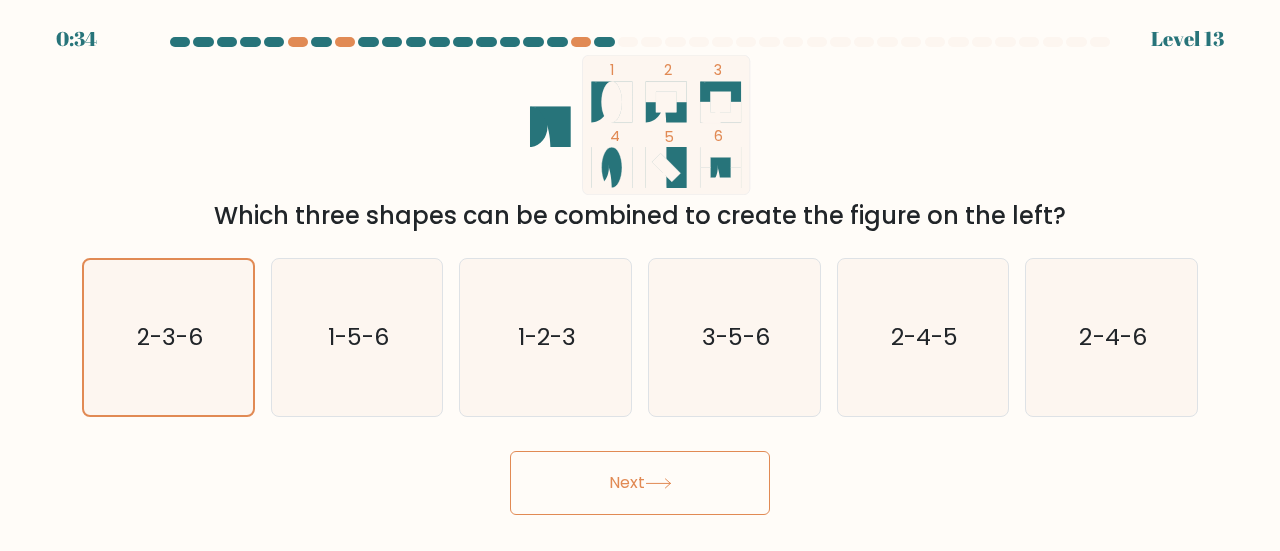 click on "Next" at bounding box center [640, 483] 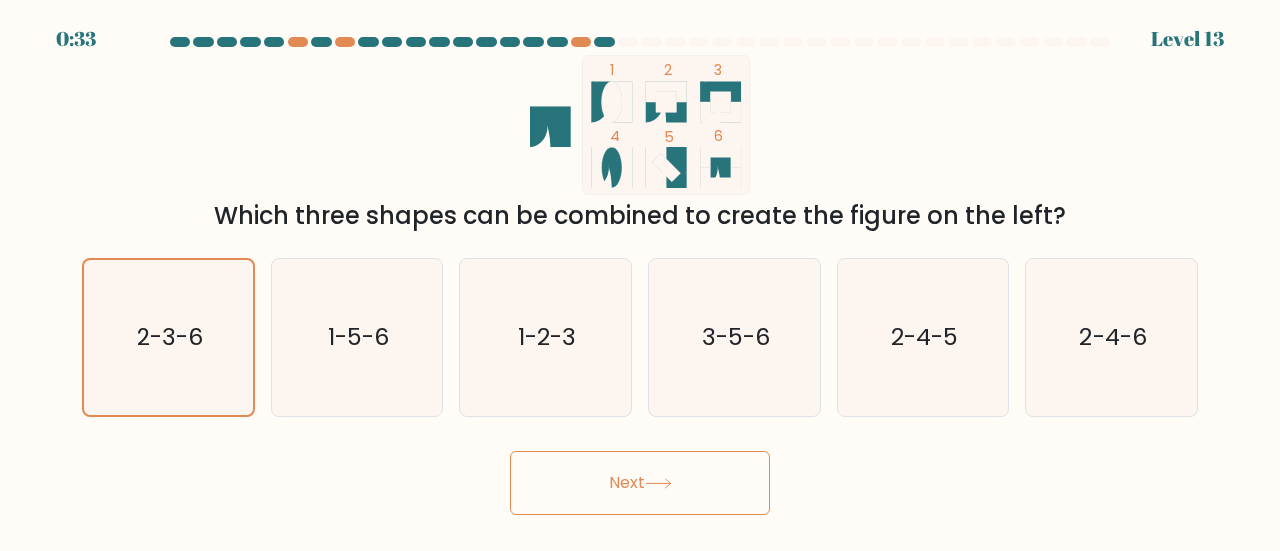 click on "Next" at bounding box center [640, 483] 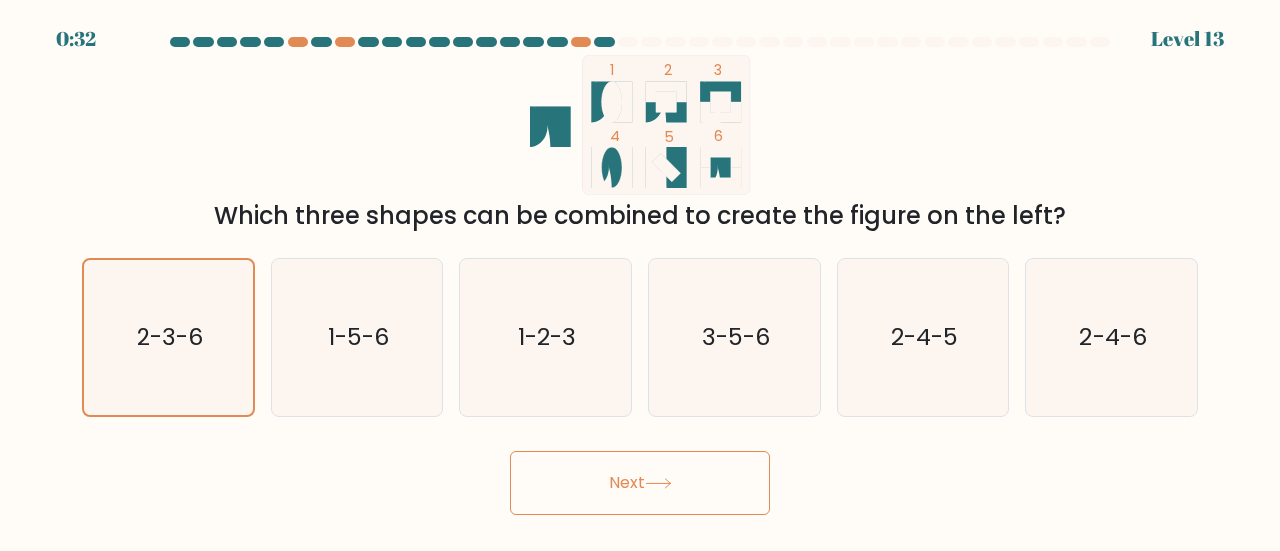 click on "Next" at bounding box center (640, 483) 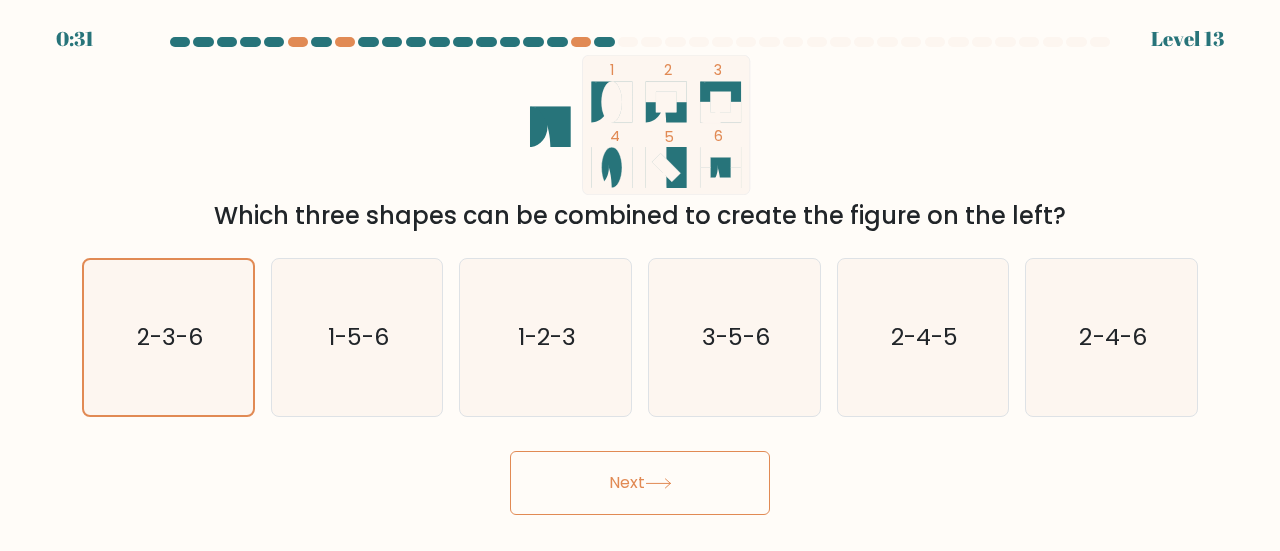 click on "Next" at bounding box center [640, 483] 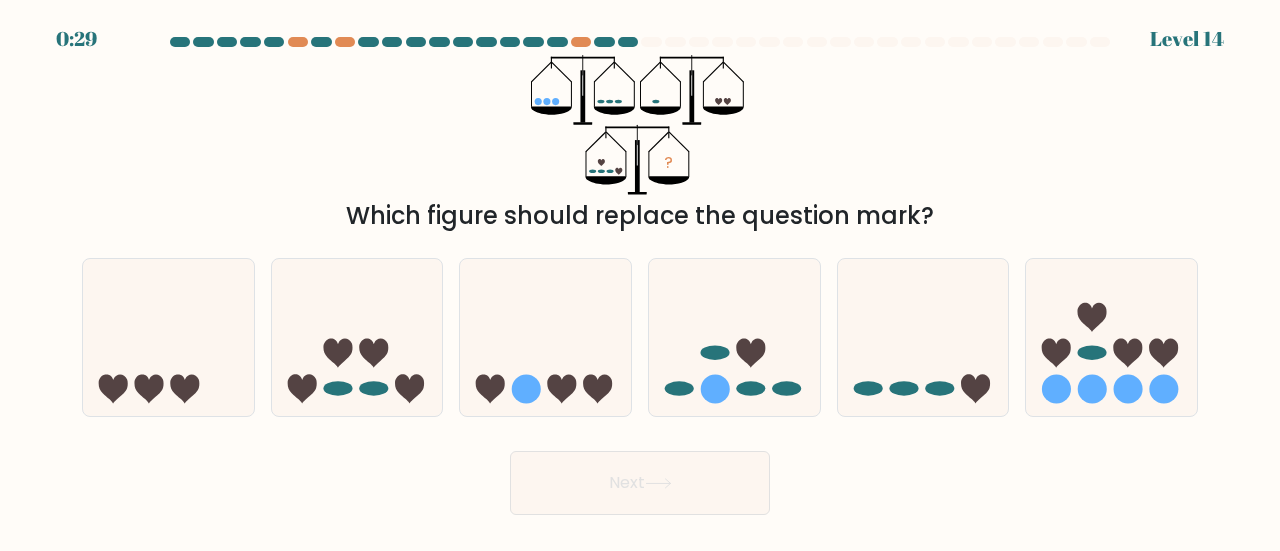click on "Next" at bounding box center (640, 483) 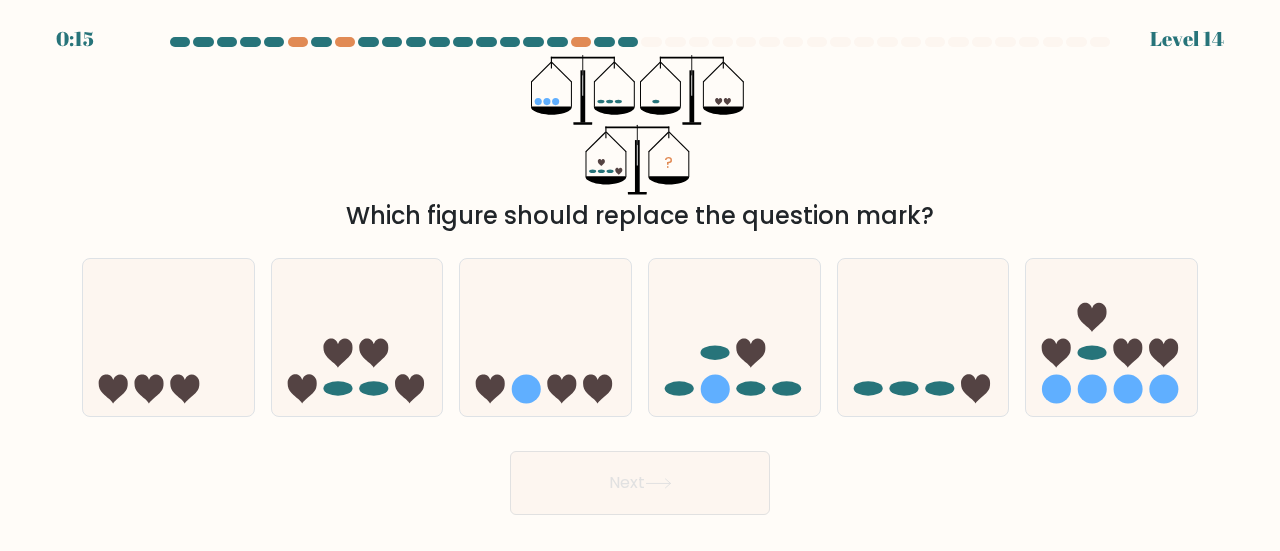 click on "Next" at bounding box center (640, 478) 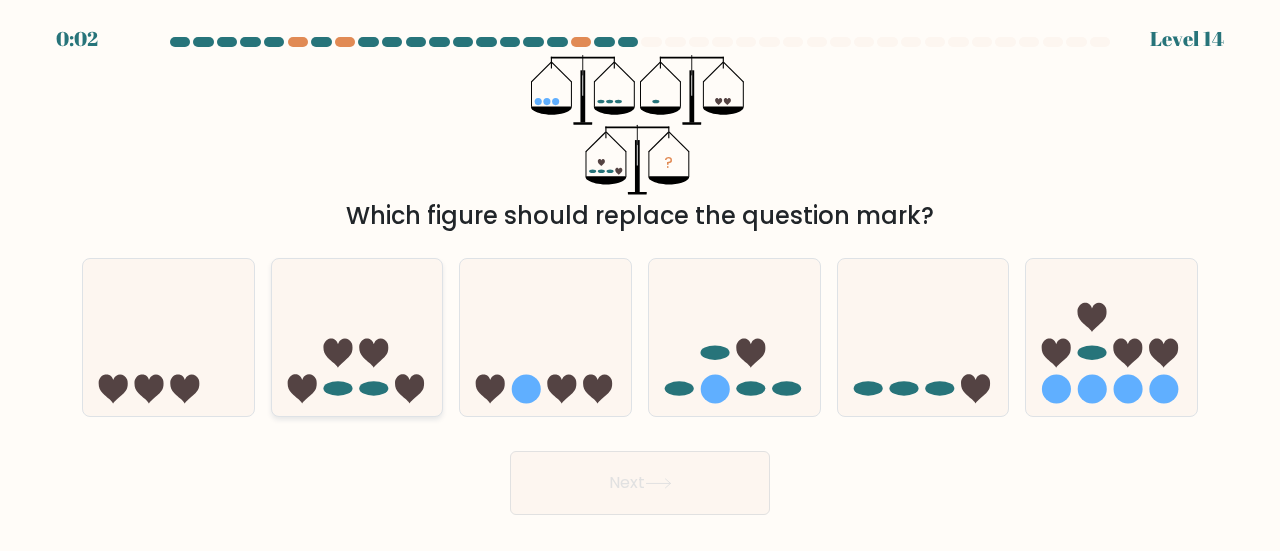 click at bounding box center (357, 337) 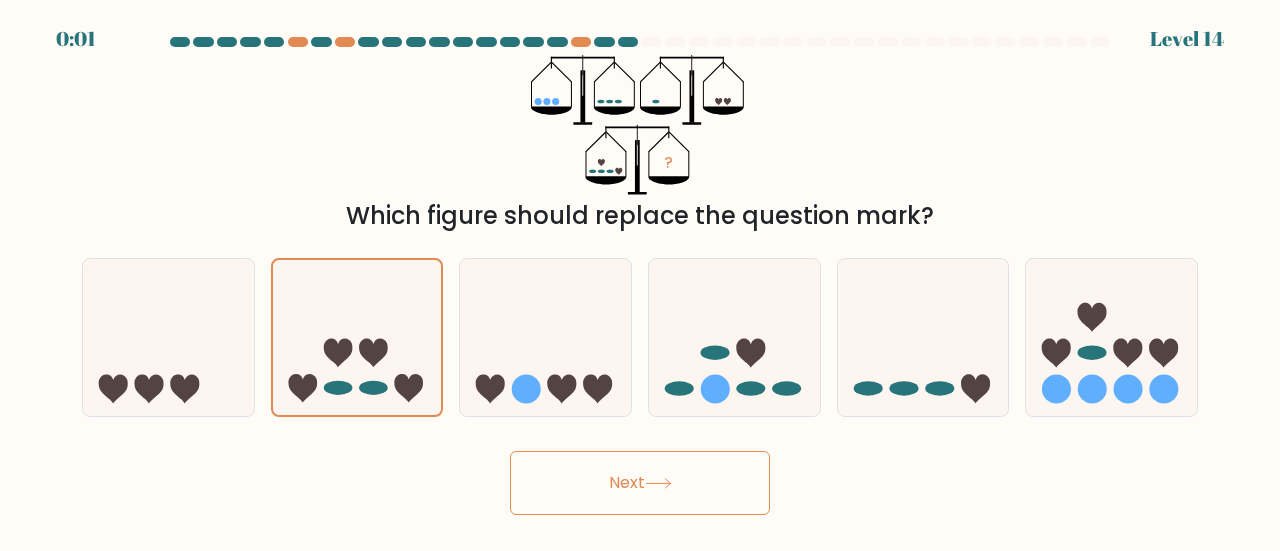 click on "Next" at bounding box center (640, 483) 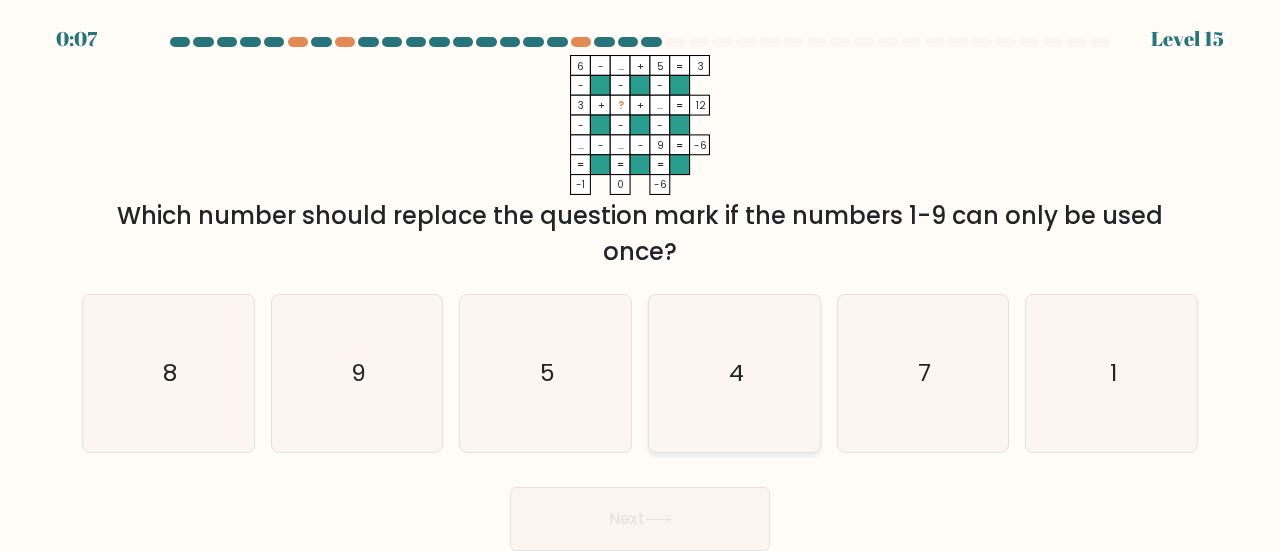 click on "4" at bounding box center (734, 373) 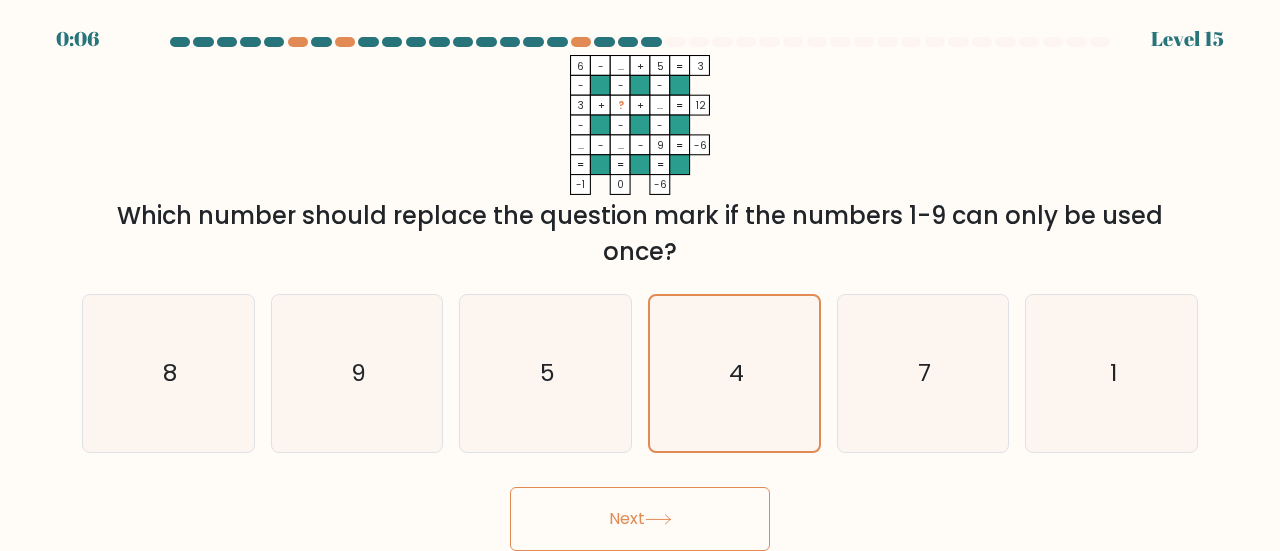 click on "Next" at bounding box center (640, 519) 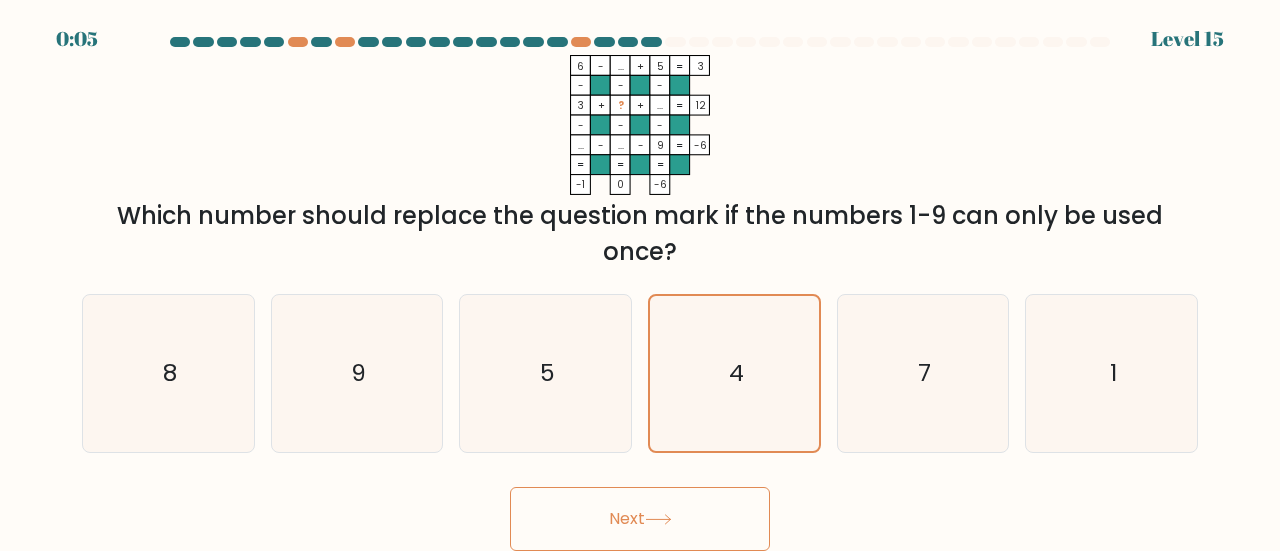 click on "Next" at bounding box center [640, 519] 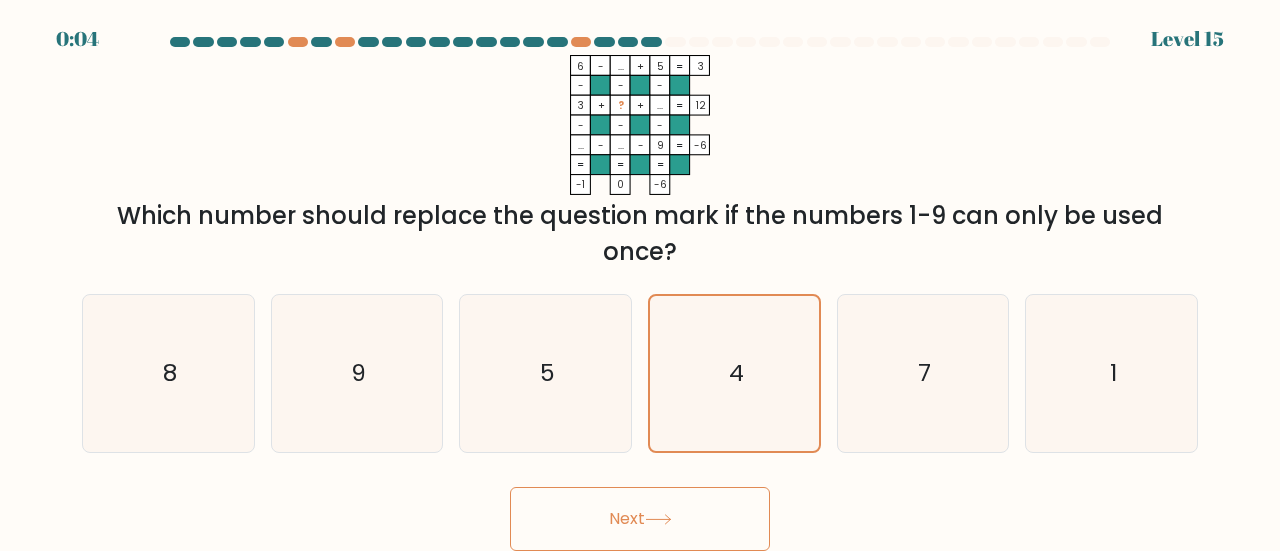 click on "Next" at bounding box center [640, 519] 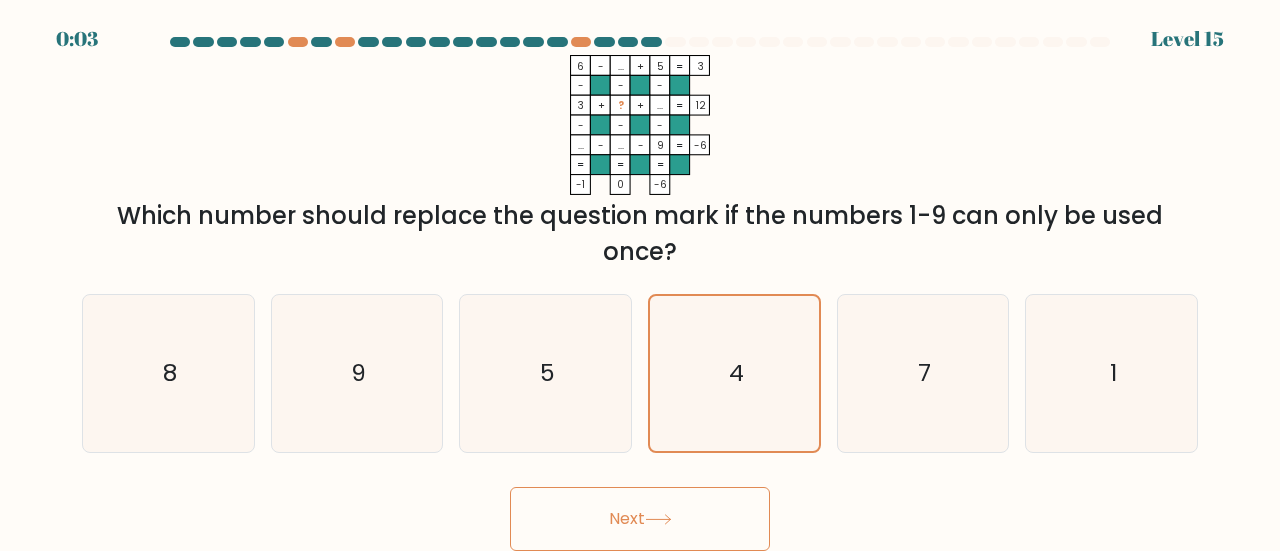 click on "Next" at bounding box center [640, 519] 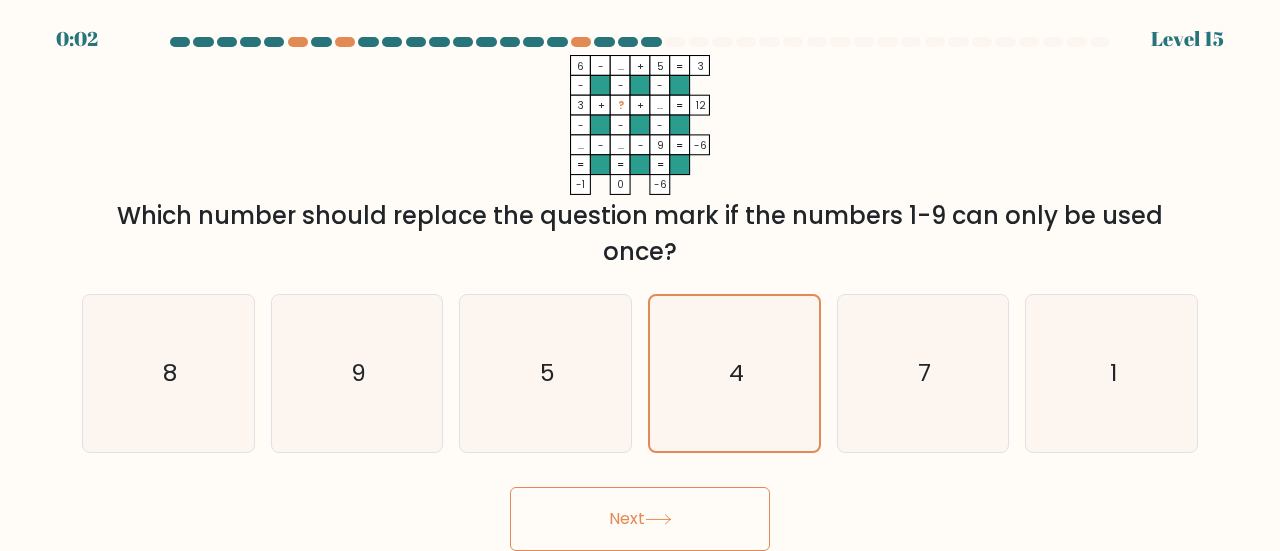click on "Next" at bounding box center [640, 519] 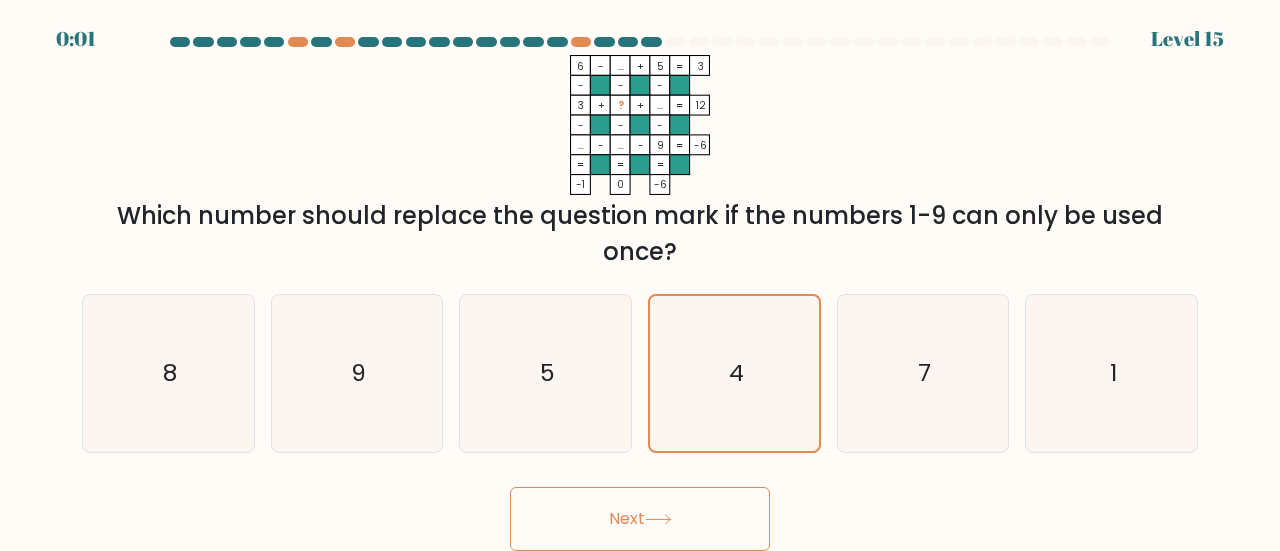 click on "Next" at bounding box center (640, 519) 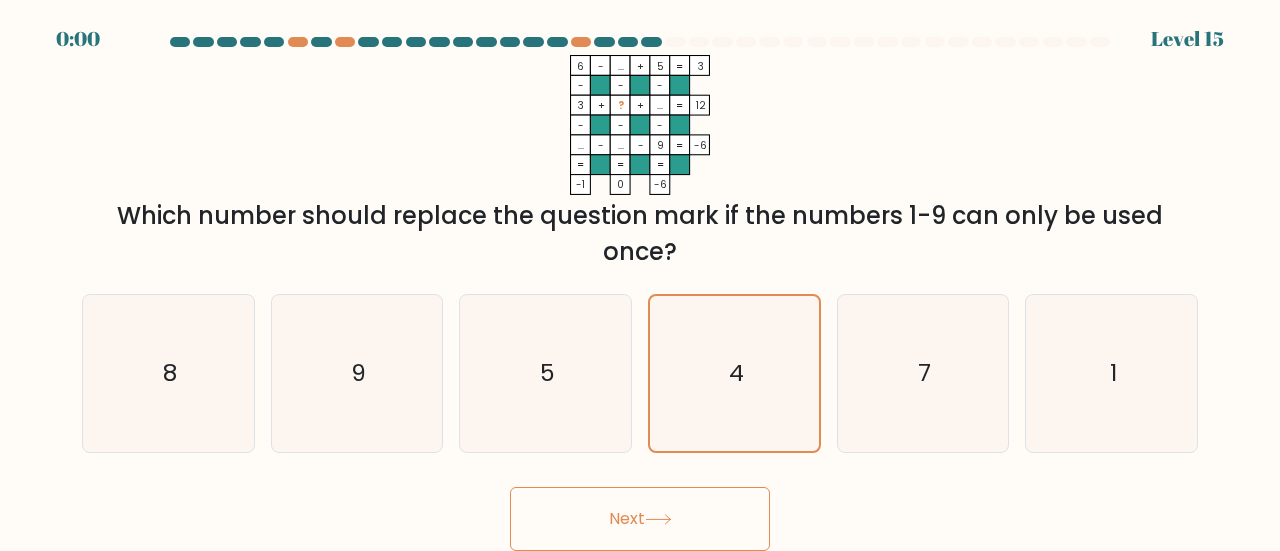 click on "Next" at bounding box center [640, 519] 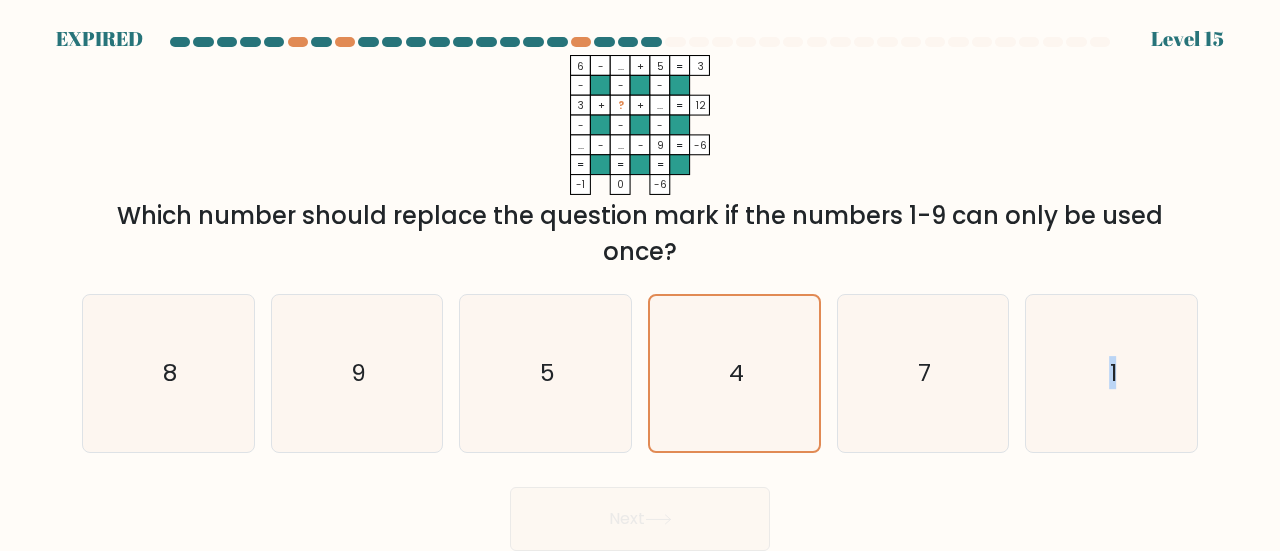 click on "Next" at bounding box center (640, 514) 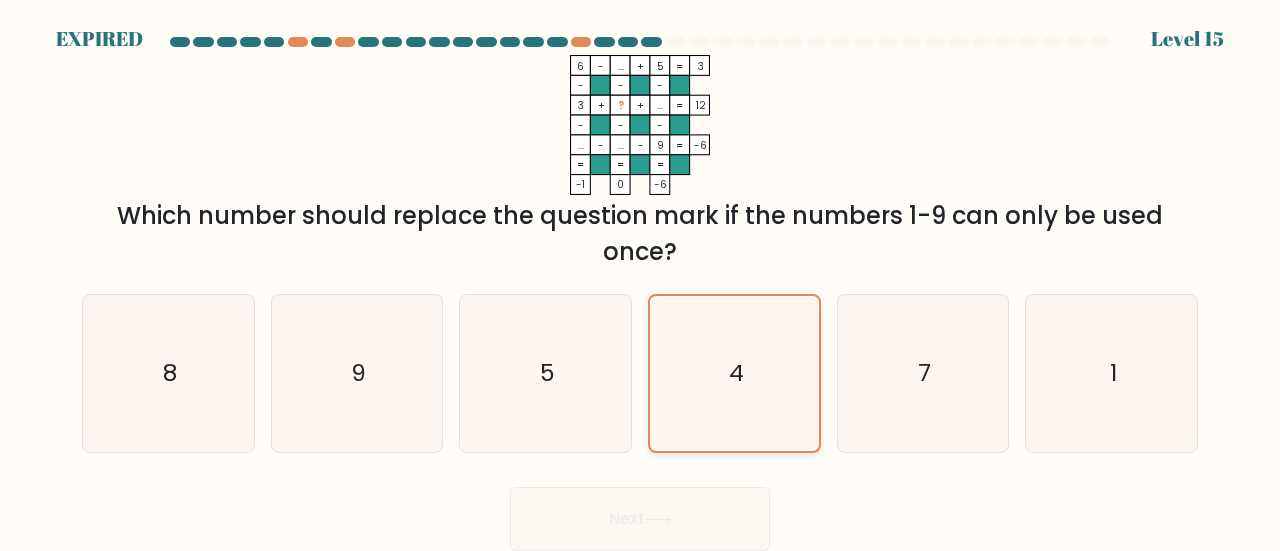 click on "4" at bounding box center [734, 373] 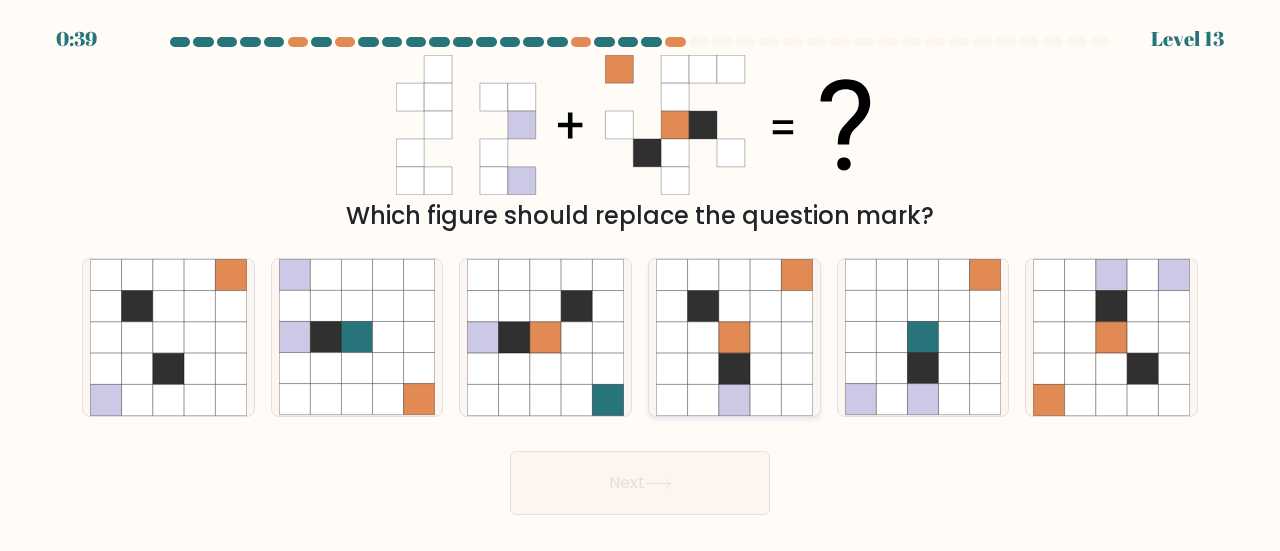 click at bounding box center (734, 337) 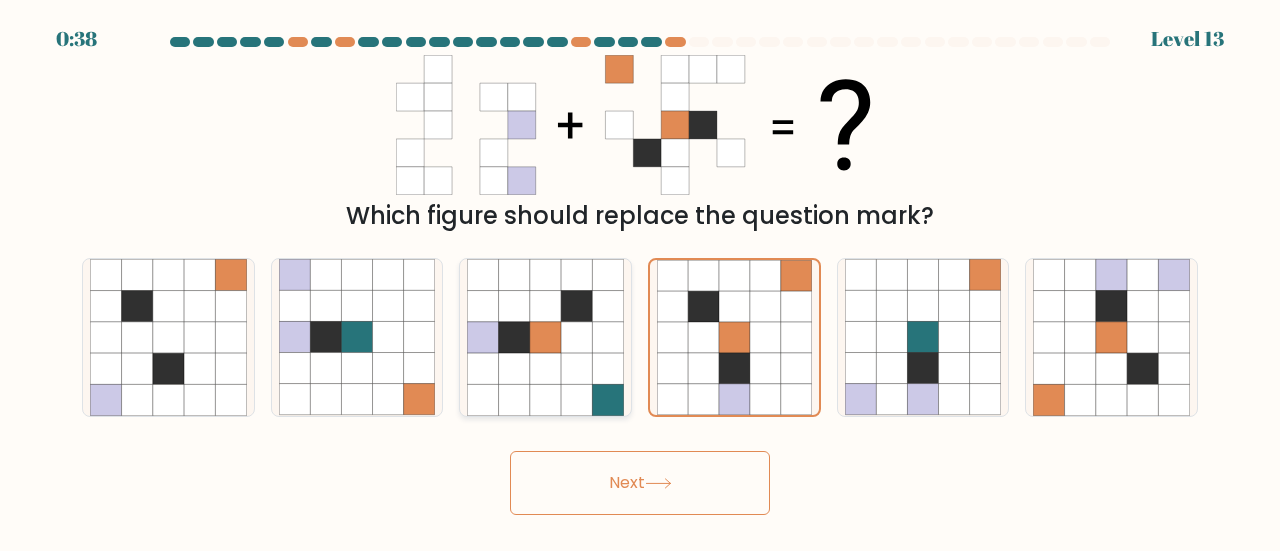 click on "c." at bounding box center [640, 278] 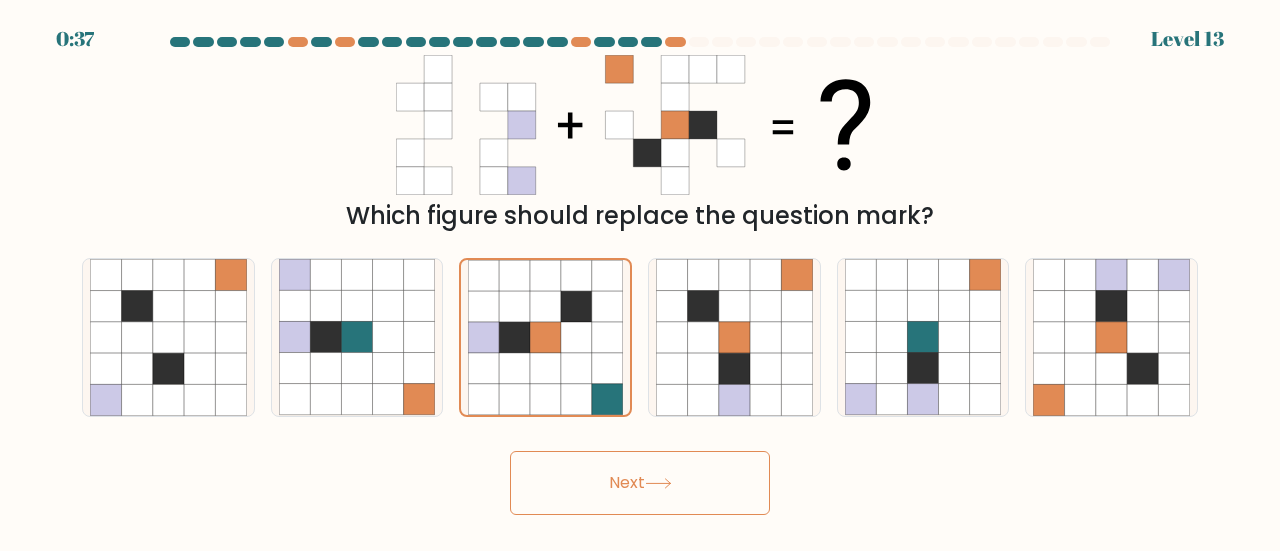 click on "0:37
Level 13" at bounding box center (640, 27) 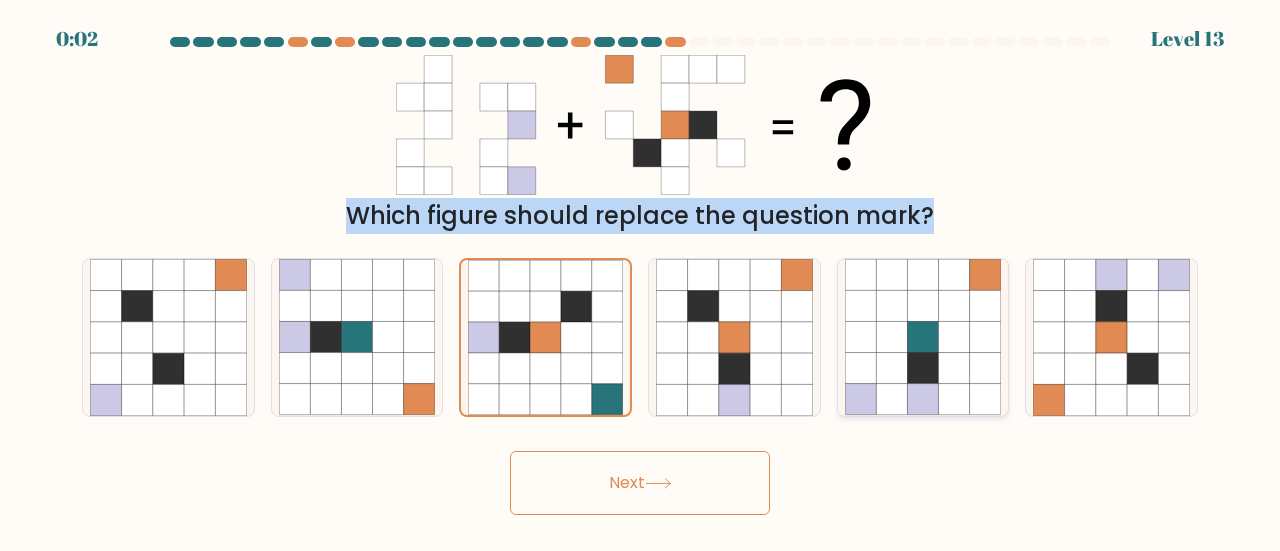 click at bounding box center [640, 276] 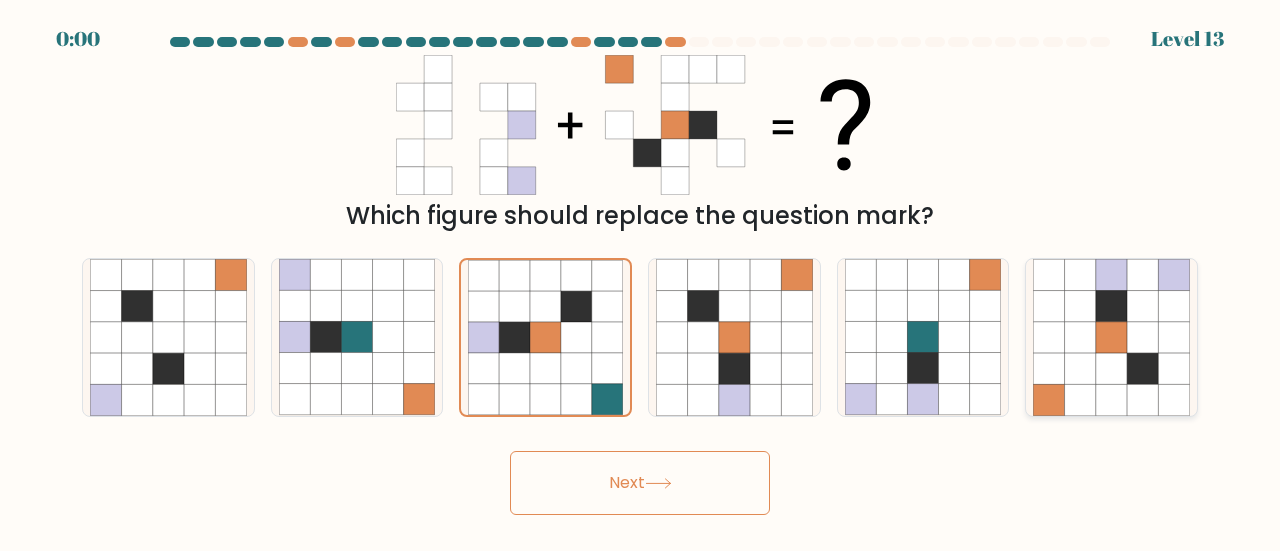 click at bounding box center [1111, 306] 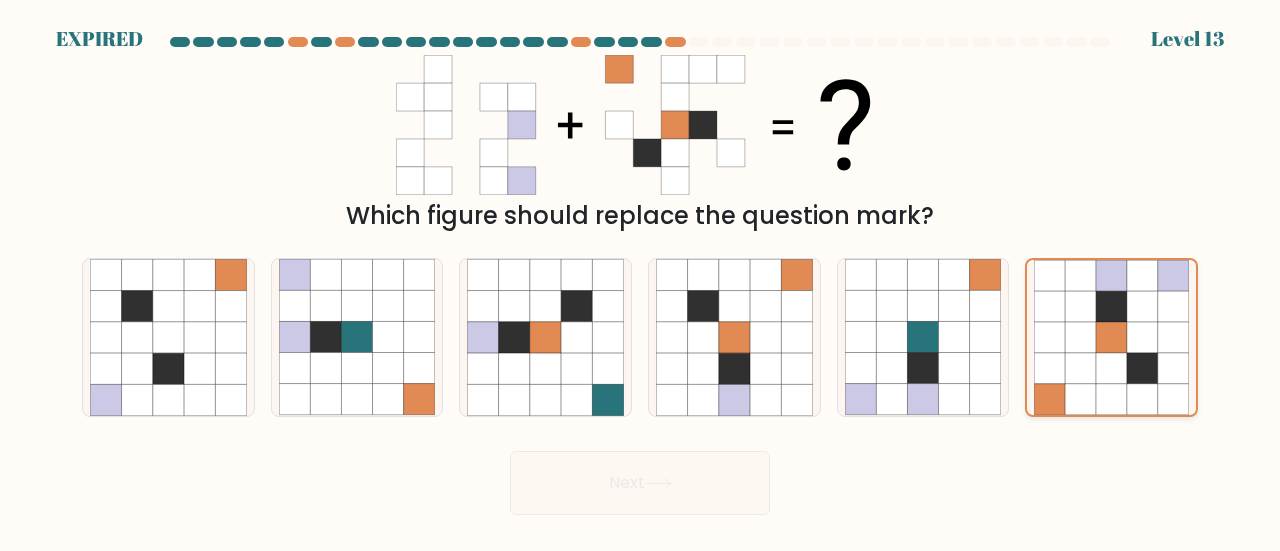 click at bounding box center [1111, 306] 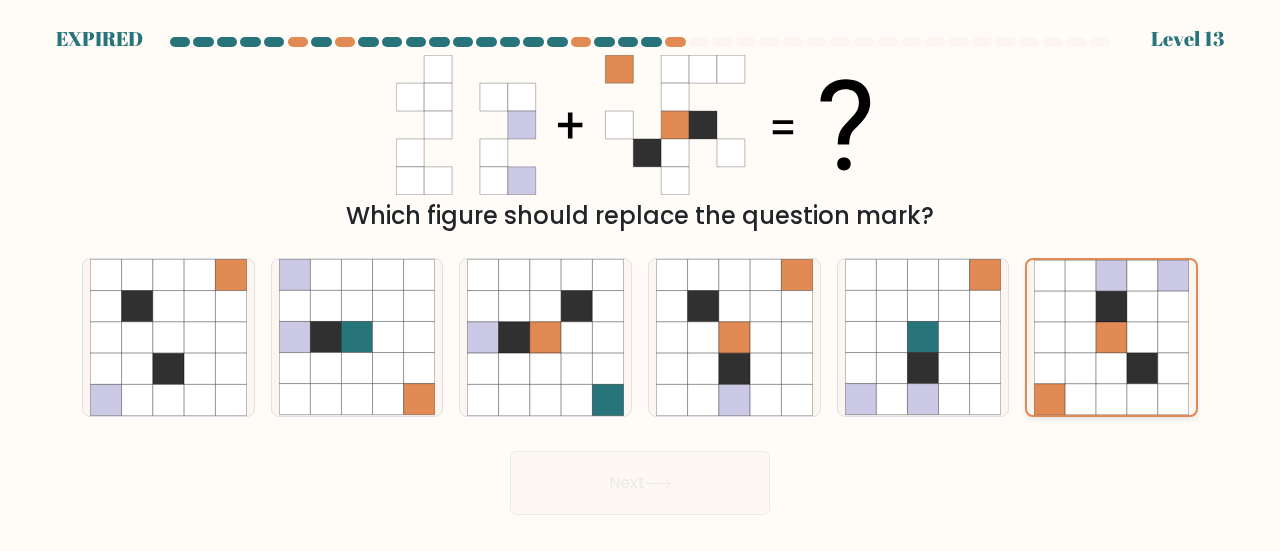 click at bounding box center [1111, 306] 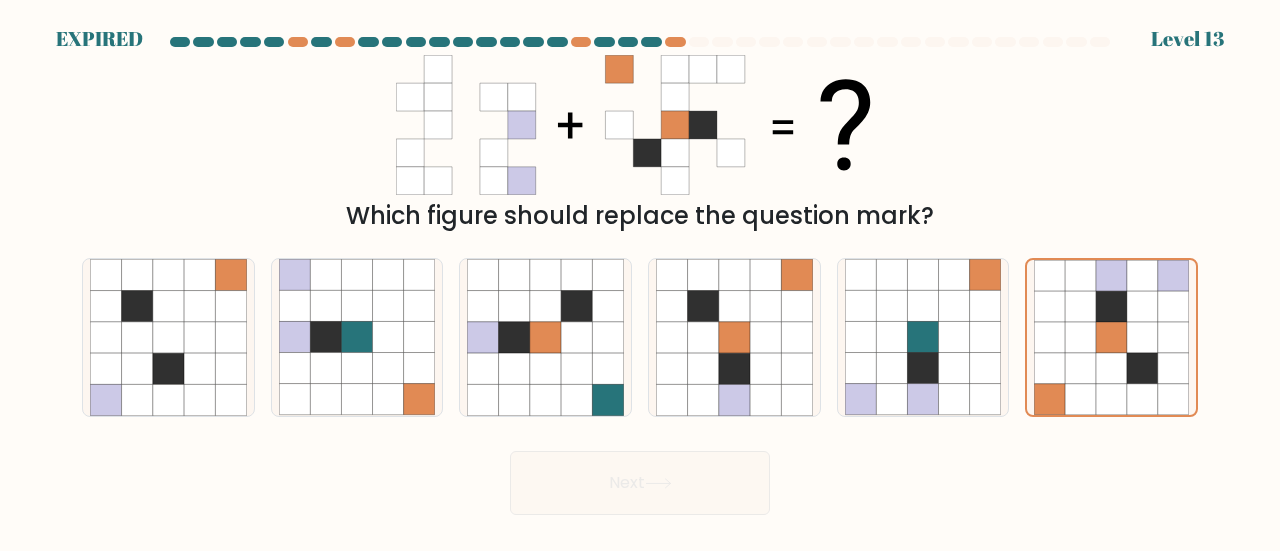 click at bounding box center [699, 42] 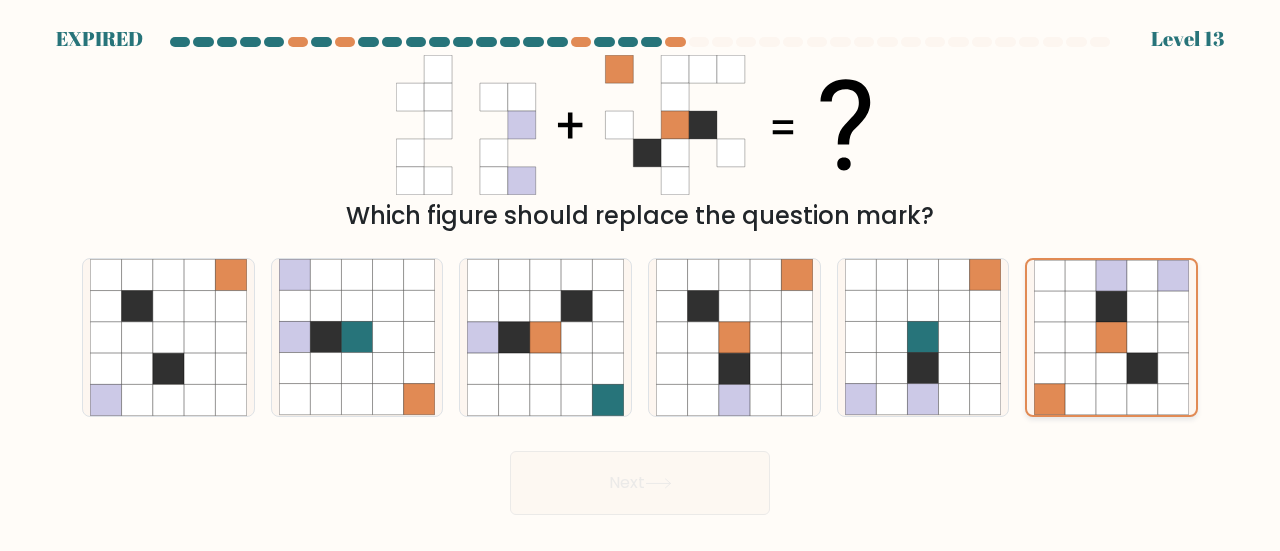 click at bounding box center [1080, 306] 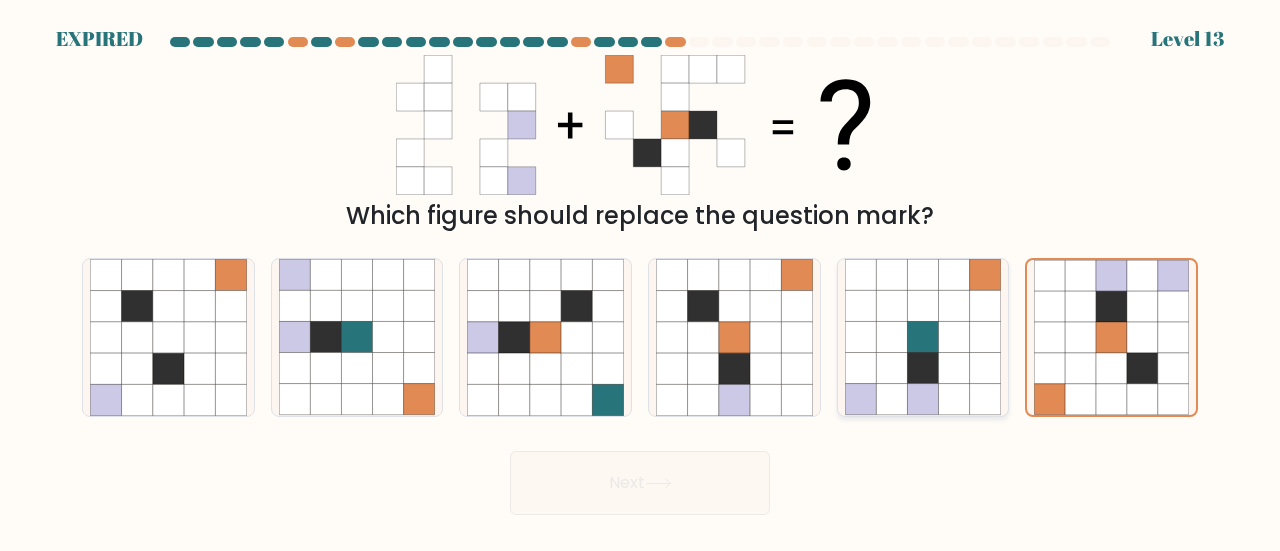 click at bounding box center (922, 306) 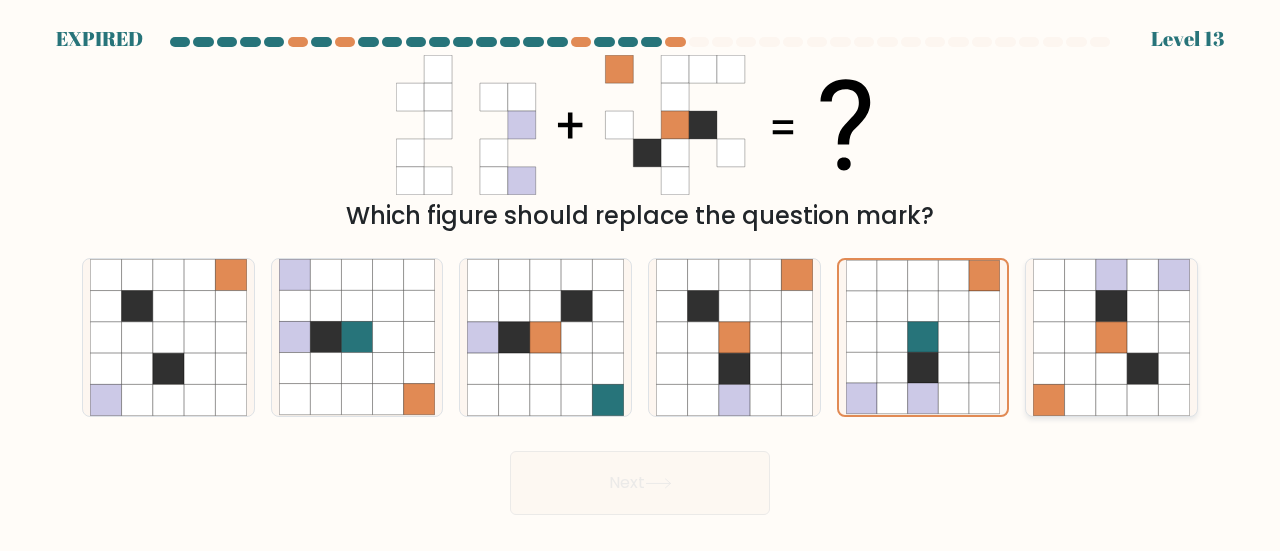 click at bounding box center (1111, 274) 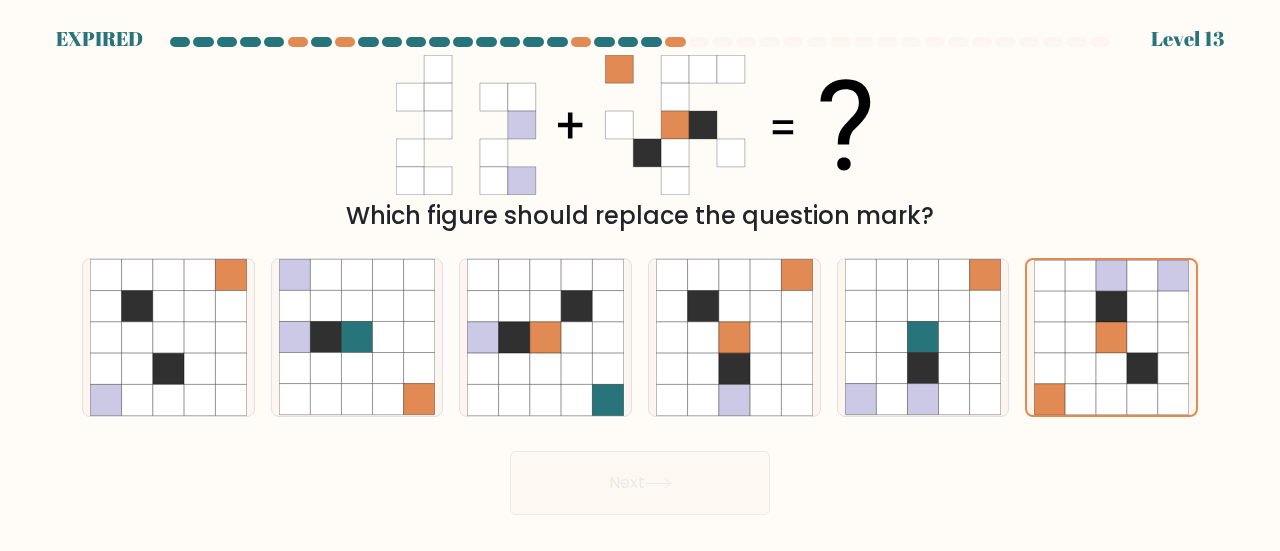 click on "Next" at bounding box center [640, 478] 